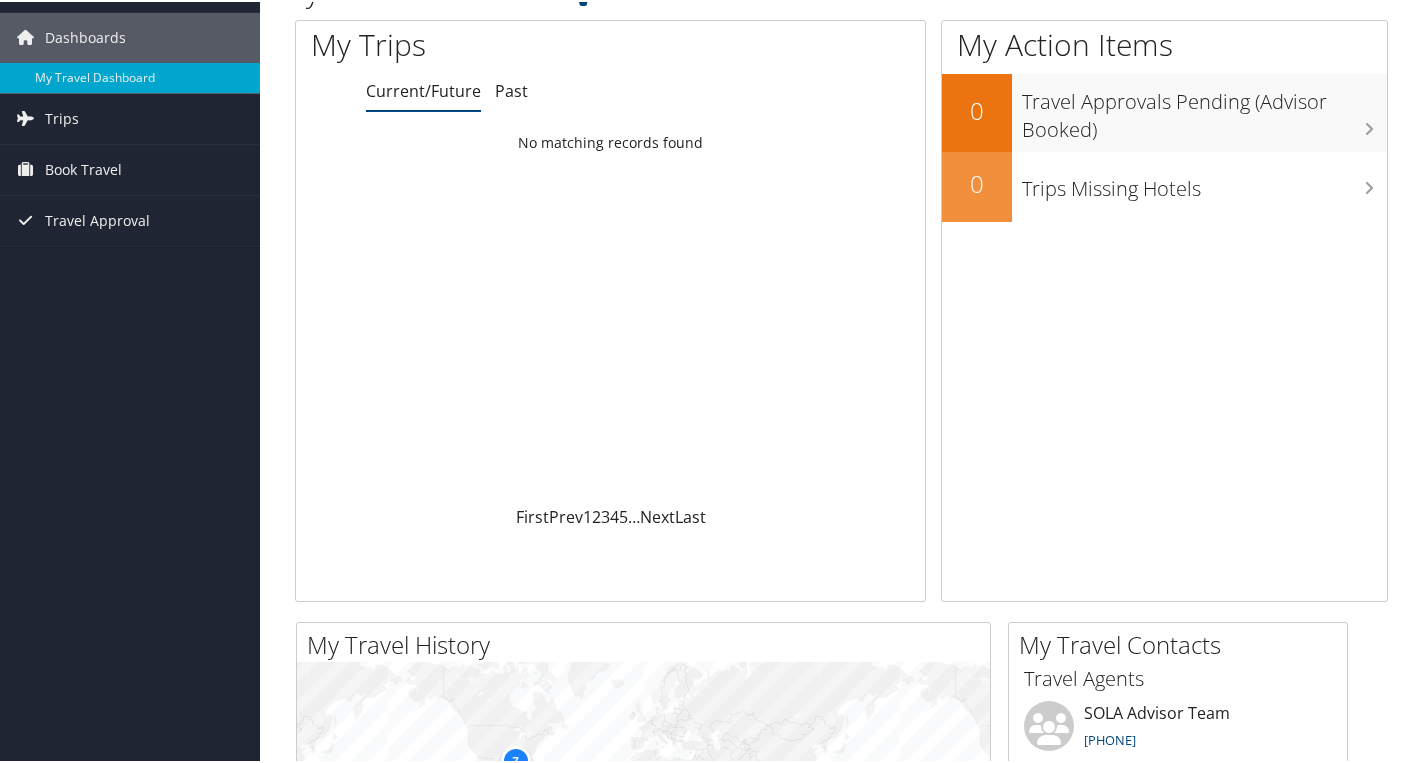 scroll, scrollTop: 0, scrollLeft: 0, axis: both 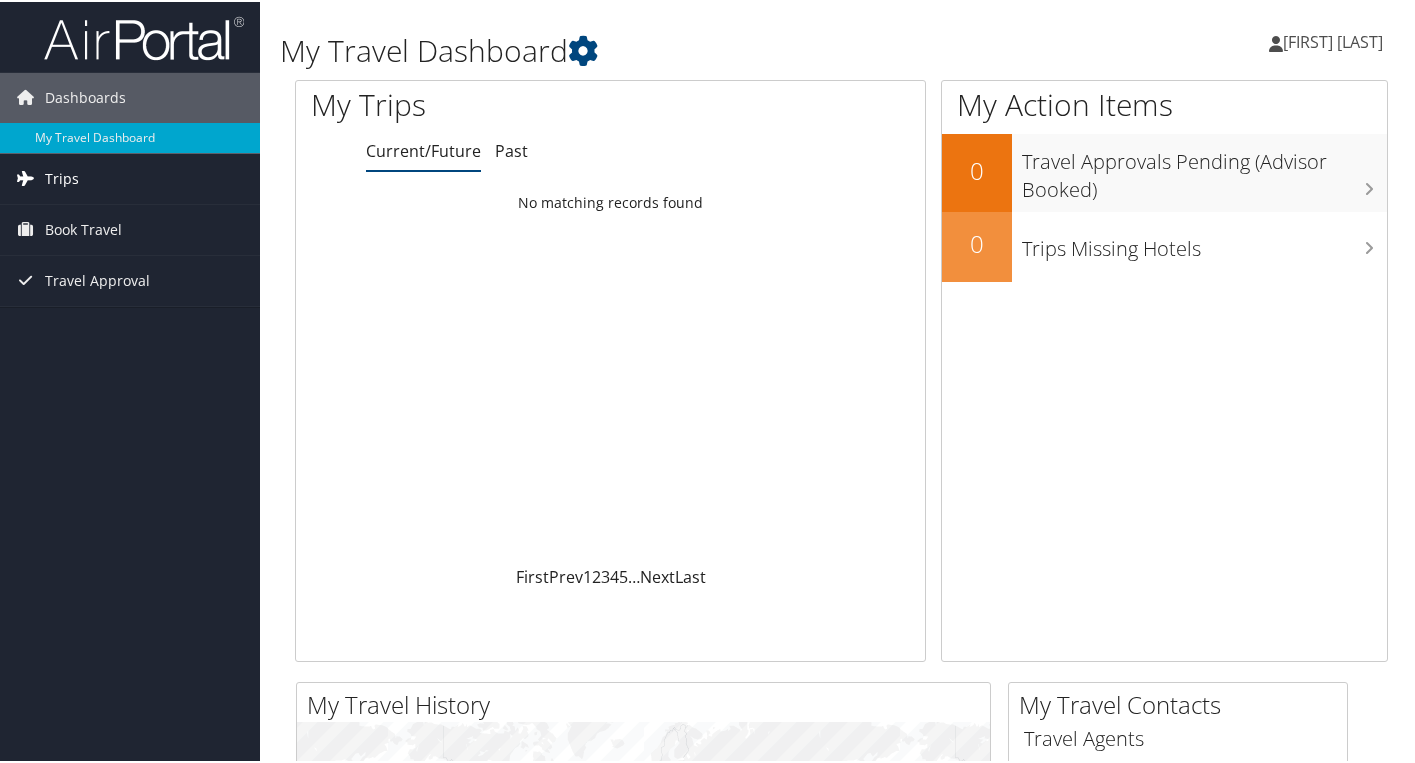 click on "Trips" at bounding box center (130, 177) 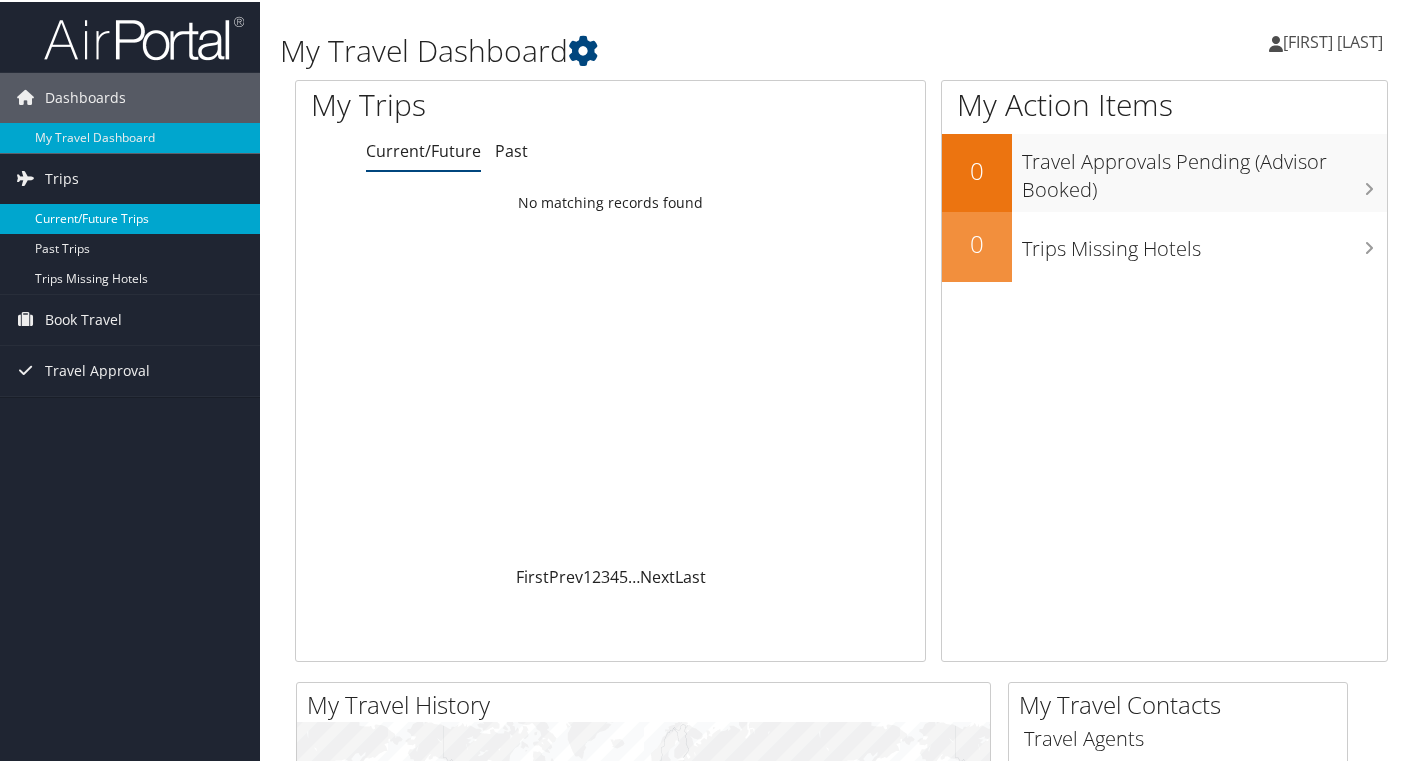 click on "Current/Future Trips" at bounding box center (130, 217) 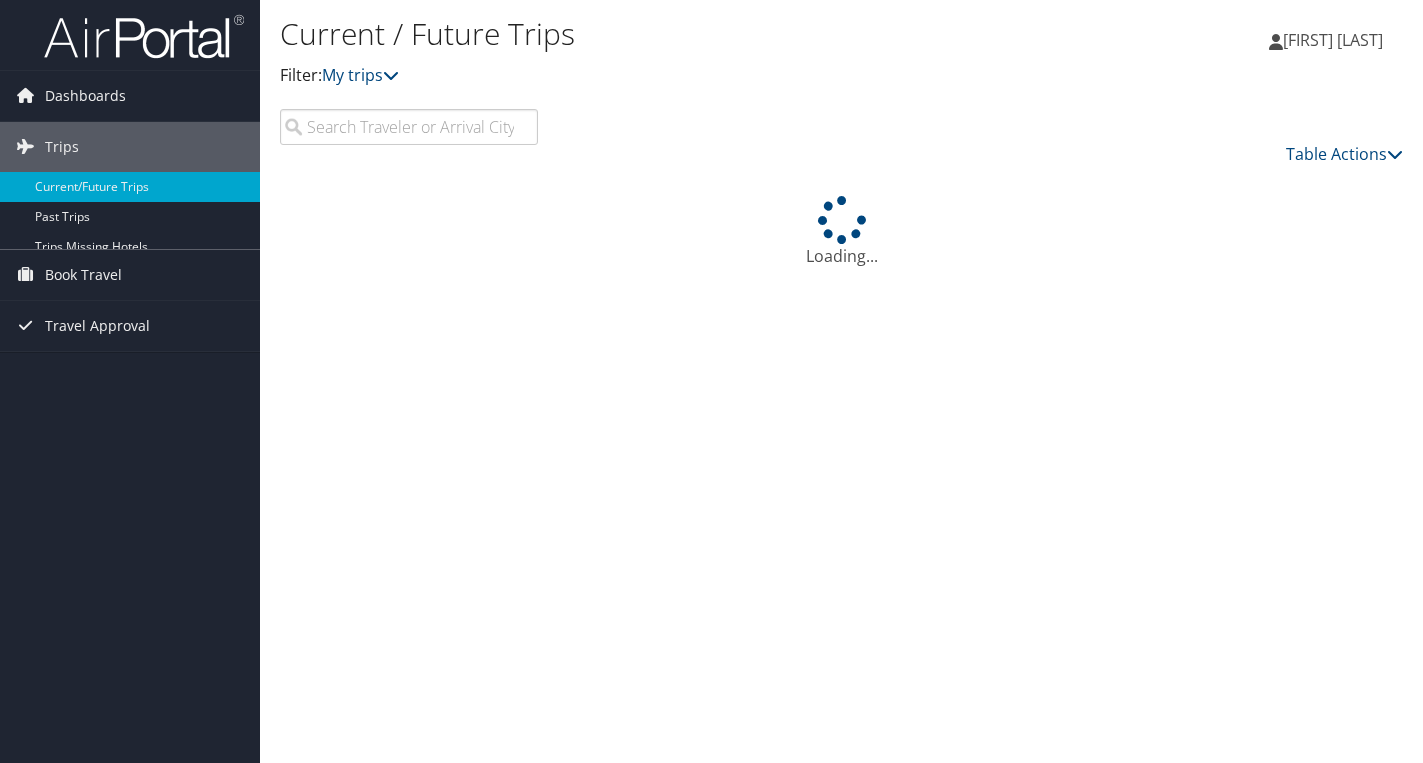 scroll, scrollTop: 0, scrollLeft: 0, axis: both 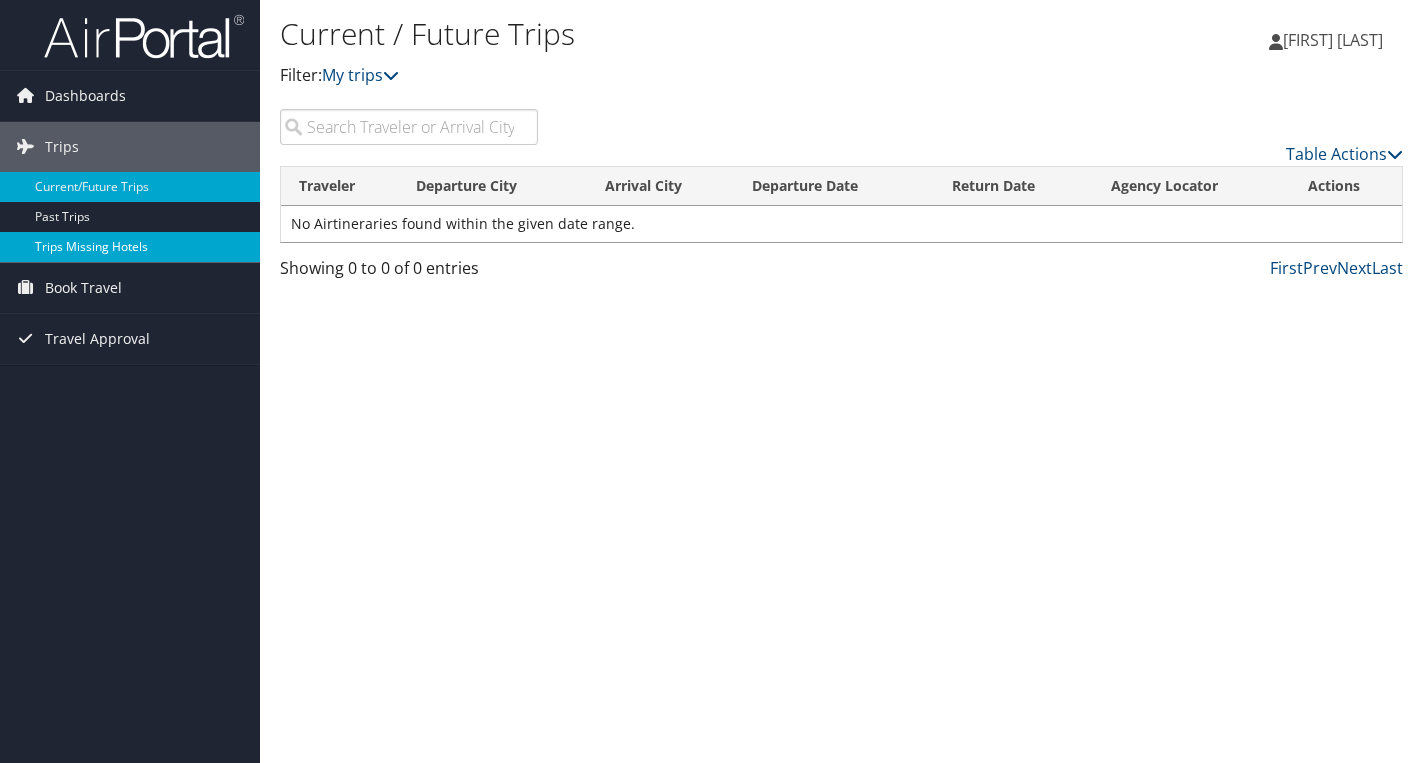 click on "Trips Missing Hotels" at bounding box center [130, 247] 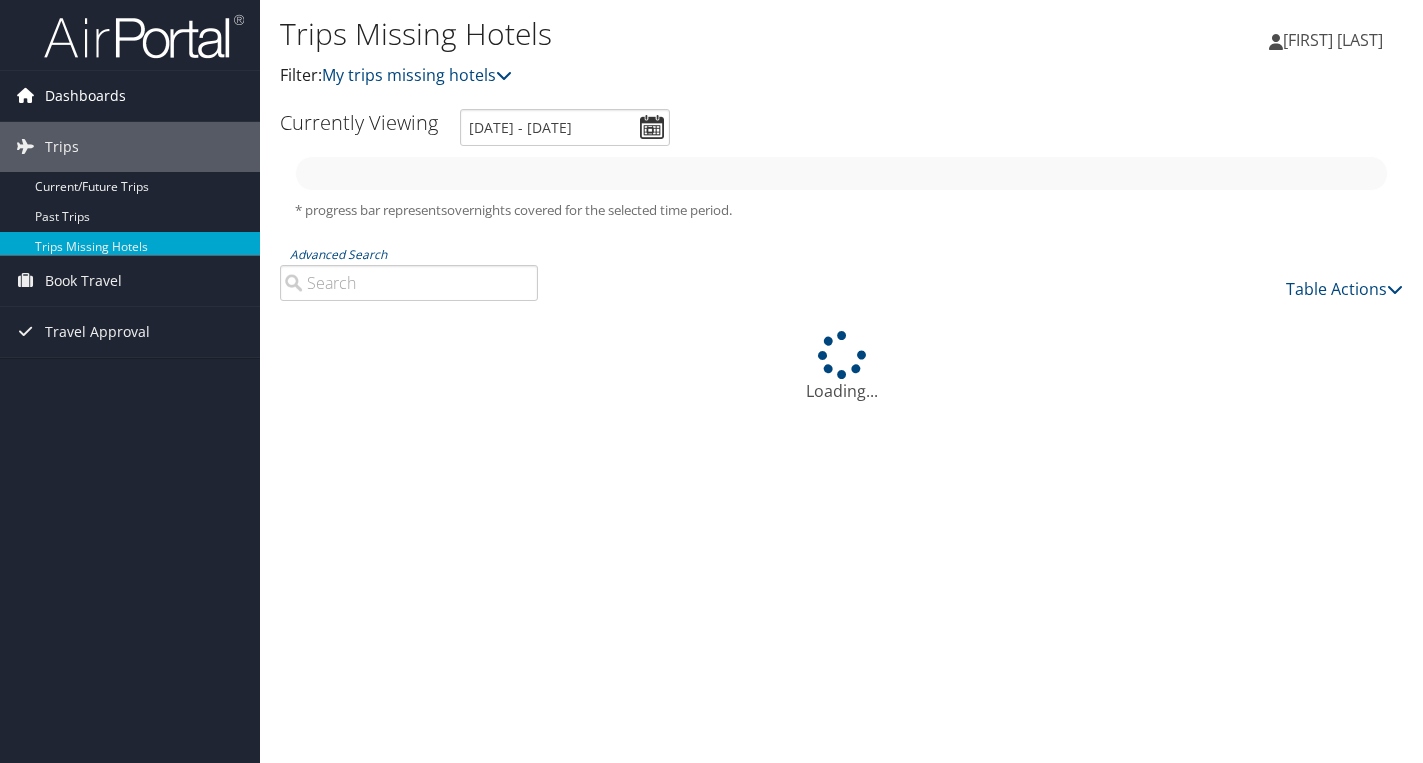 scroll, scrollTop: 0, scrollLeft: 0, axis: both 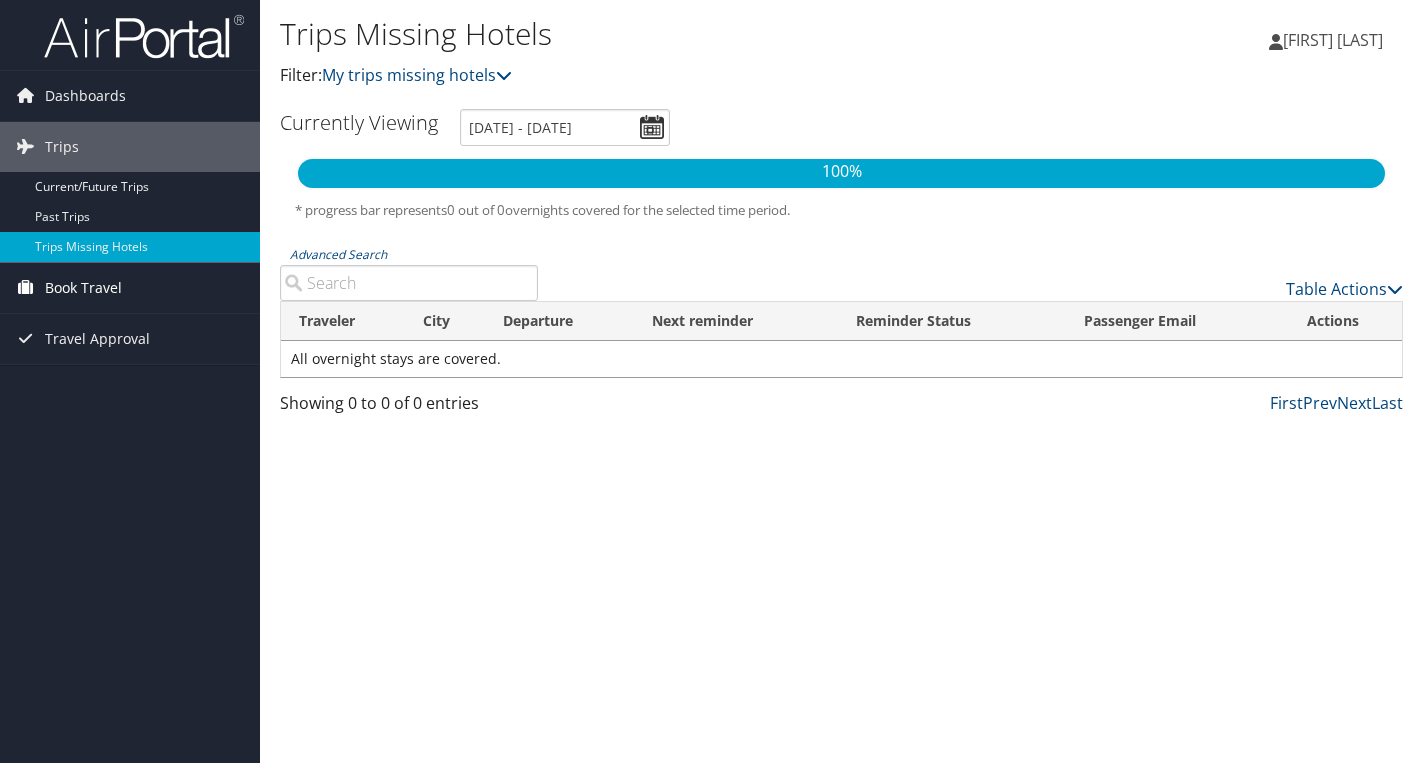 click on "Book Travel" at bounding box center (83, 288) 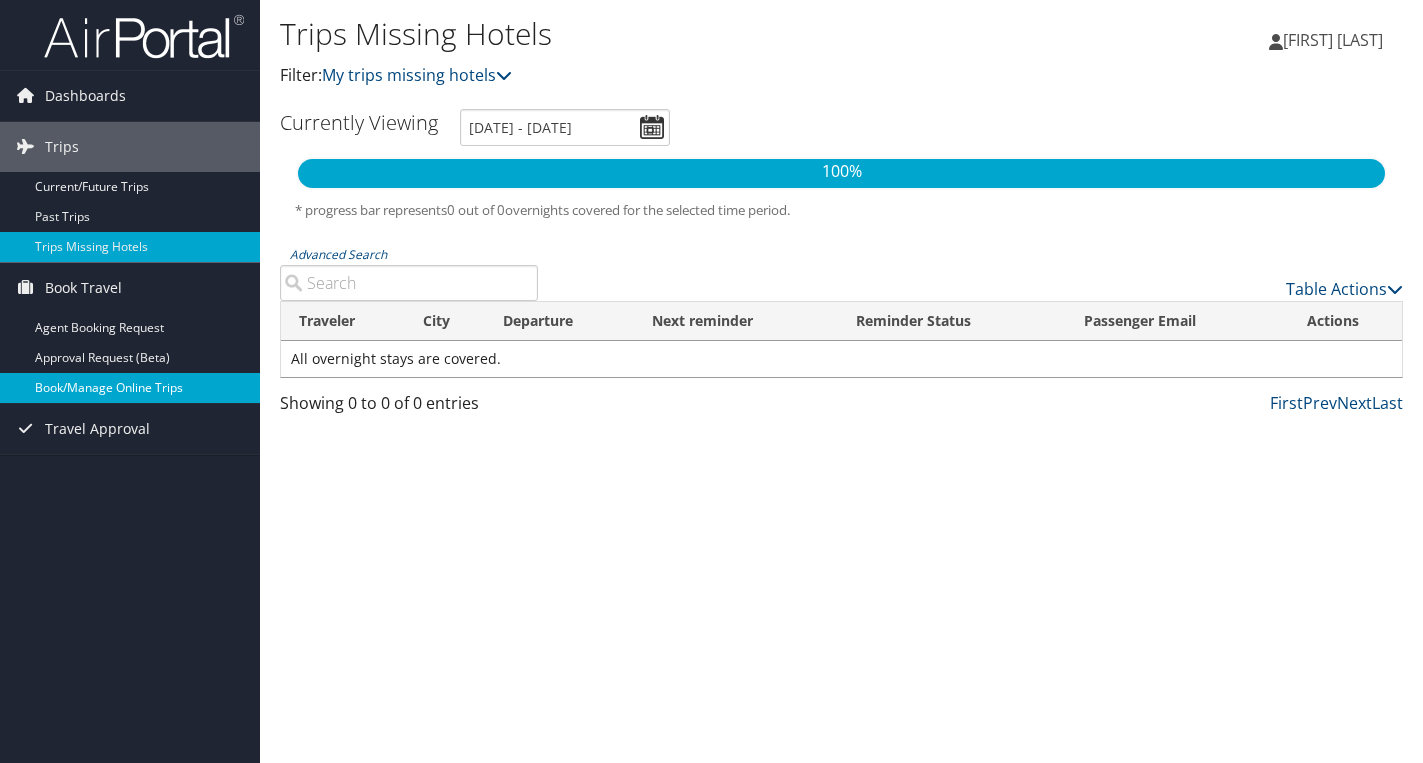 click on "Book/Manage Online Trips" at bounding box center [130, 388] 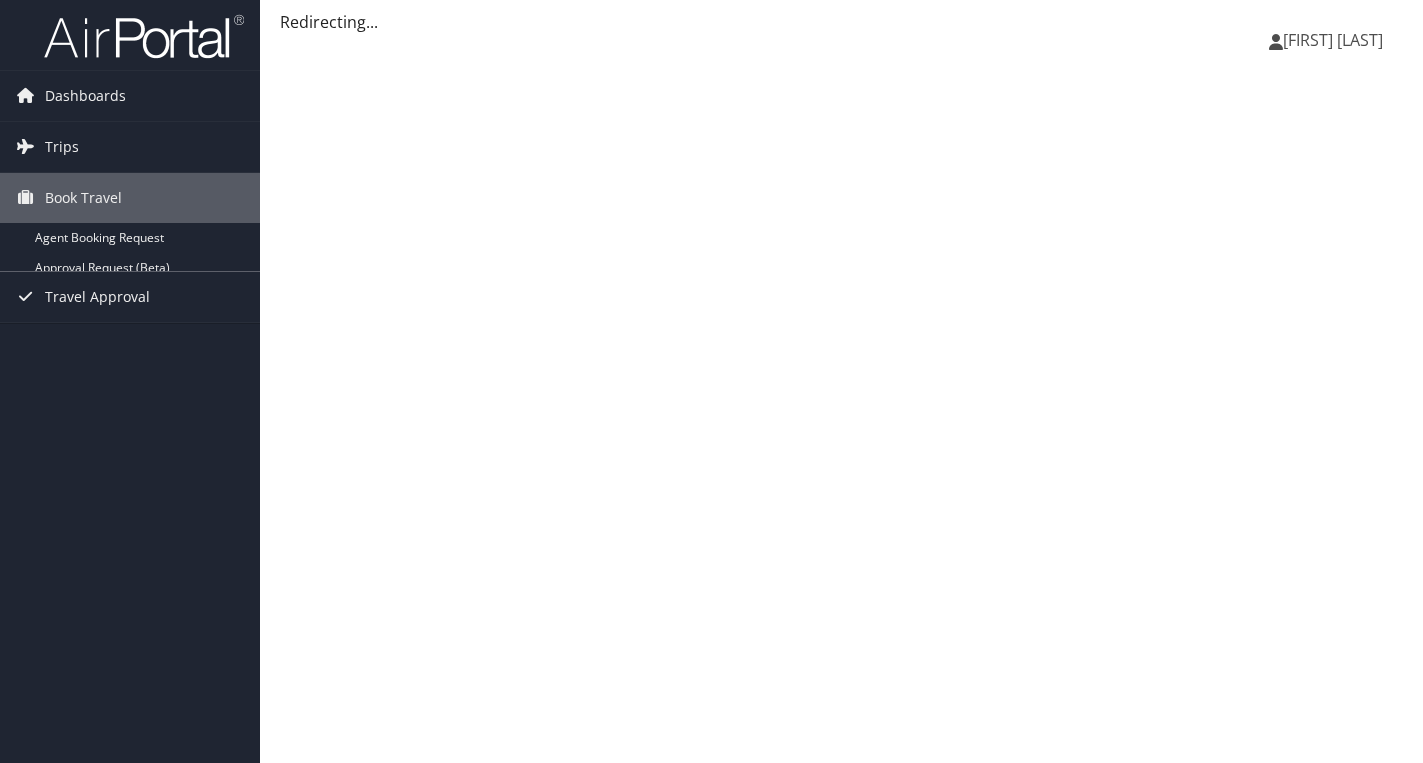 scroll, scrollTop: 0, scrollLeft: 0, axis: both 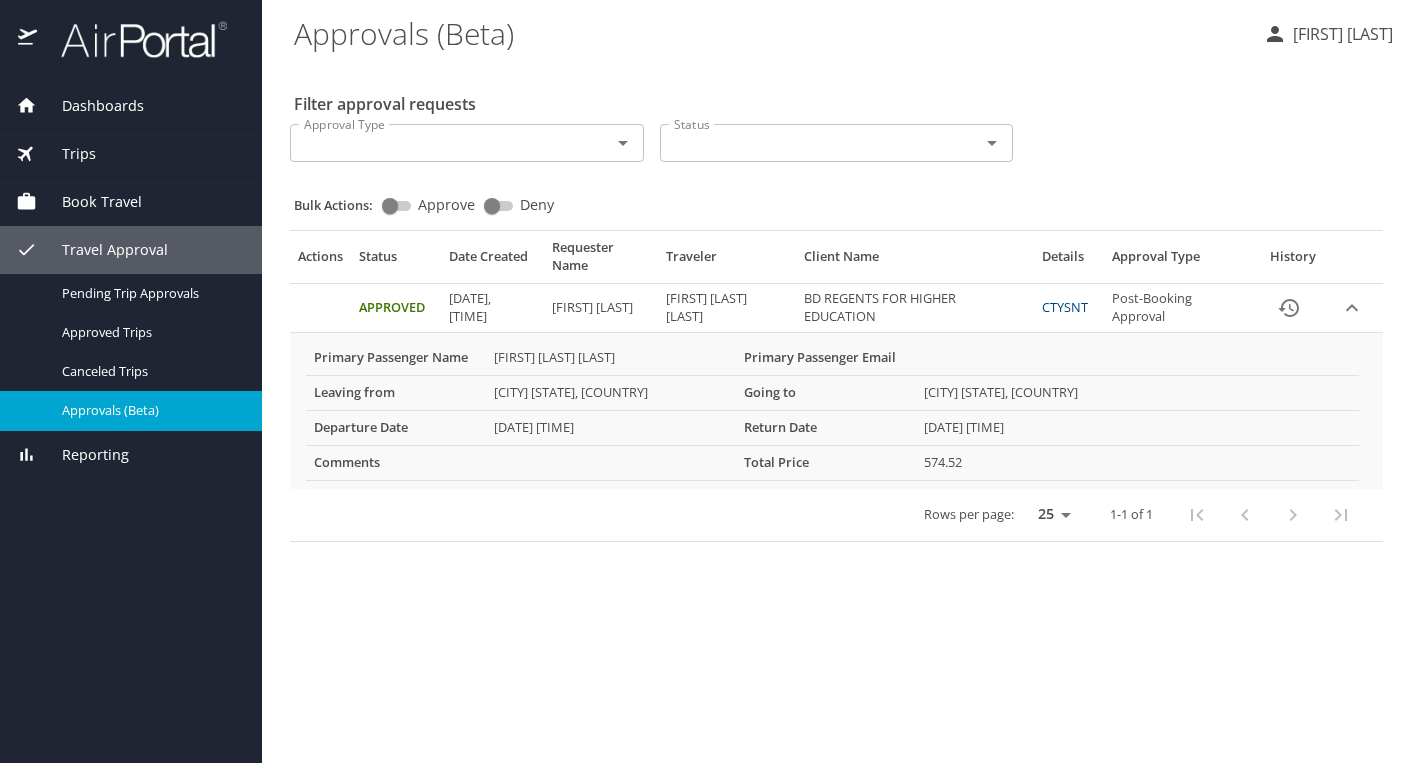 click 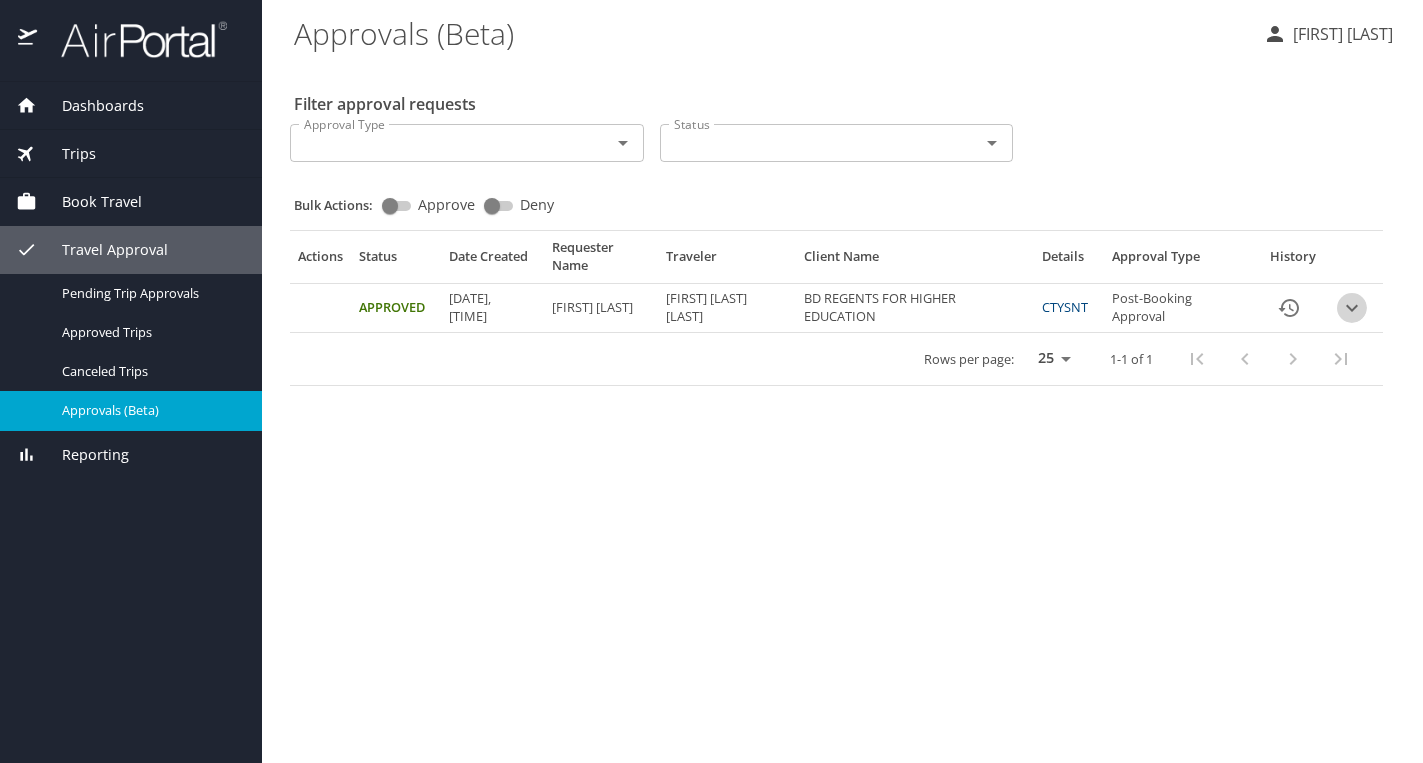 click 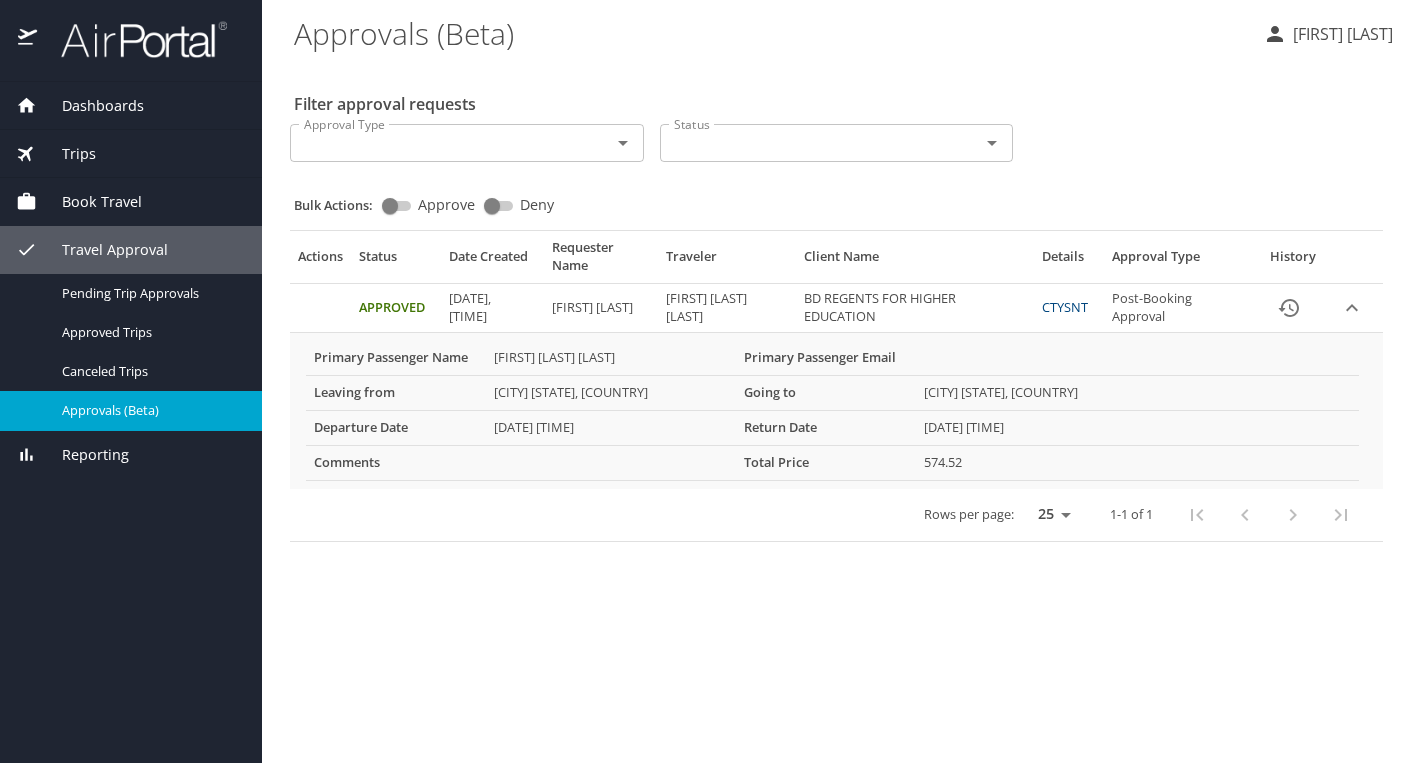 click at bounding box center [1289, 308] 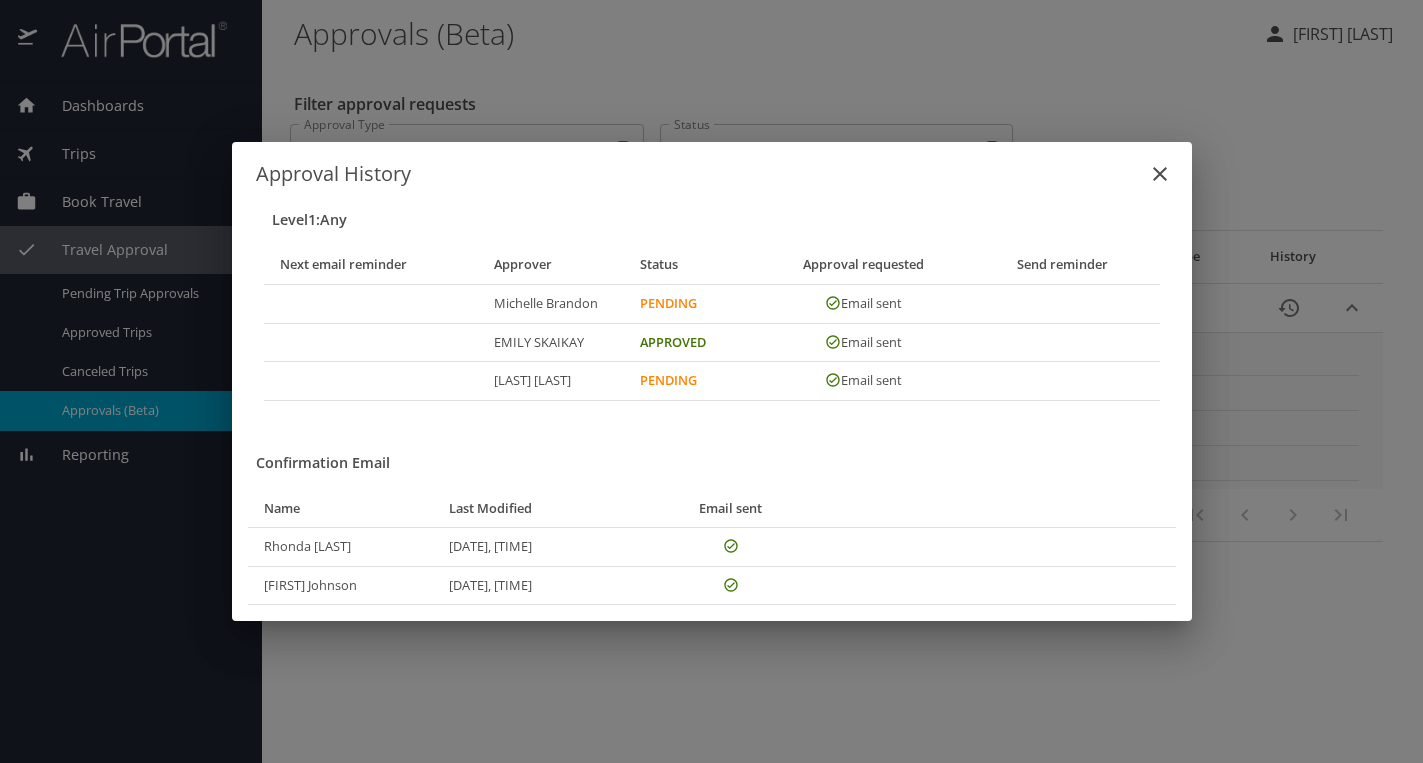 click 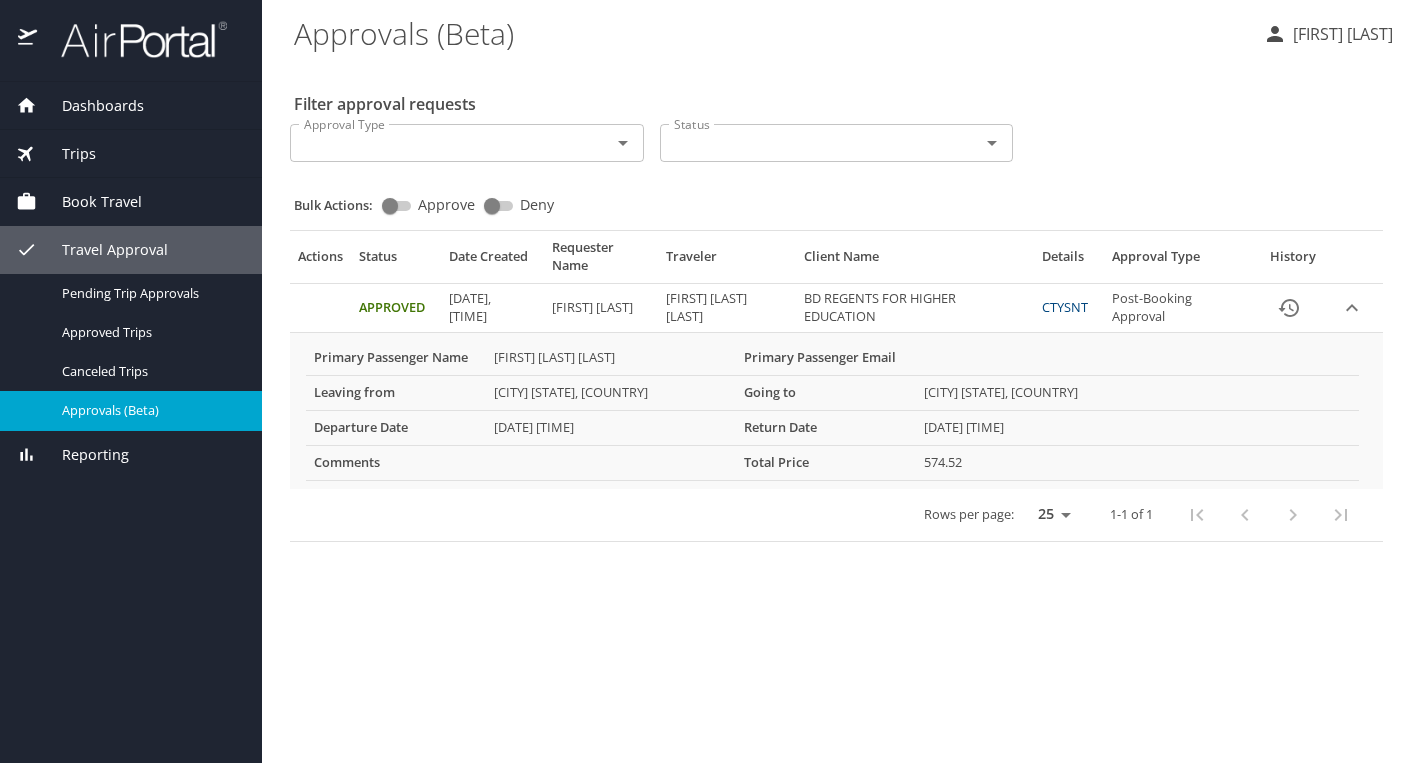 click on "CTYSNT" at bounding box center (1065, 307) 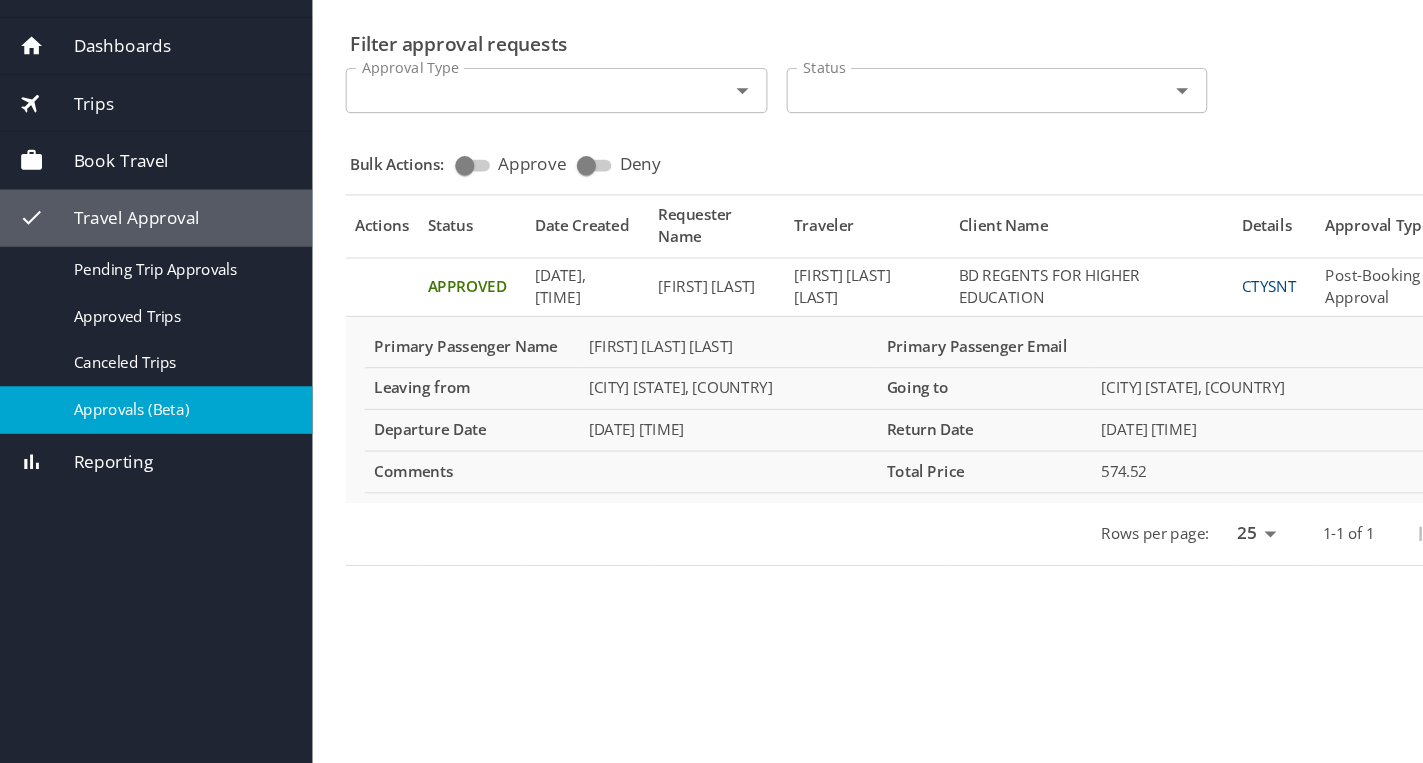 click on "Dashboards" at bounding box center (131, 106) 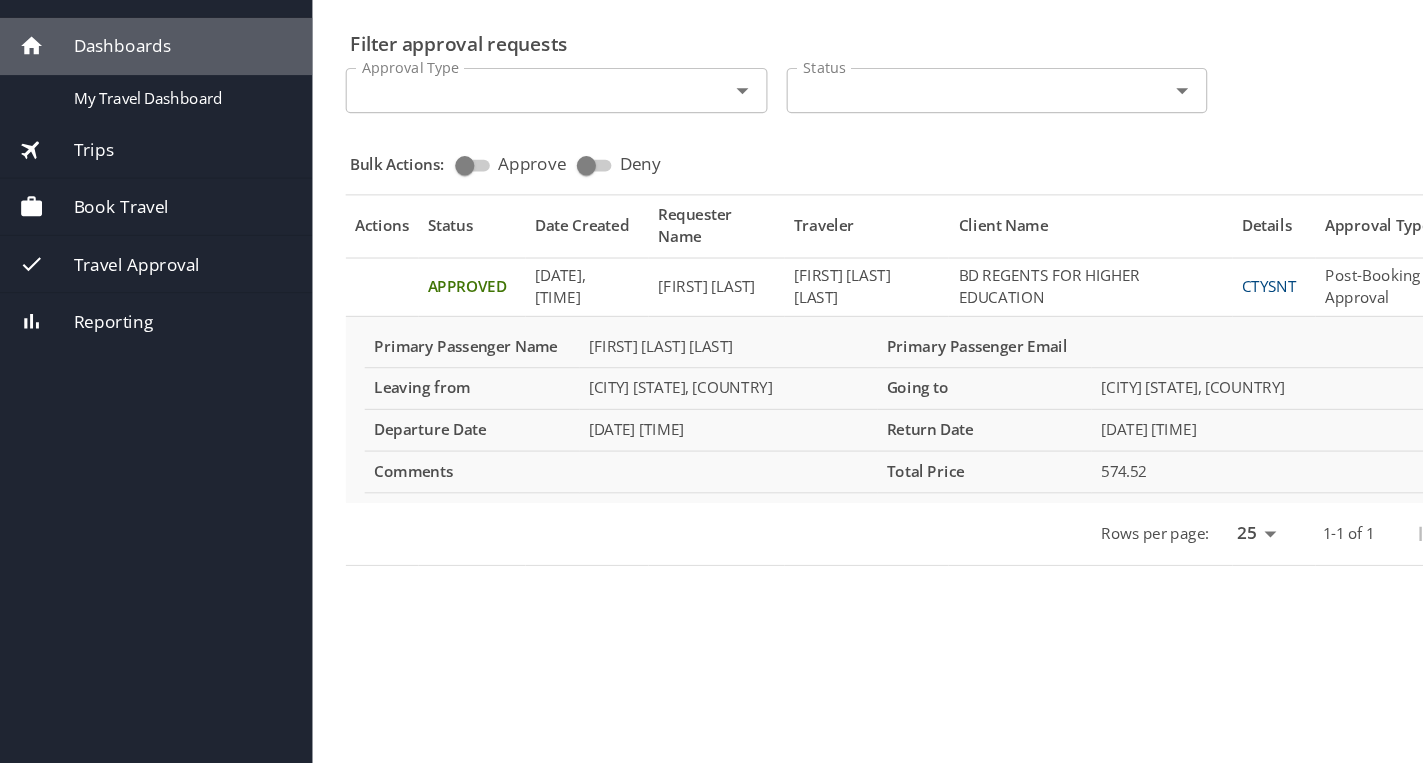 click on "Dashboards" at bounding box center (131, 106) 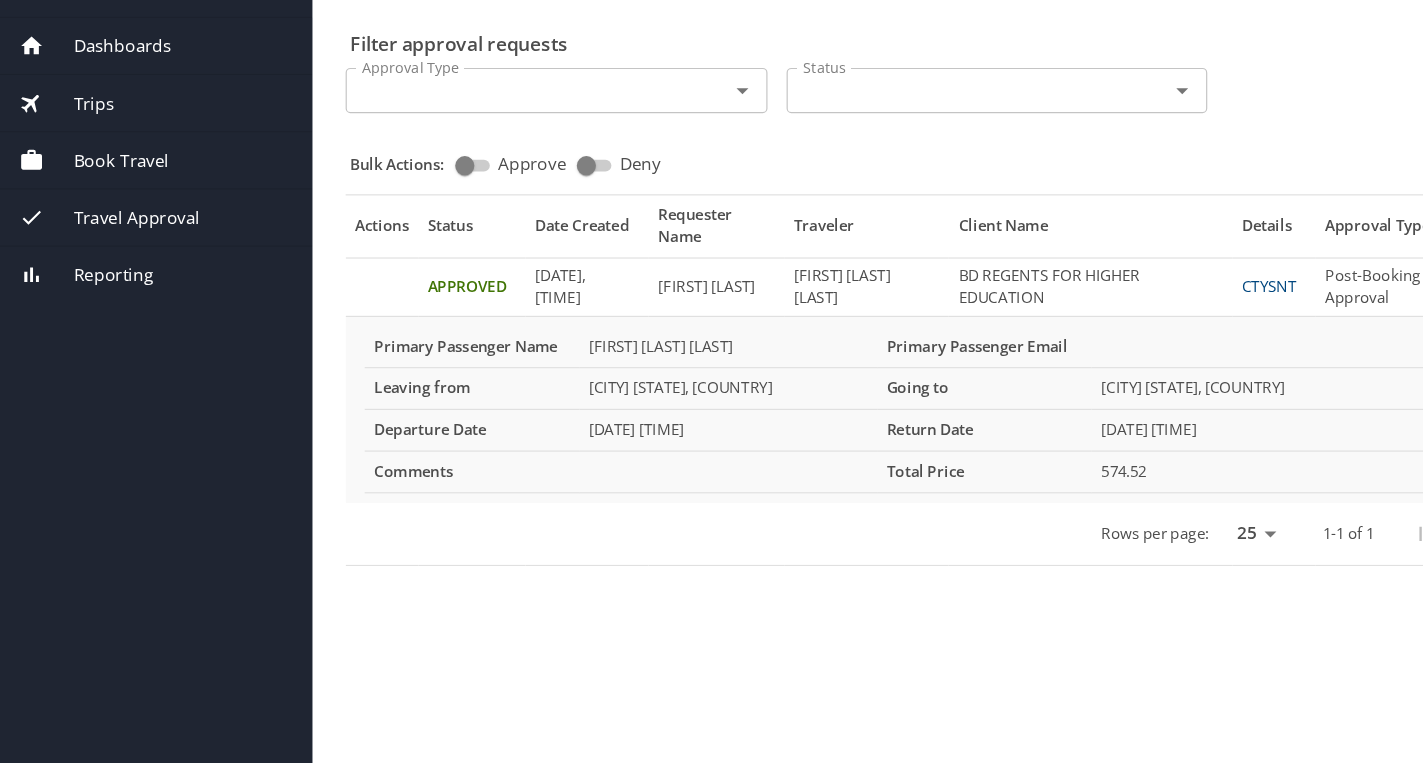 click on "Dashboards" at bounding box center [131, 106] 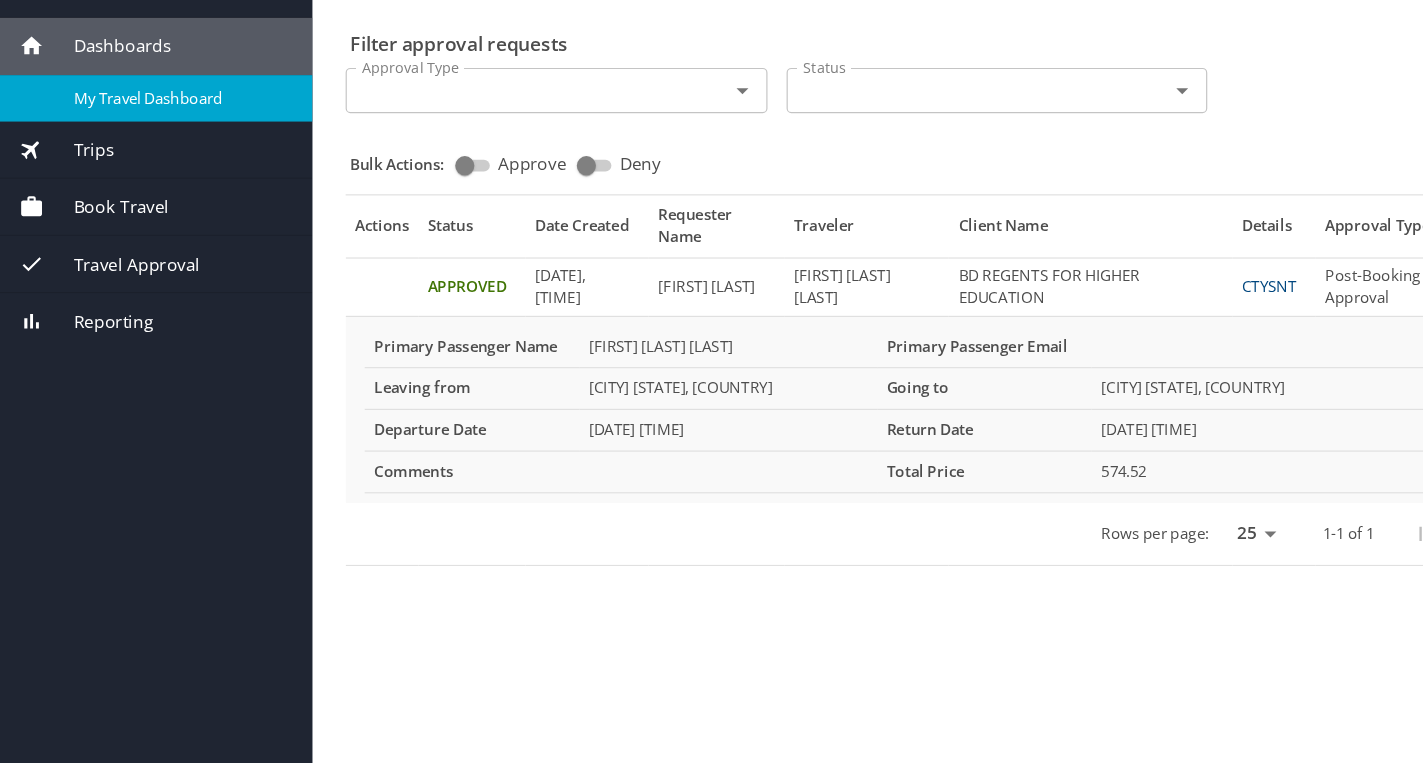 click on "My Travel Dashboard" at bounding box center (150, 149) 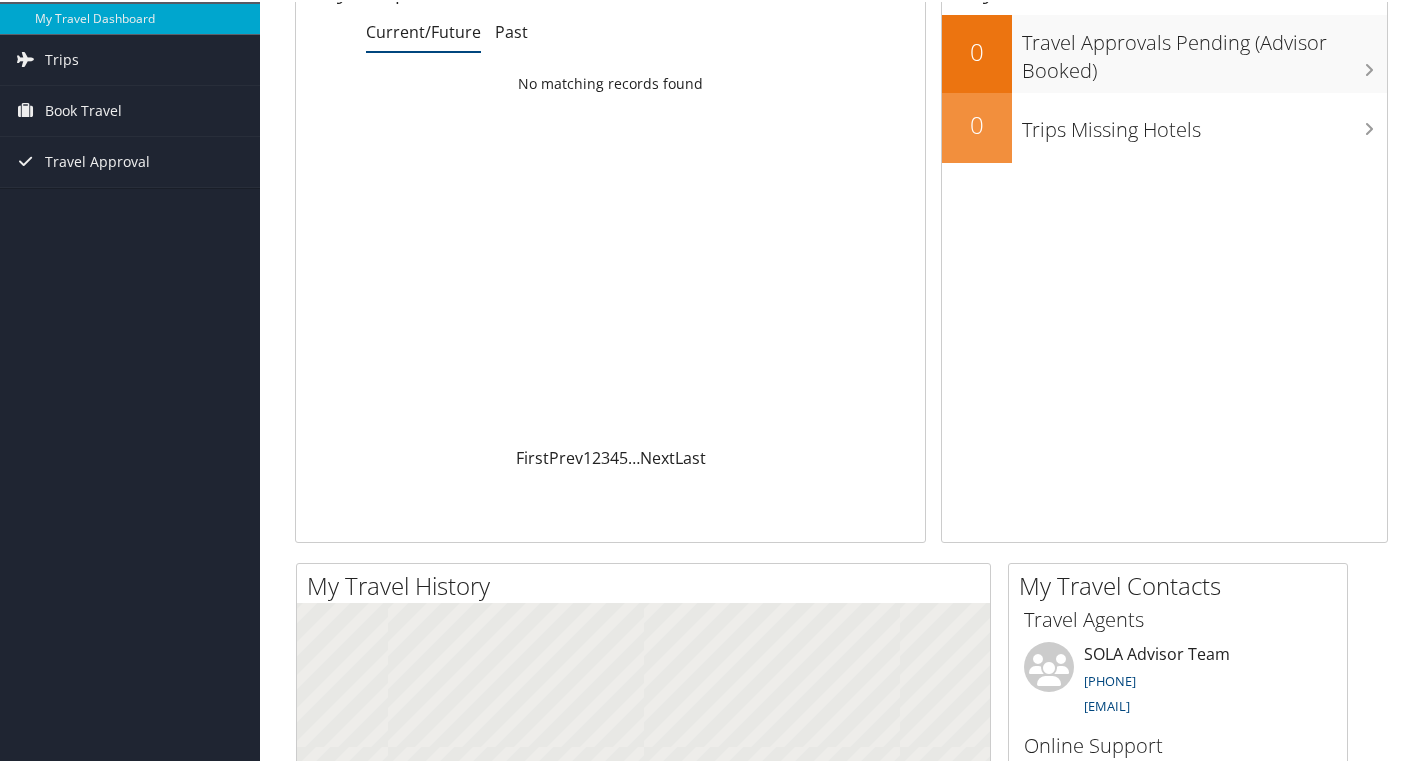scroll, scrollTop: 126, scrollLeft: 0, axis: vertical 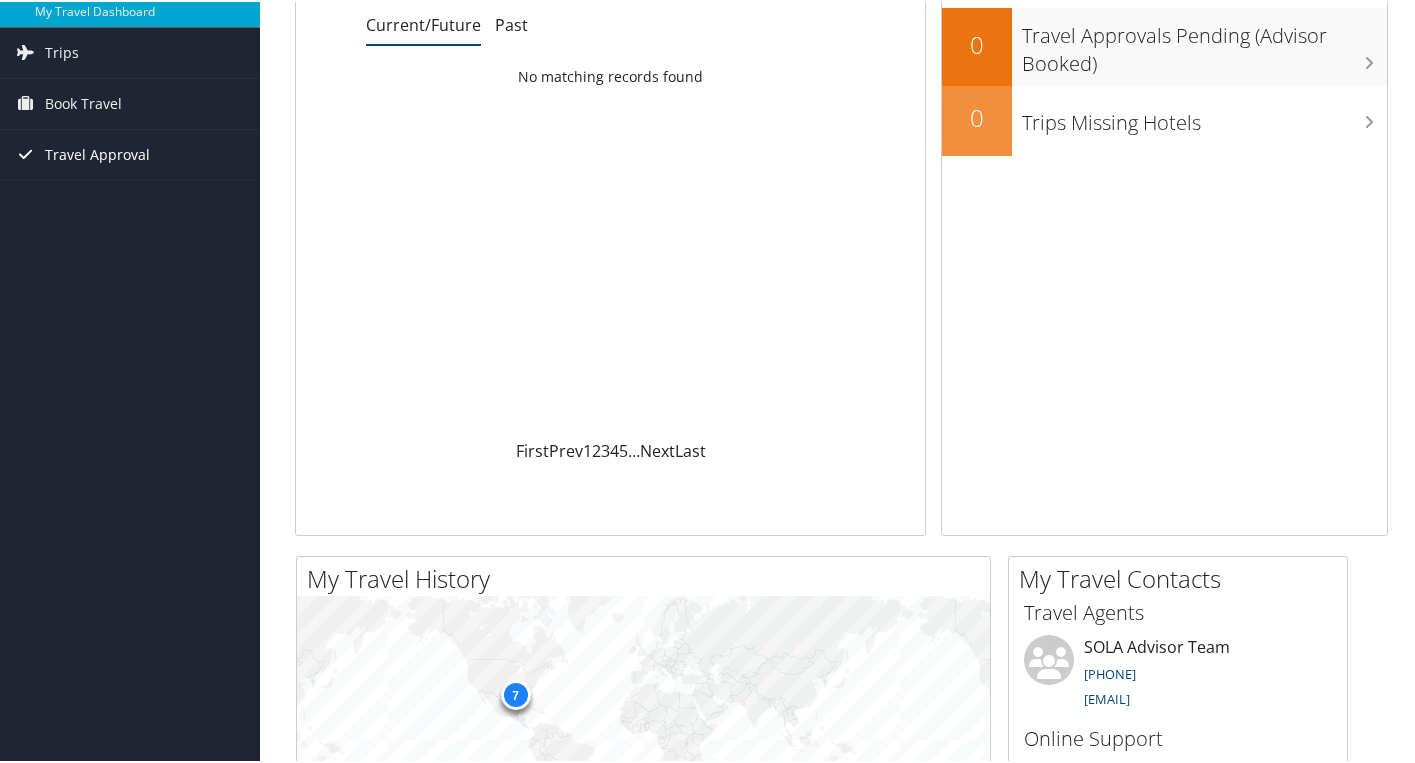 click on "Travel Approval" at bounding box center [97, 153] 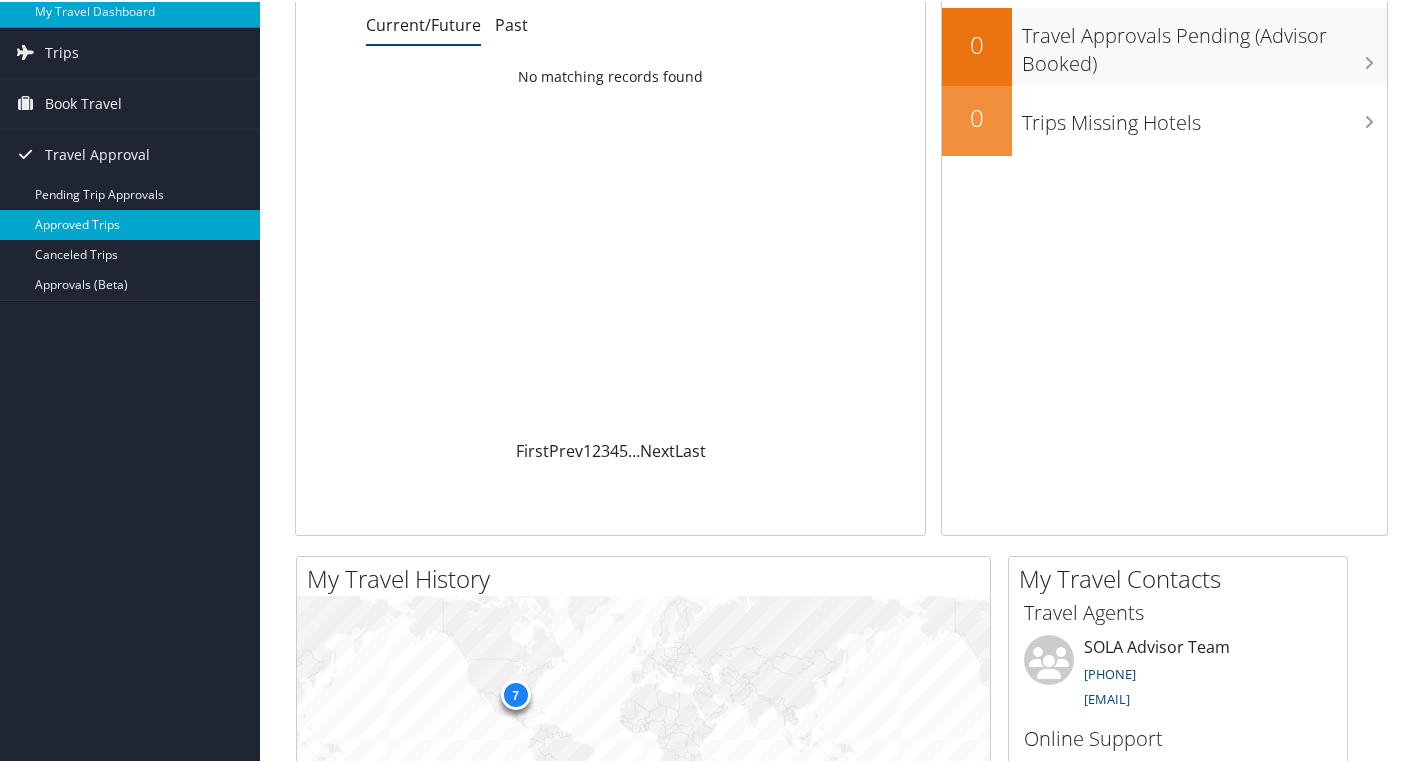 click on "Approved Trips" at bounding box center [130, 223] 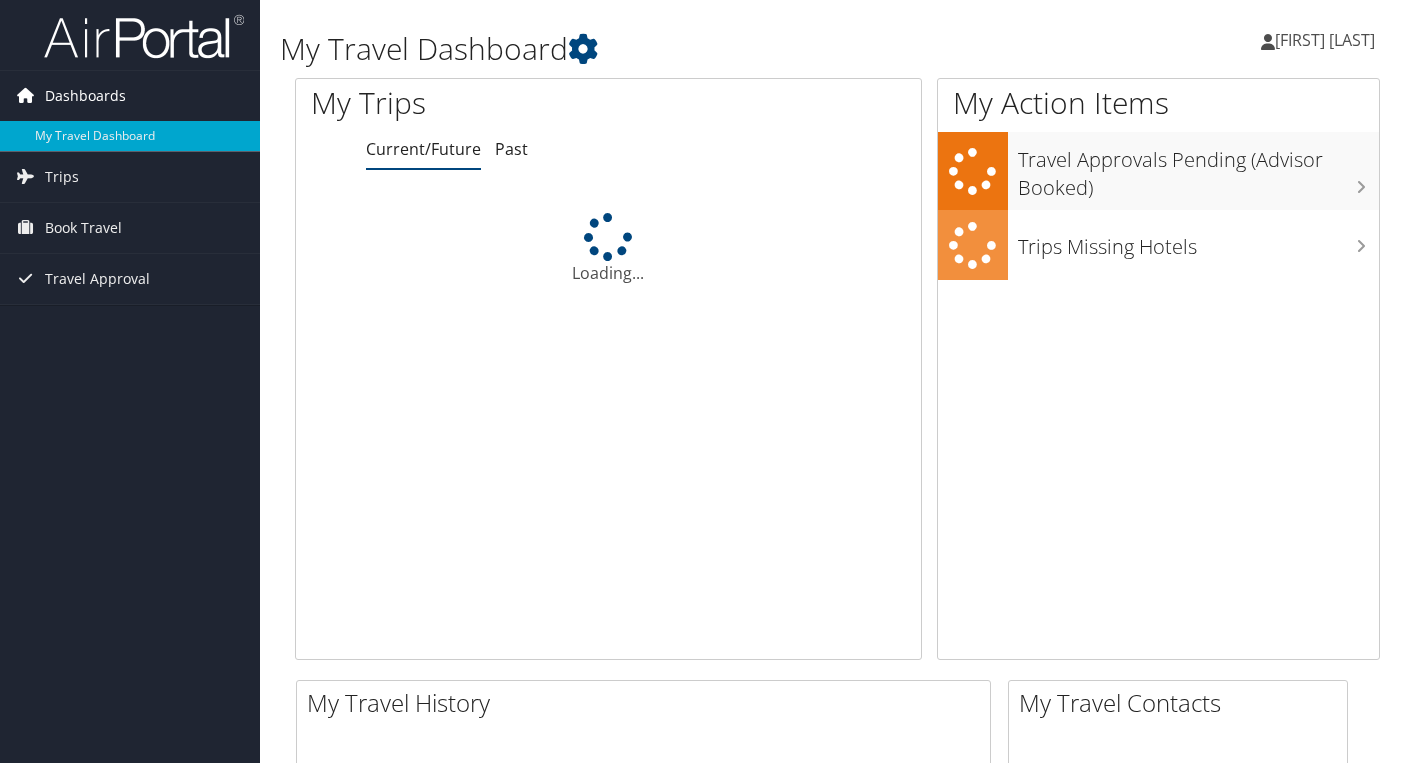 scroll, scrollTop: 0, scrollLeft: 0, axis: both 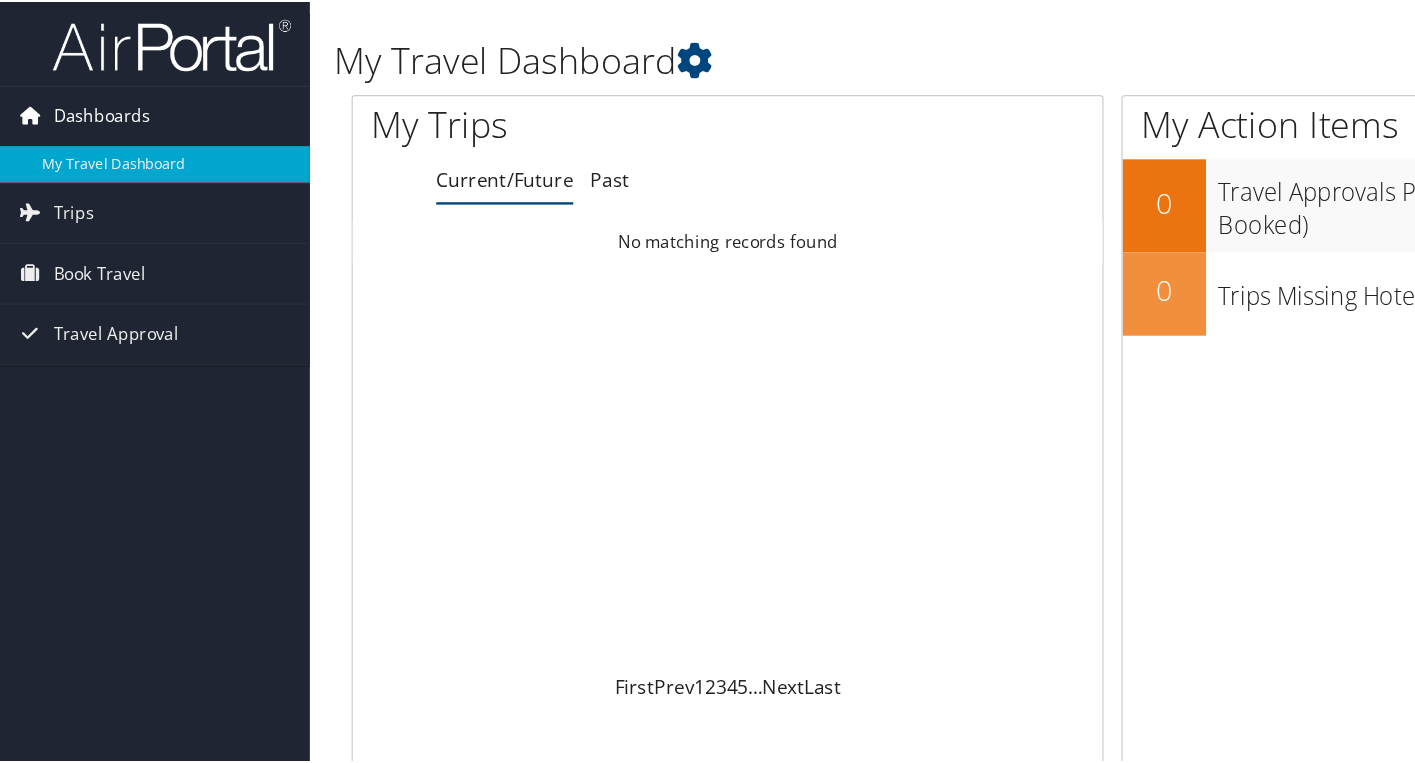 click on "Dashboards" at bounding box center [85, 96] 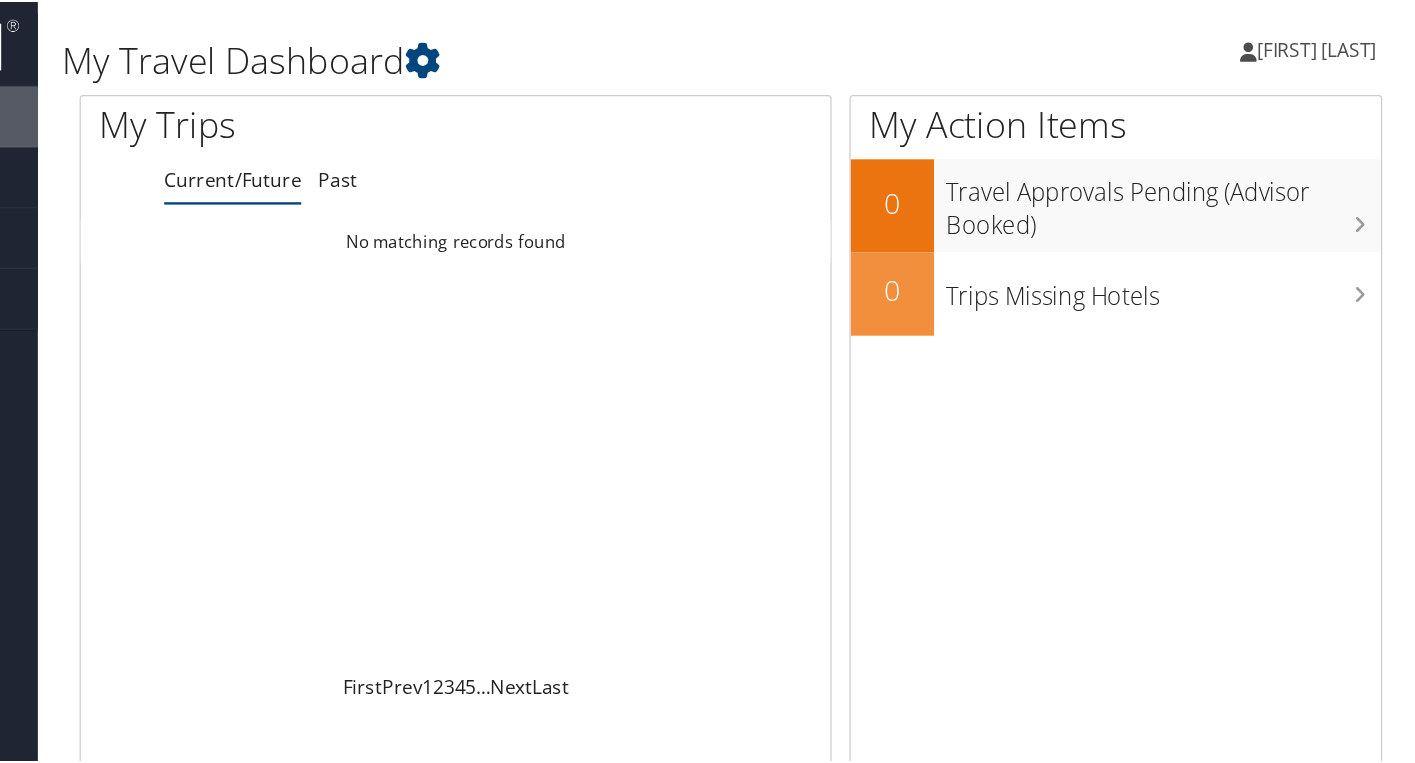 click on "[FIRST] [LAST]" at bounding box center (1333, 40) 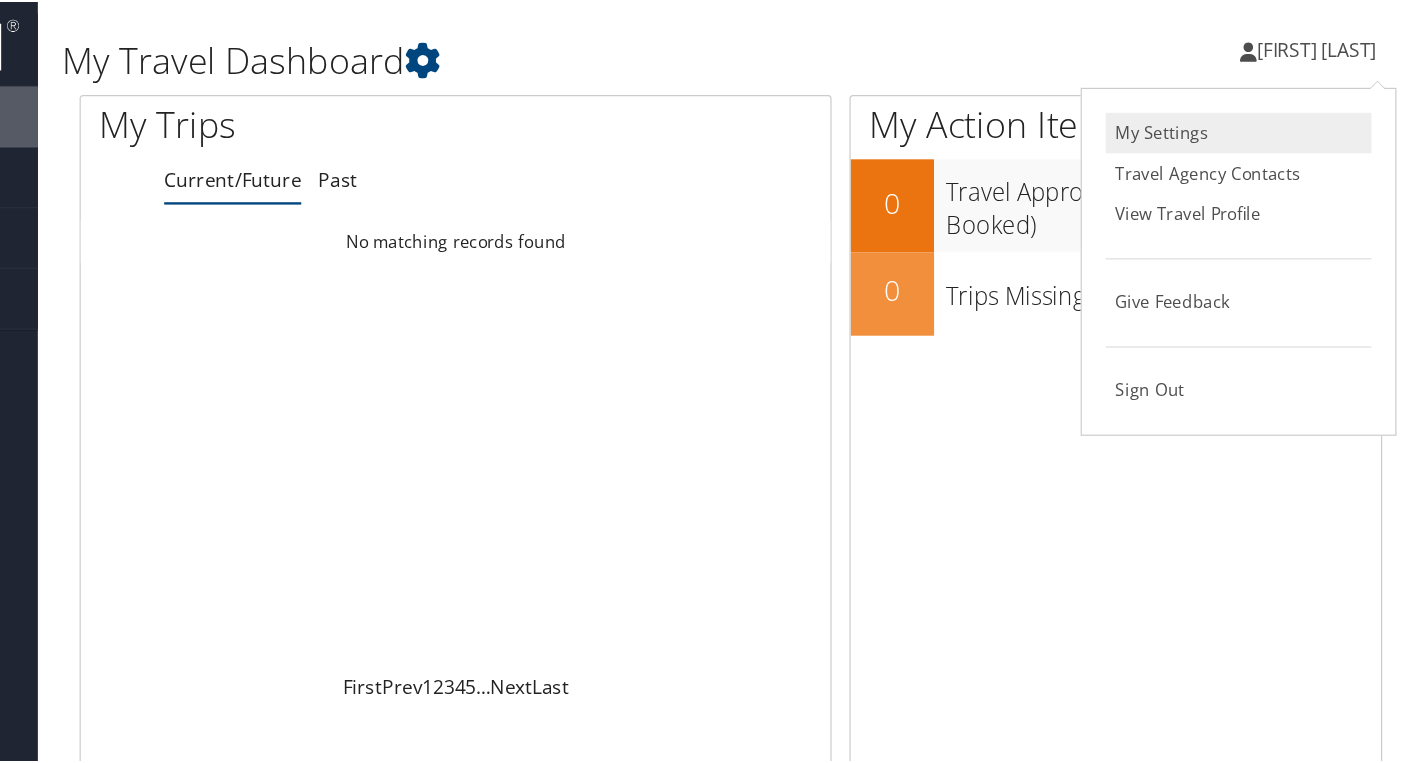click on "My Settings" at bounding box center [1267, 110] 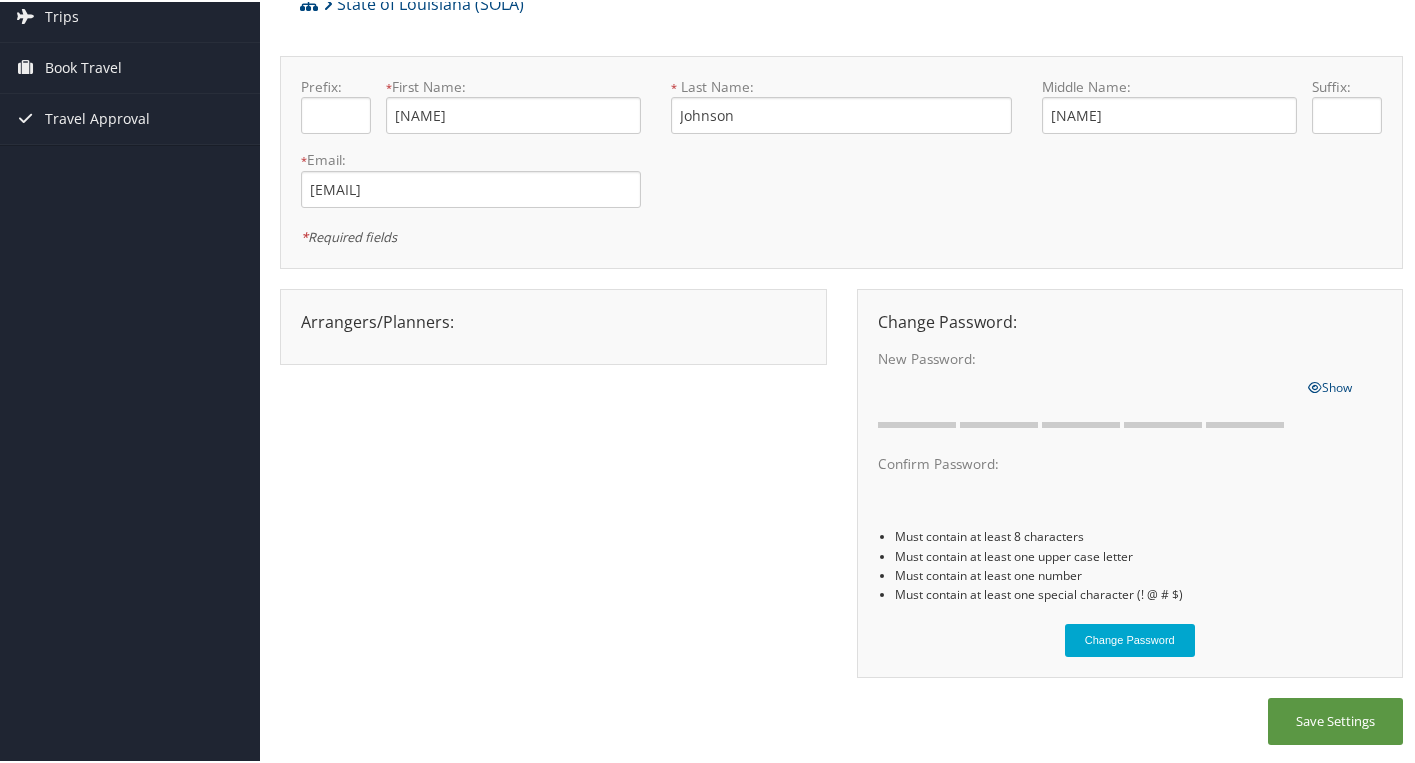 scroll, scrollTop: 0, scrollLeft: 0, axis: both 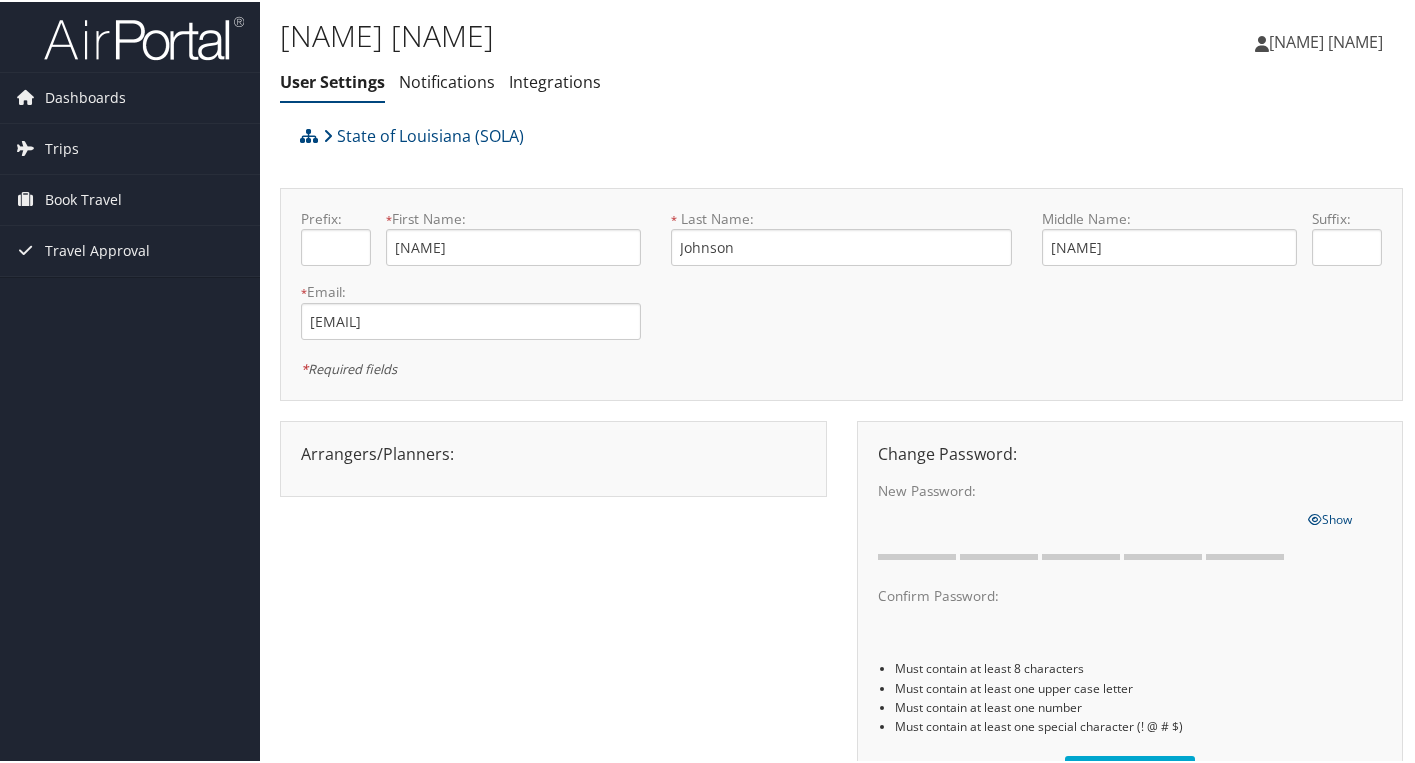 click on "[NAME] [NAME]" at bounding box center [1326, 40] 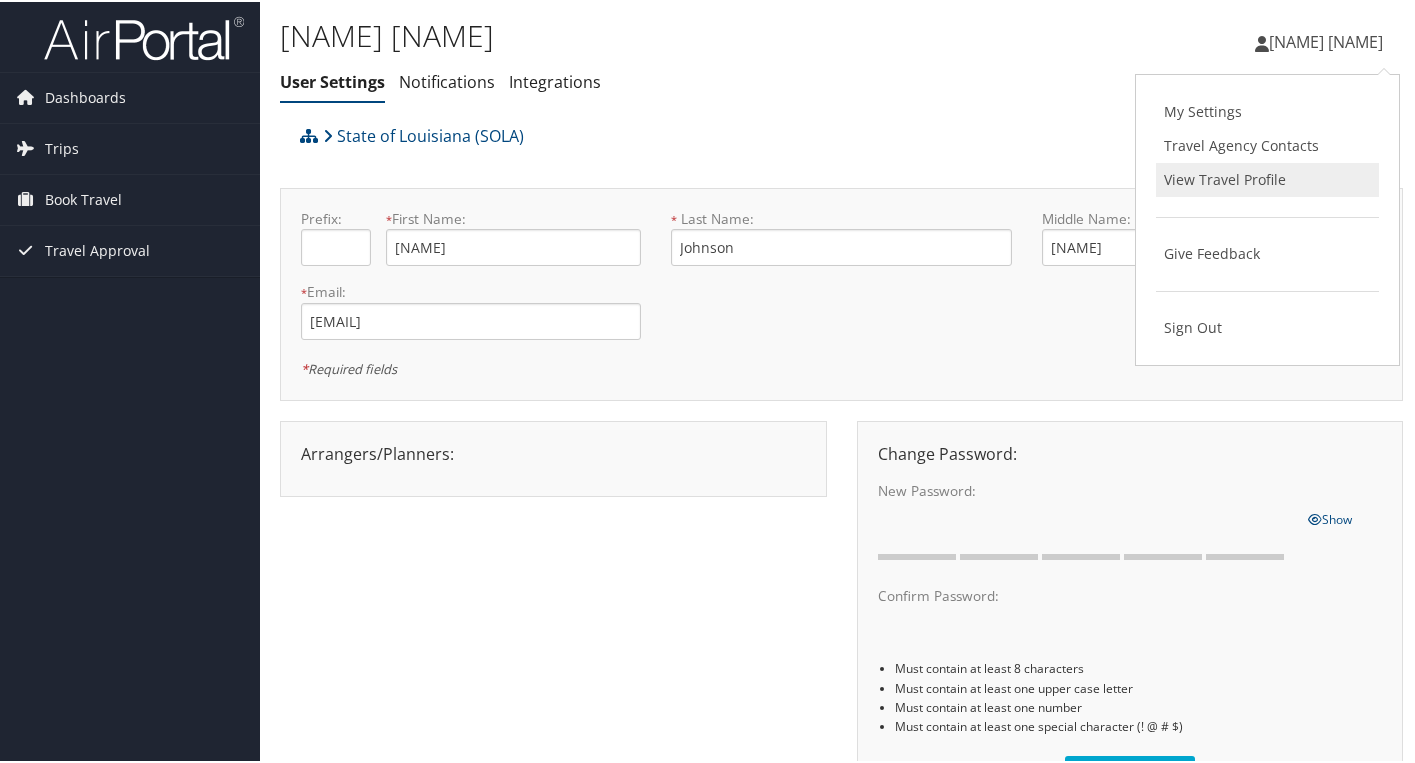 click on "View Travel Profile" at bounding box center (1267, 178) 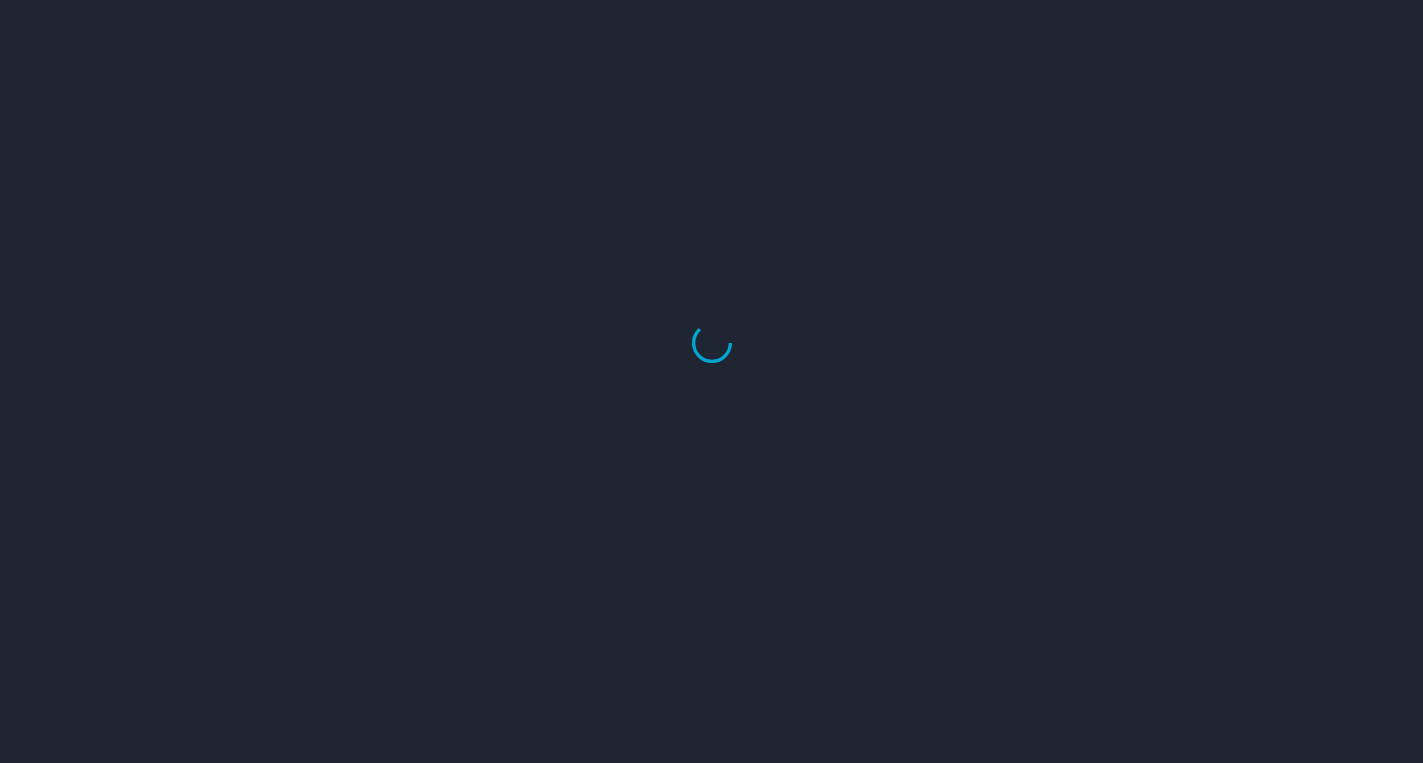 scroll, scrollTop: 0, scrollLeft: 0, axis: both 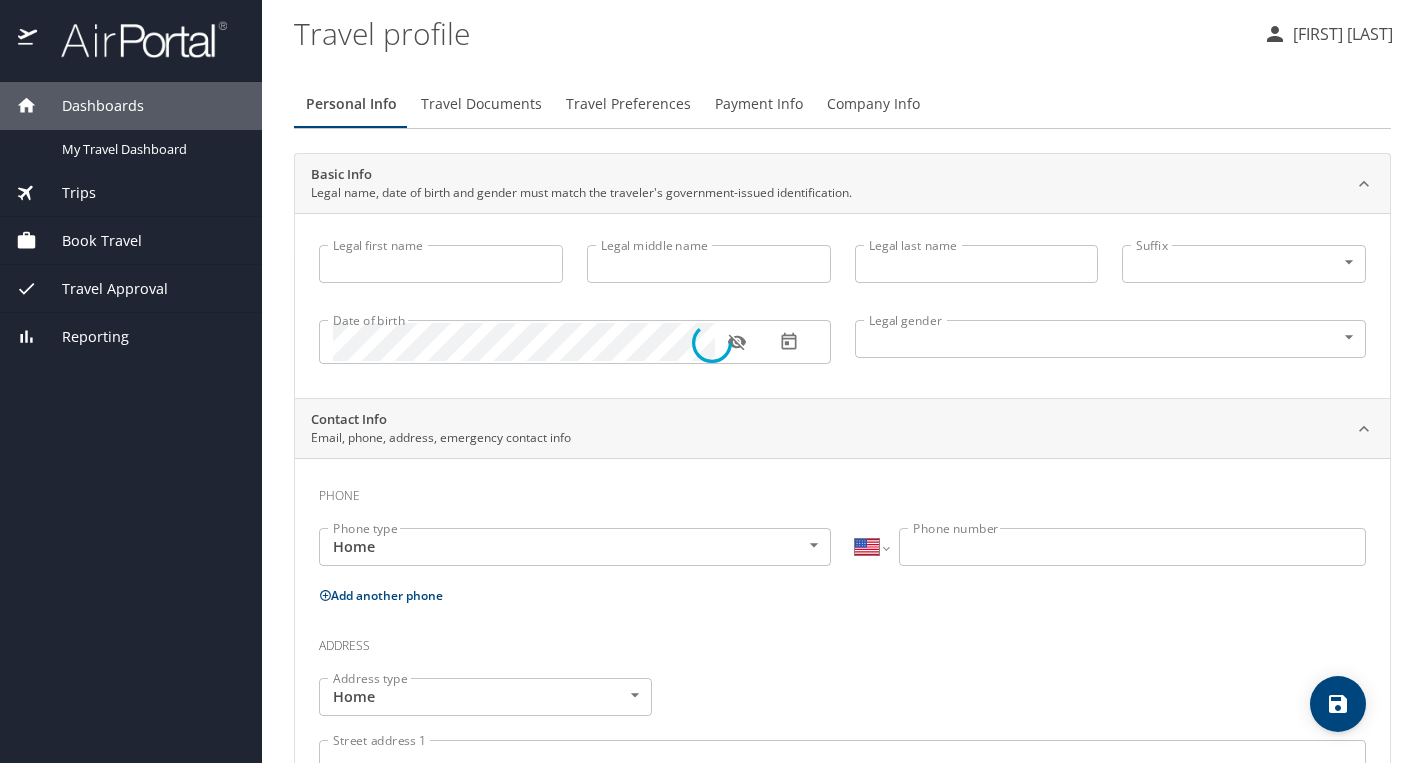 type on "Zackeus" 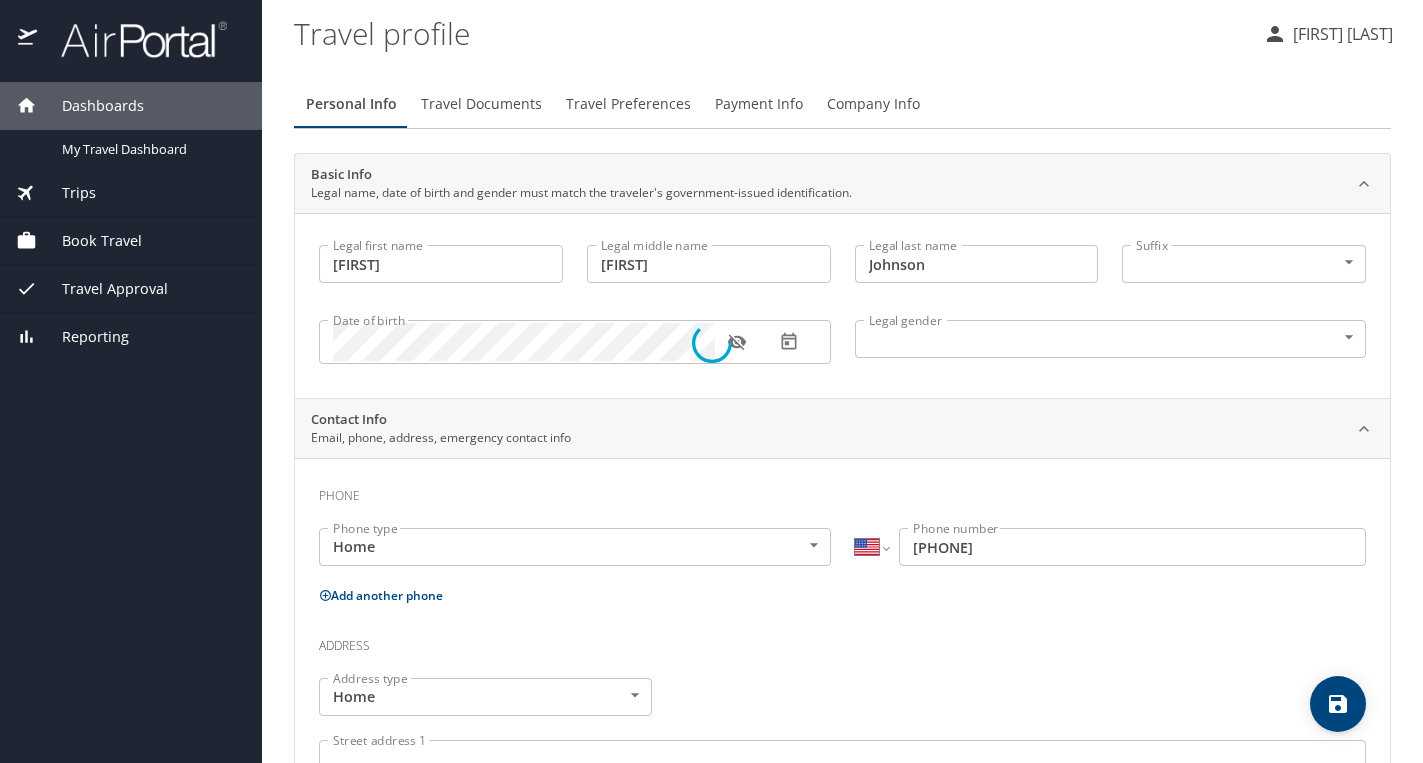 select on "US" 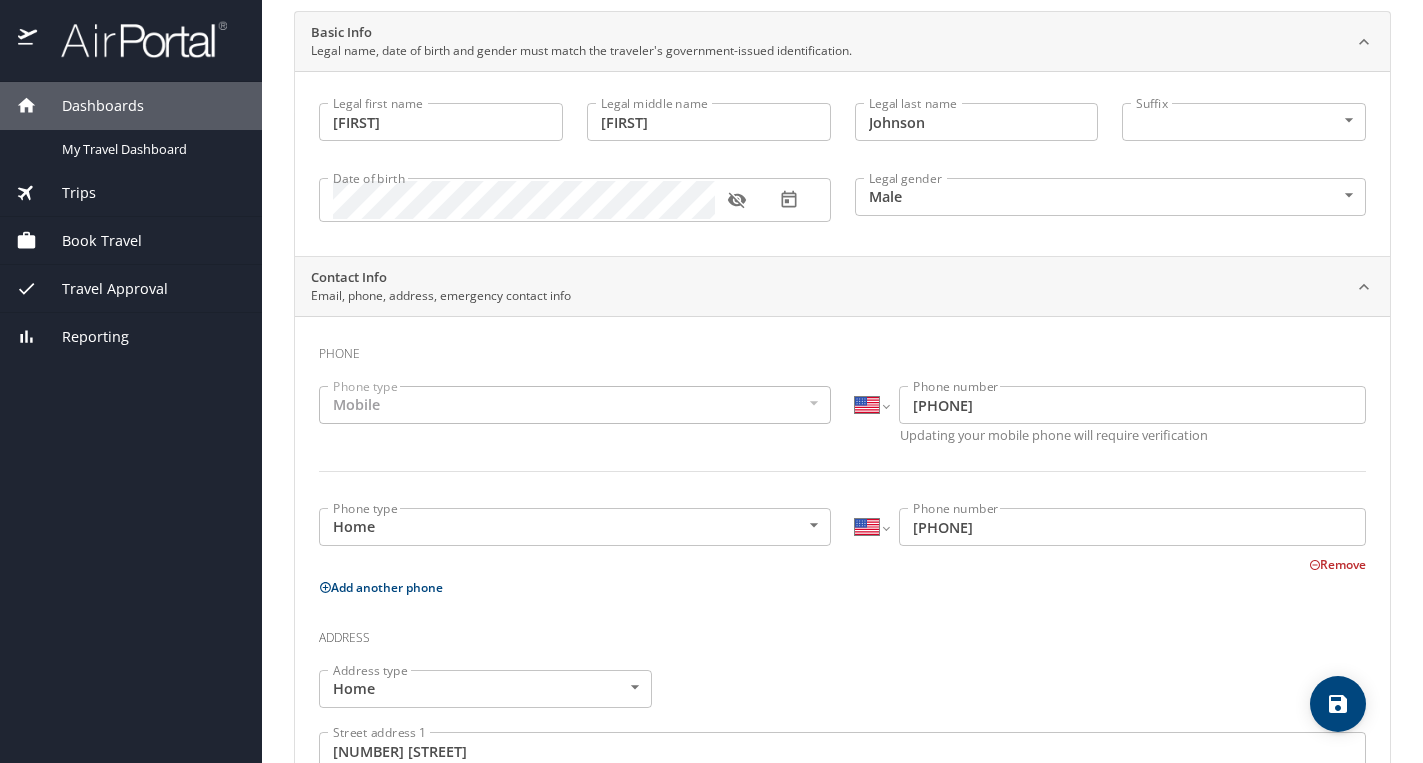 scroll, scrollTop: 0, scrollLeft: 0, axis: both 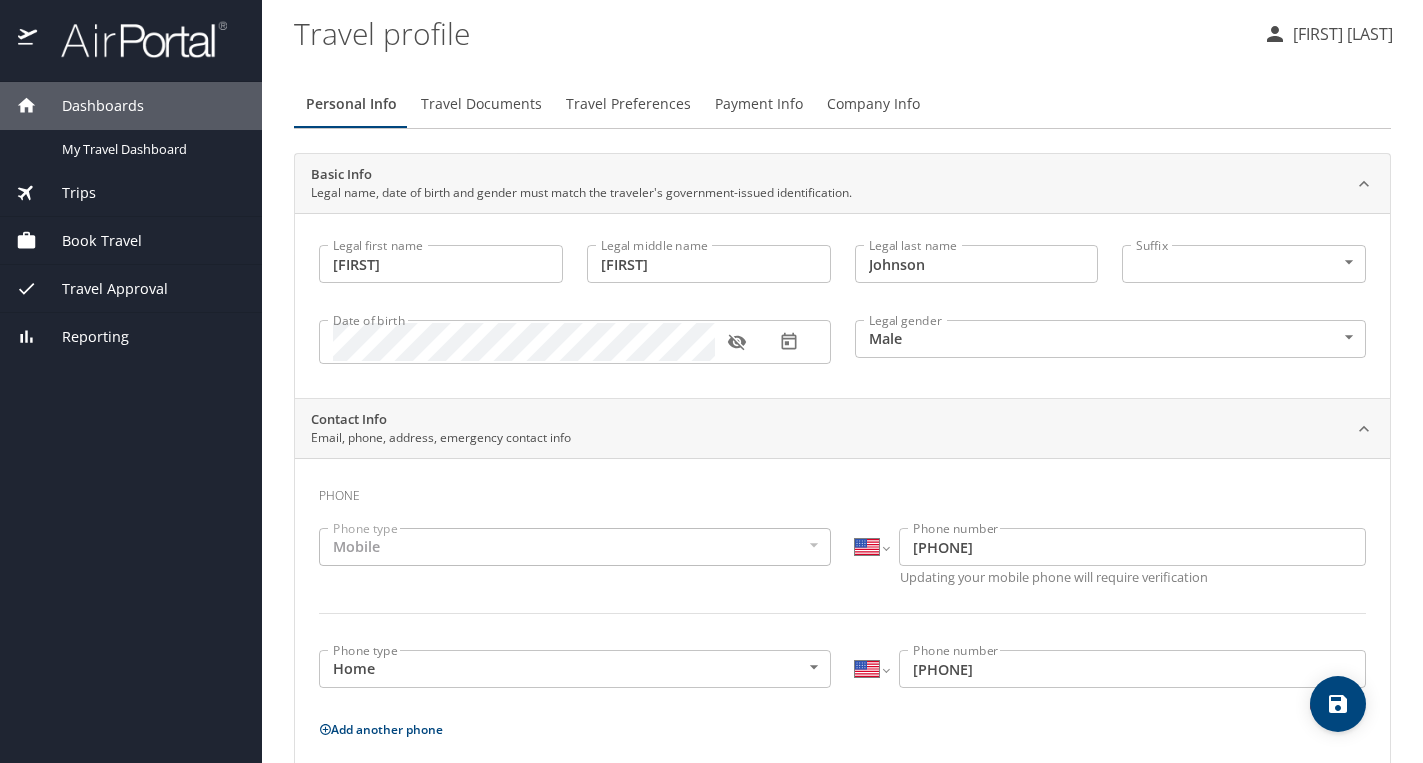 click on "Travel Preferences" at bounding box center [628, 104] 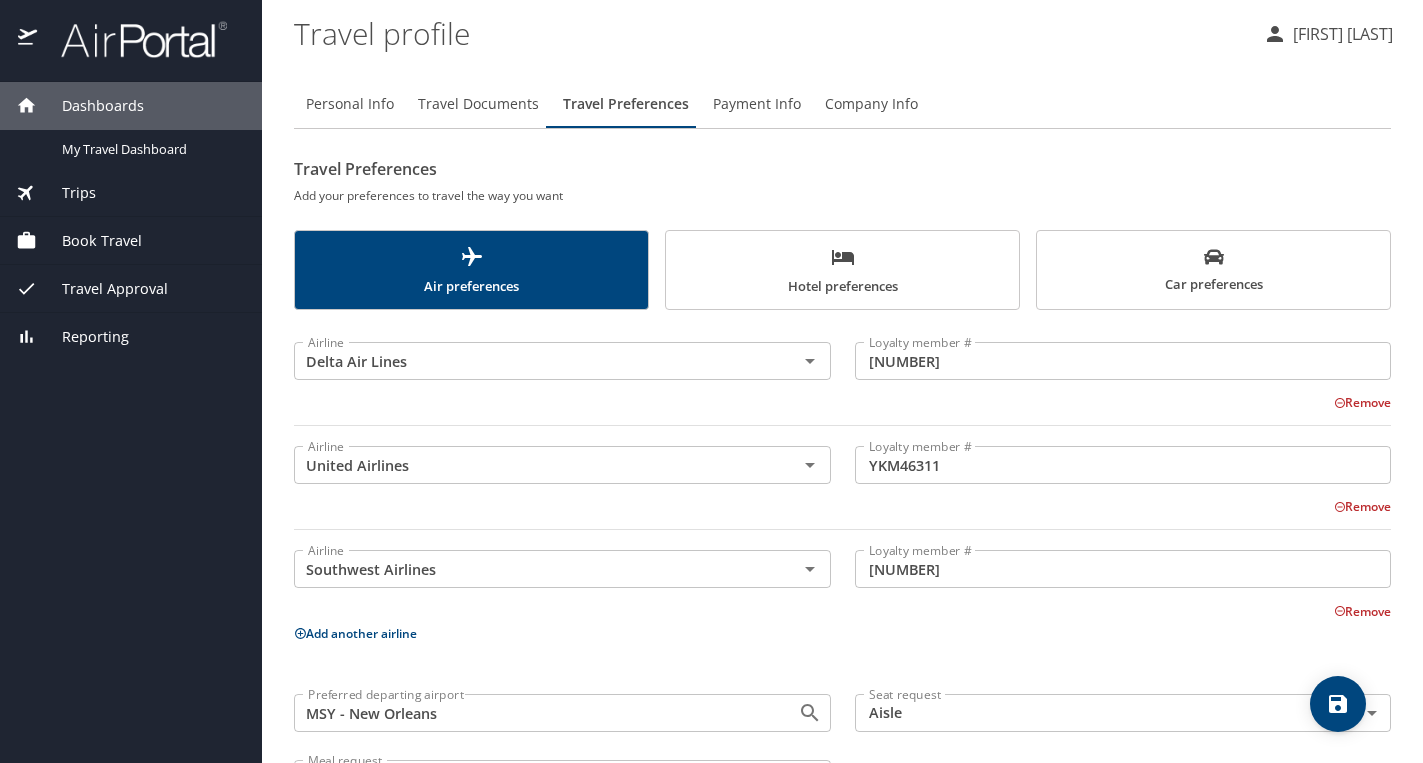 scroll, scrollTop: 78, scrollLeft: 0, axis: vertical 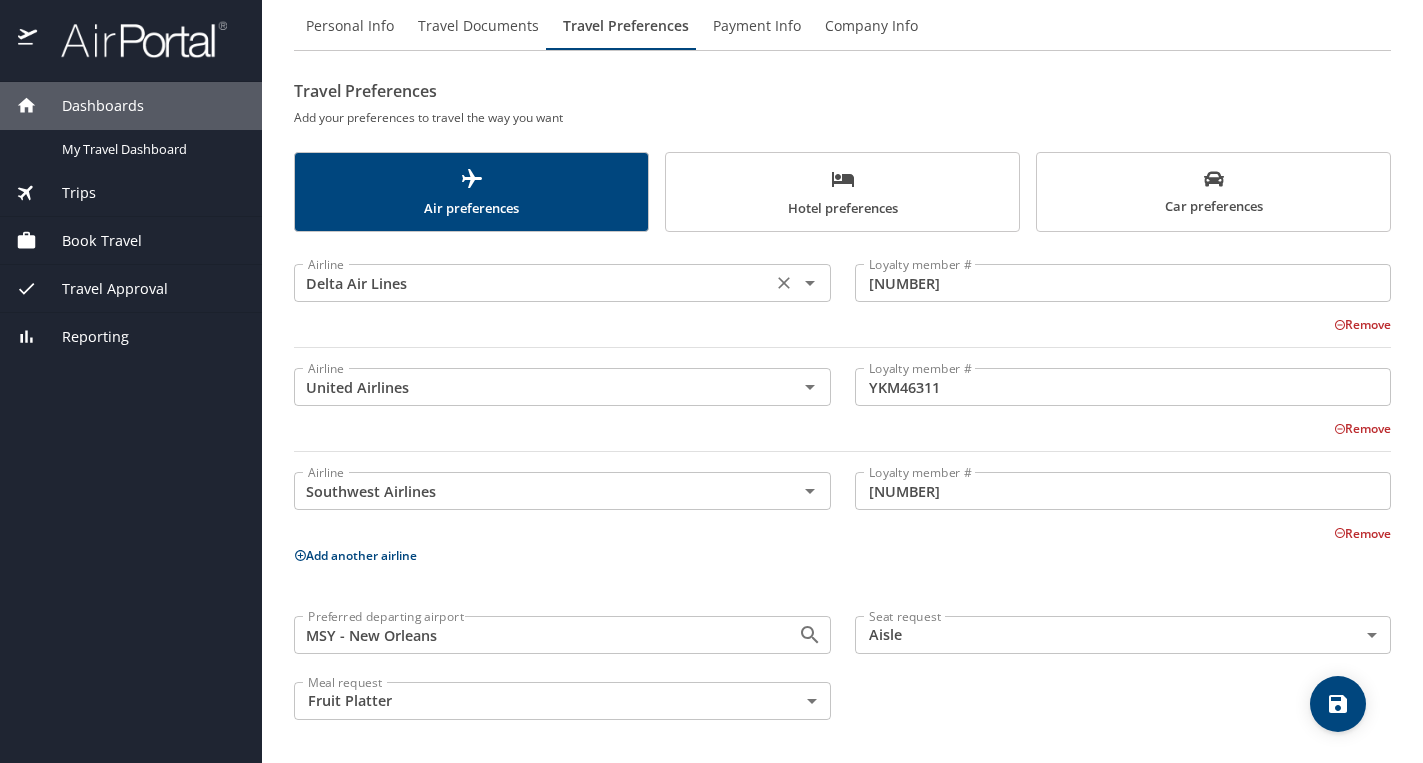 click on "Delta Air Lines" at bounding box center (533, 283) 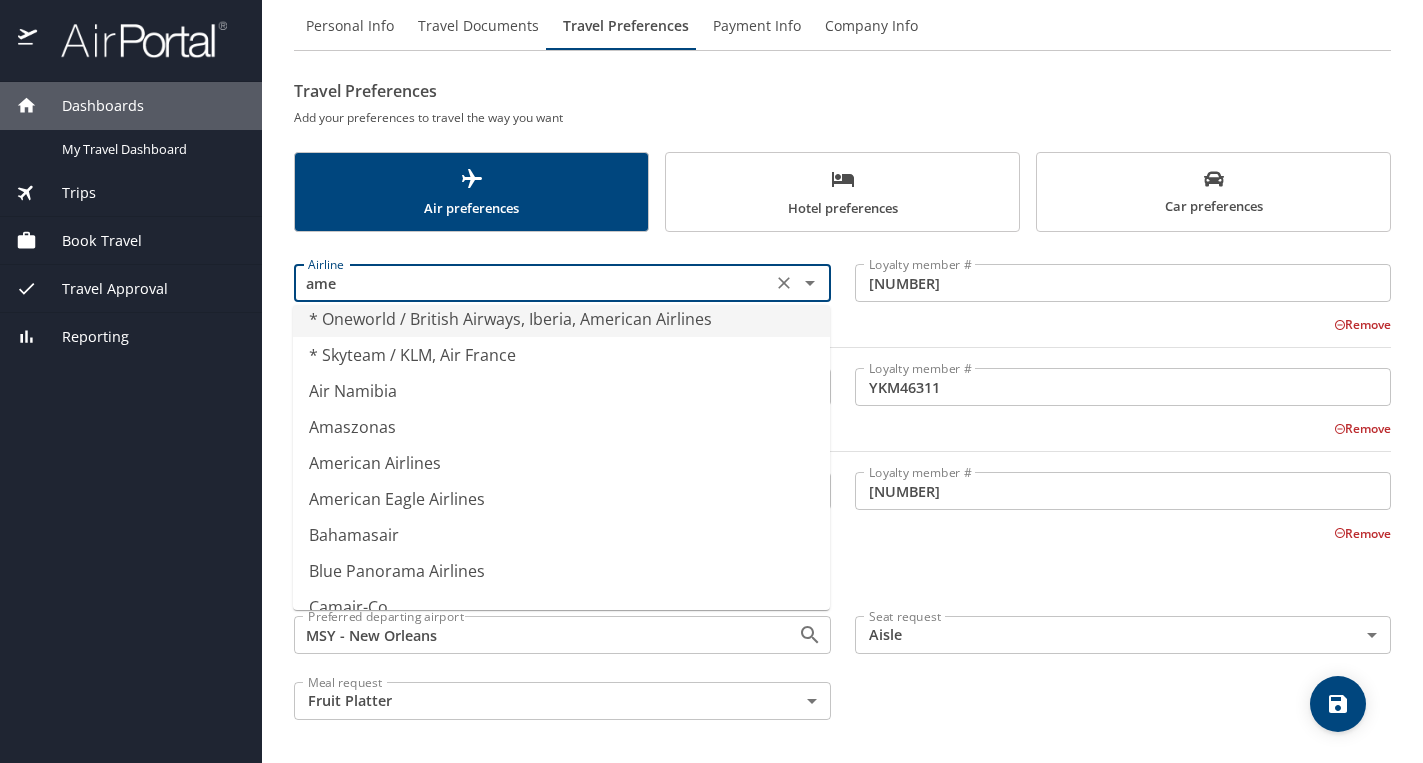 scroll, scrollTop: 0, scrollLeft: 0, axis: both 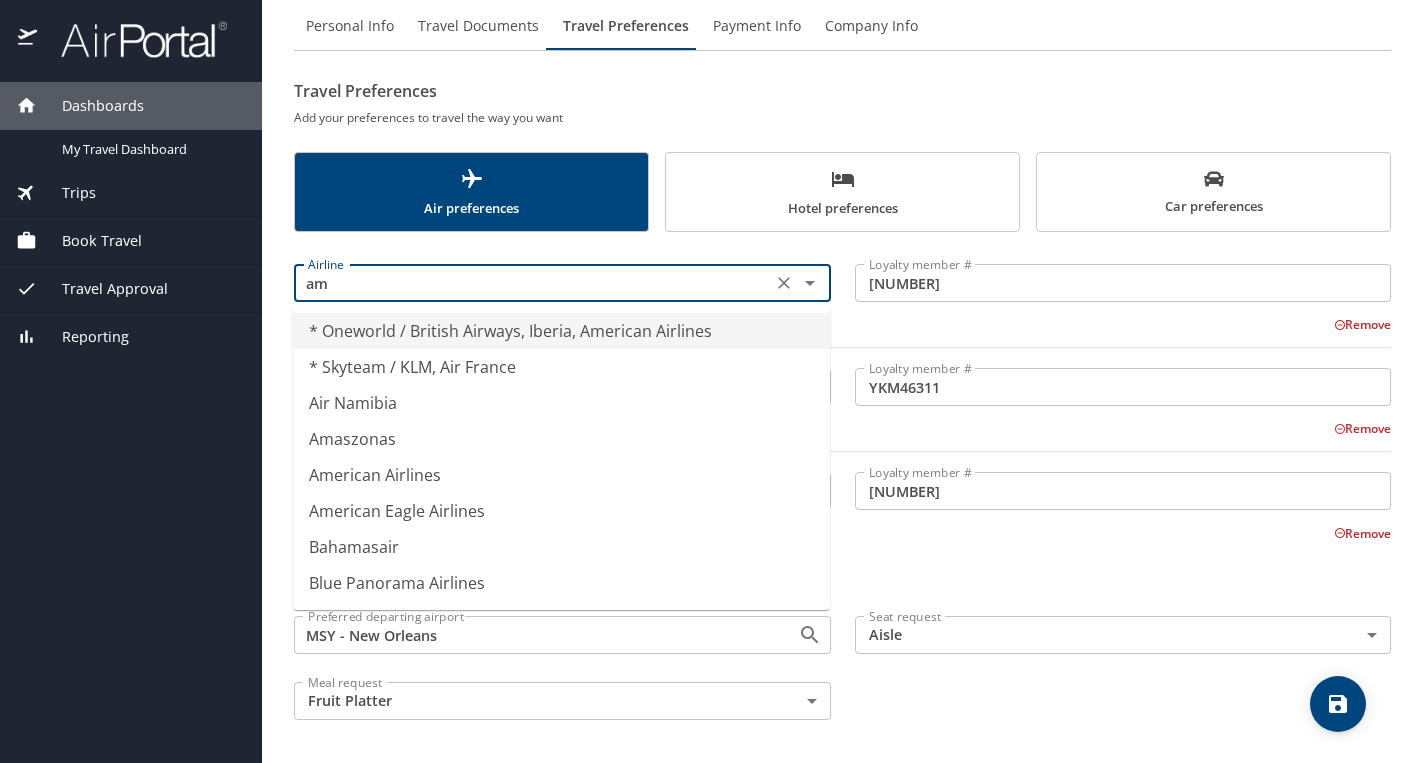 type on "a" 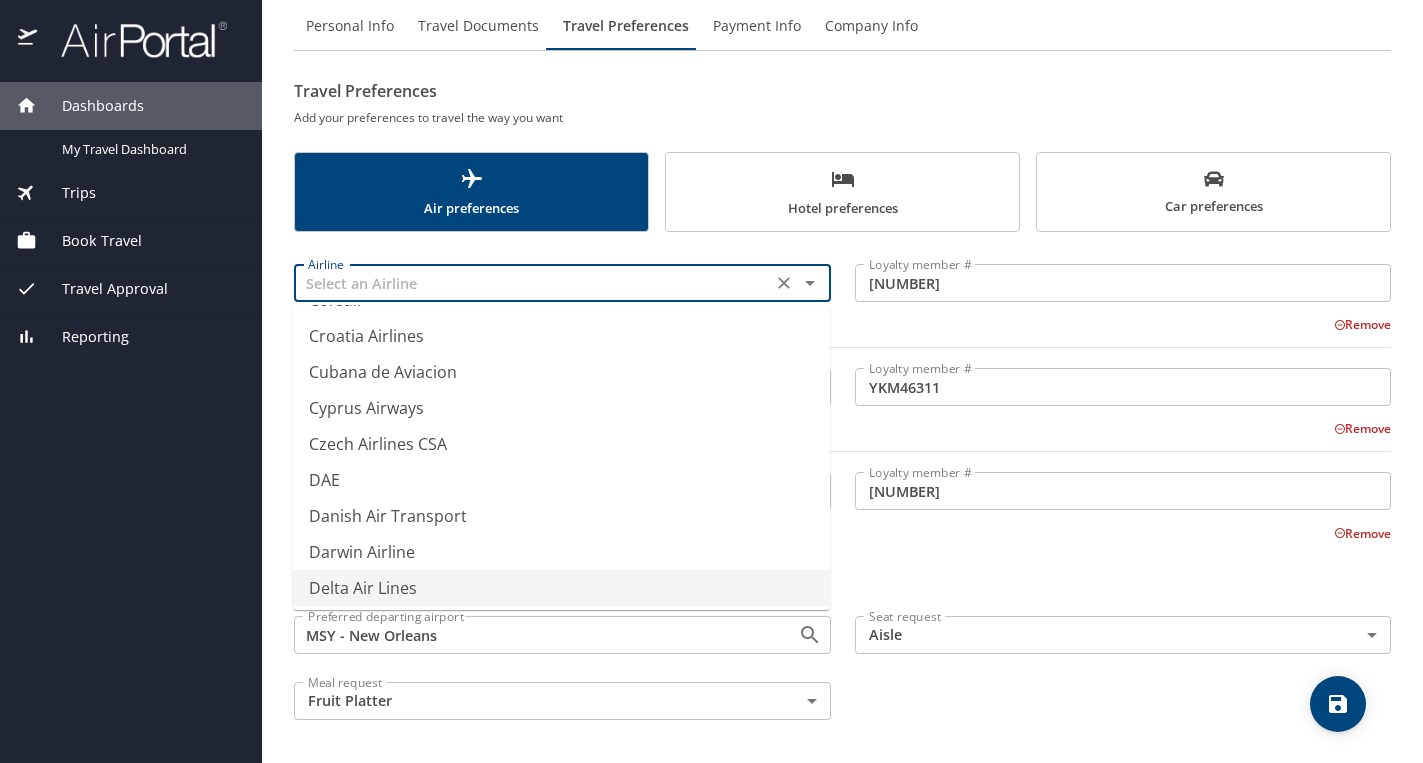 scroll, scrollTop: 12, scrollLeft: 0, axis: vertical 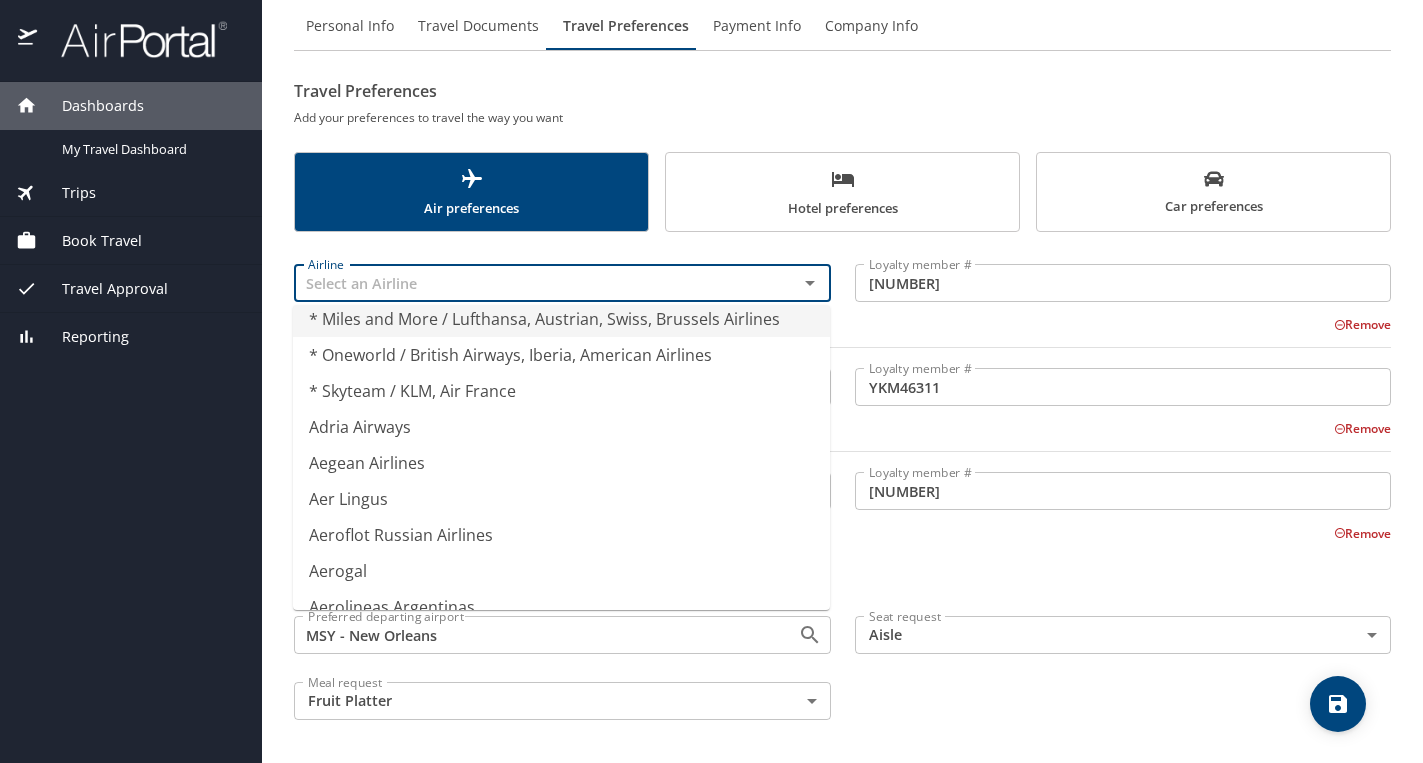 type on "* Miles and More / Lufthansa, Austrian, Swiss, Brussels Airlines" 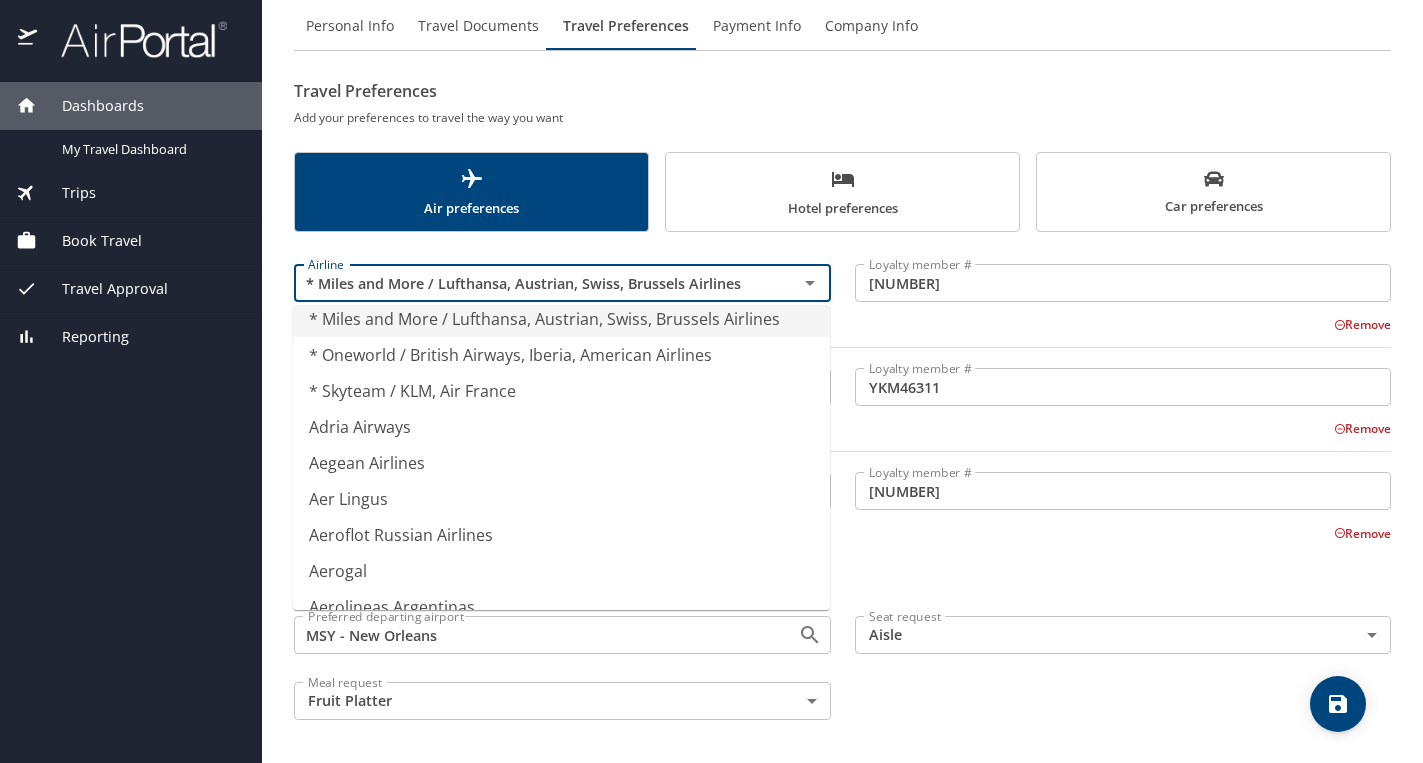 click on "Travel Preferences" at bounding box center (842, 91) 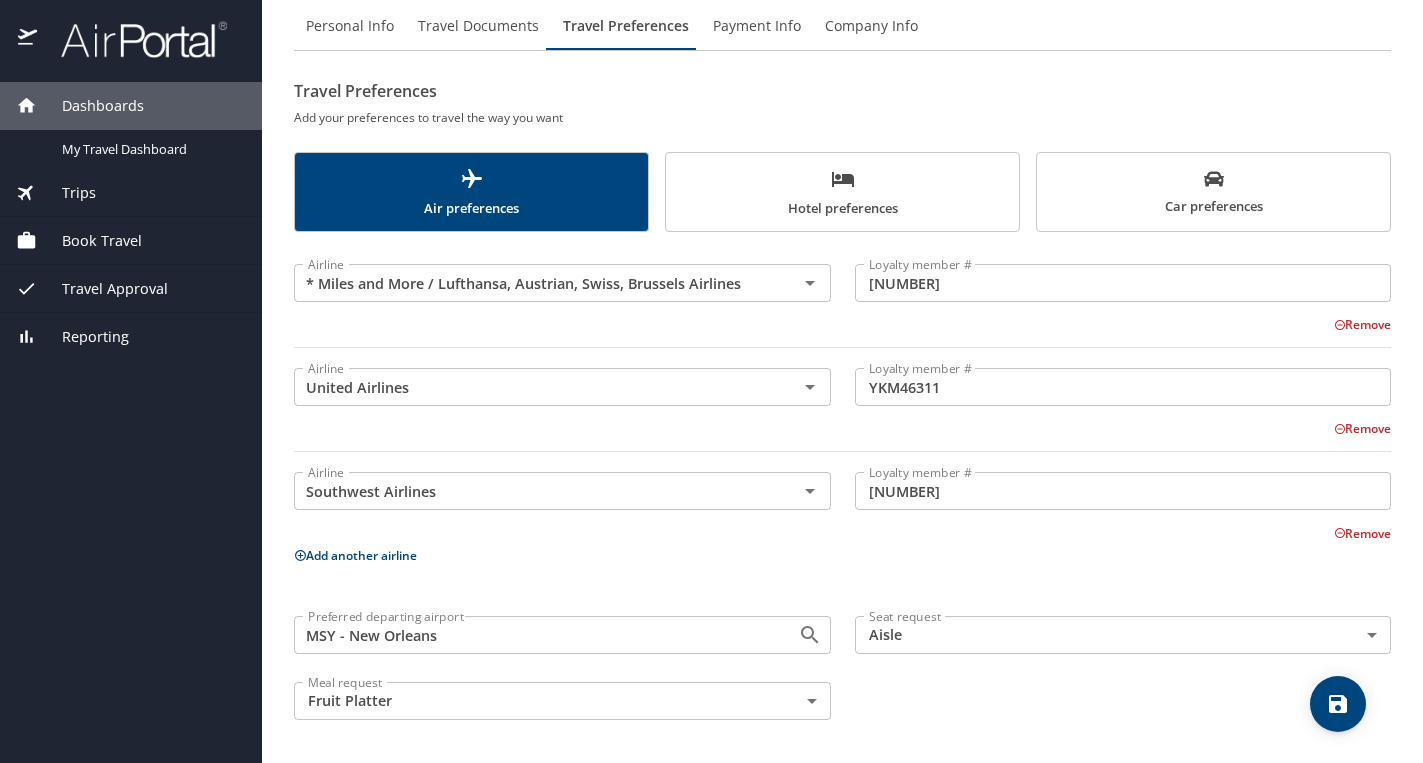 scroll, scrollTop: 0, scrollLeft: 0, axis: both 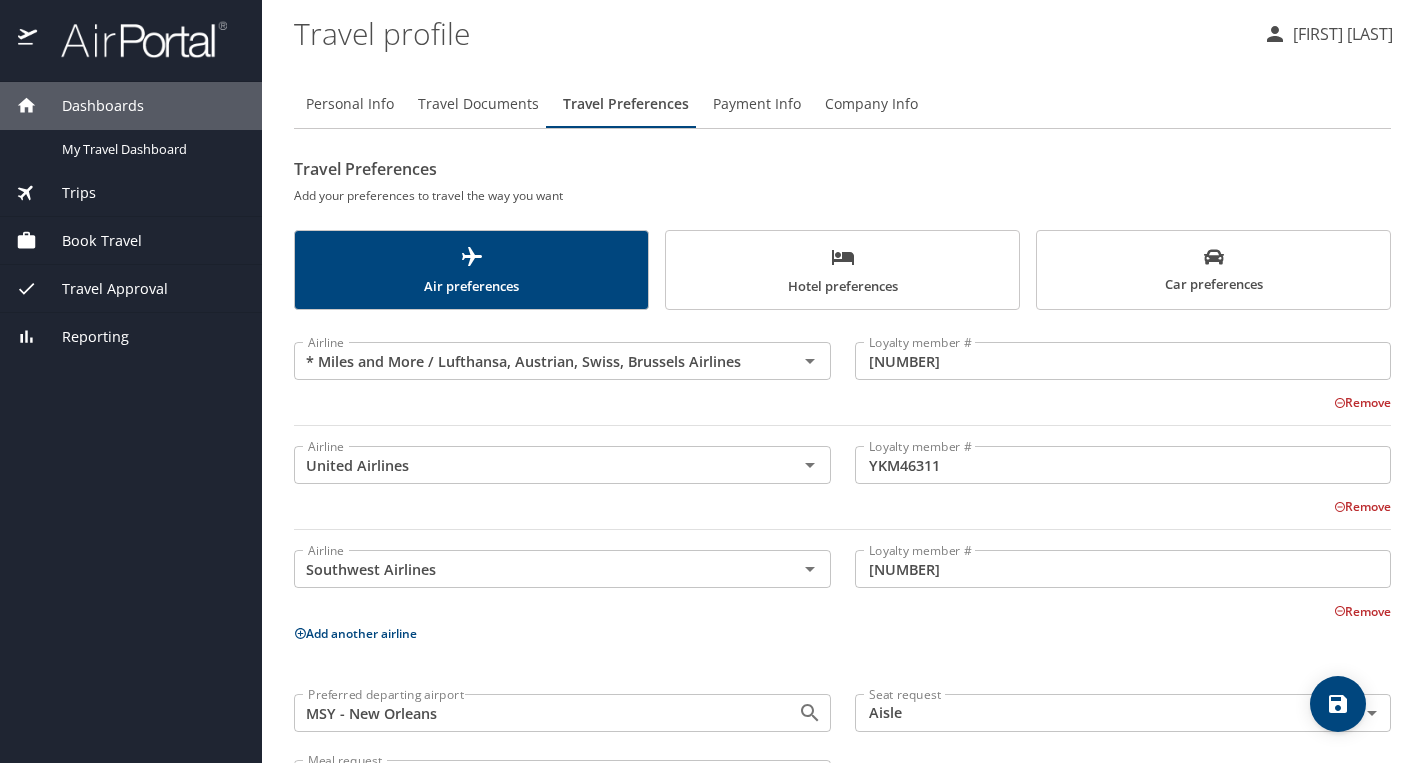 click on "Travel Documents" at bounding box center [478, 104] 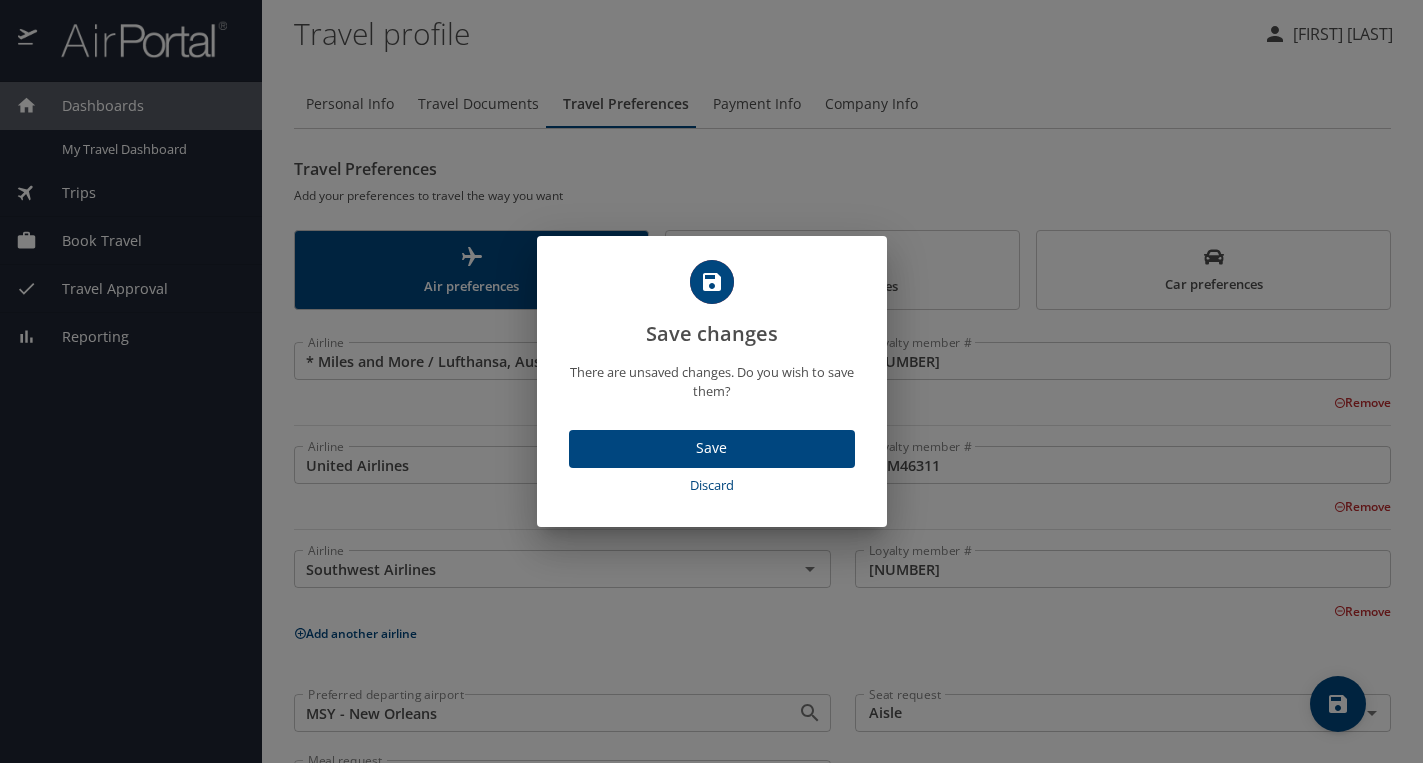 click on "Discard" at bounding box center (712, 485) 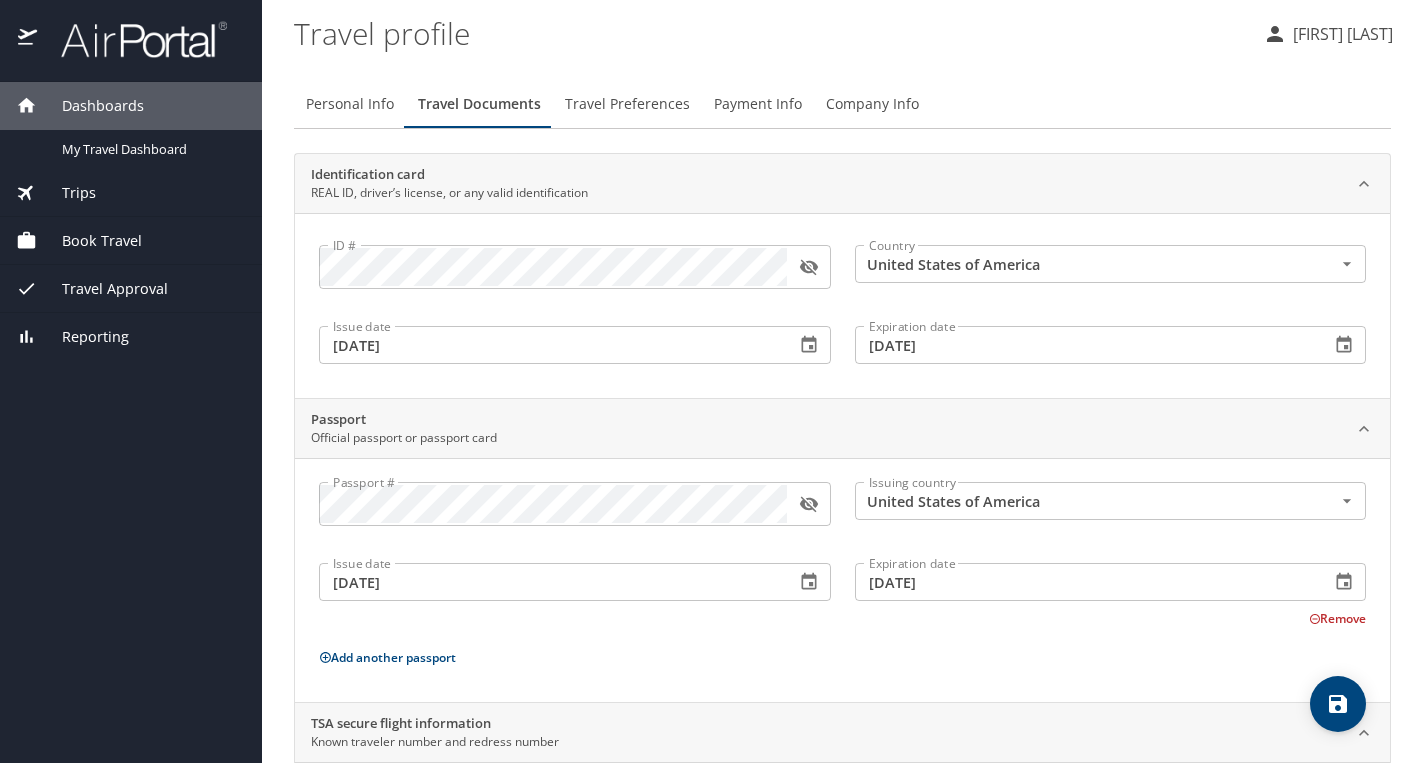 click on "Travel Preferences" at bounding box center [627, 104] 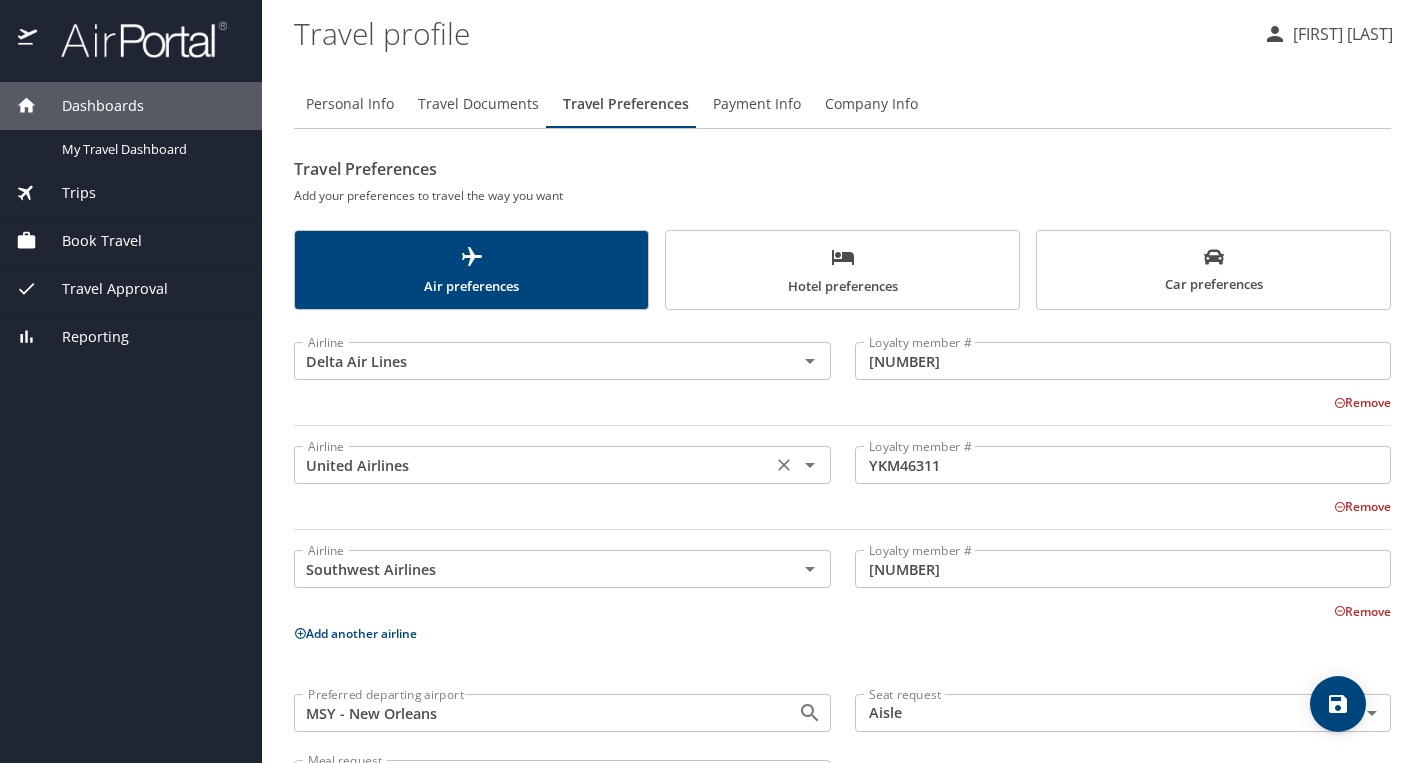 scroll, scrollTop: 78, scrollLeft: 0, axis: vertical 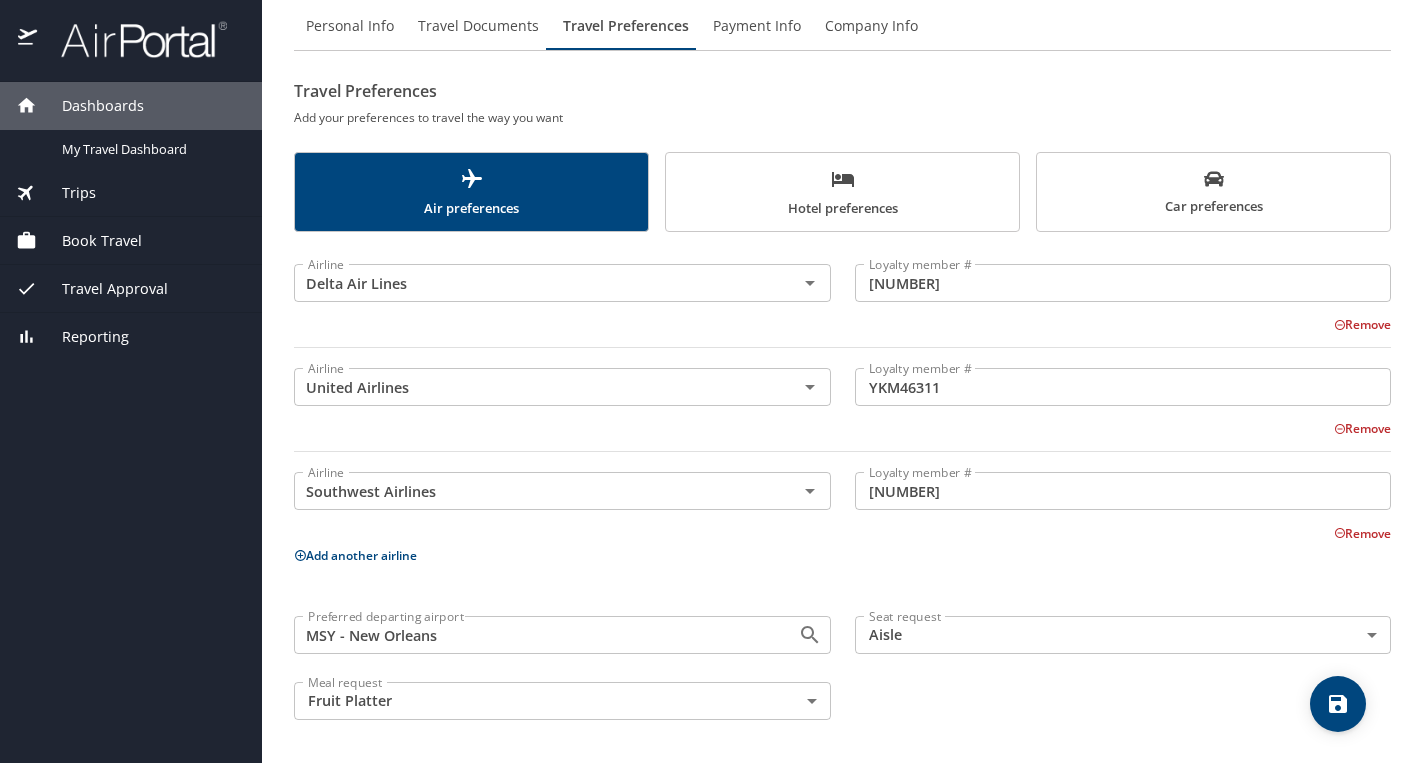 click on "Add another airline" at bounding box center [355, 555] 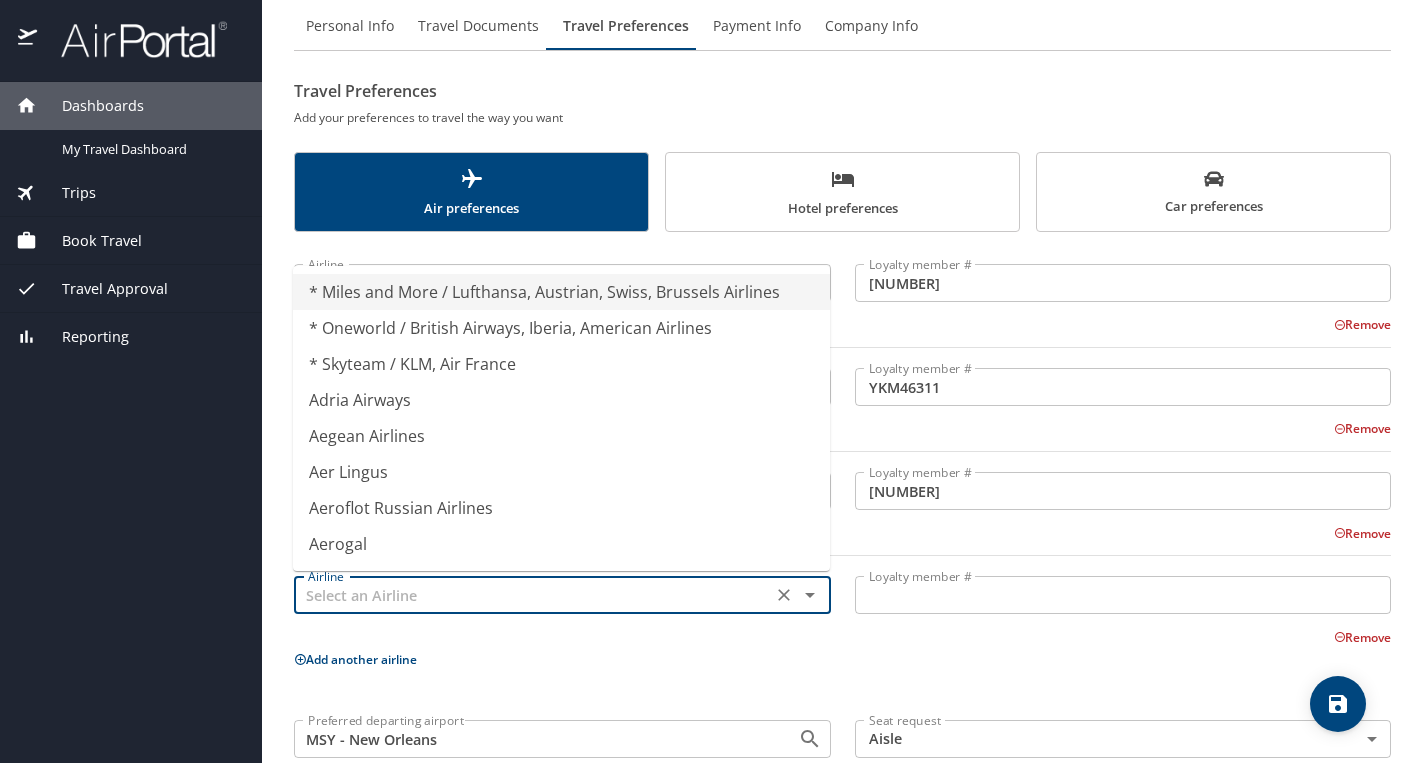 click at bounding box center [533, 595] 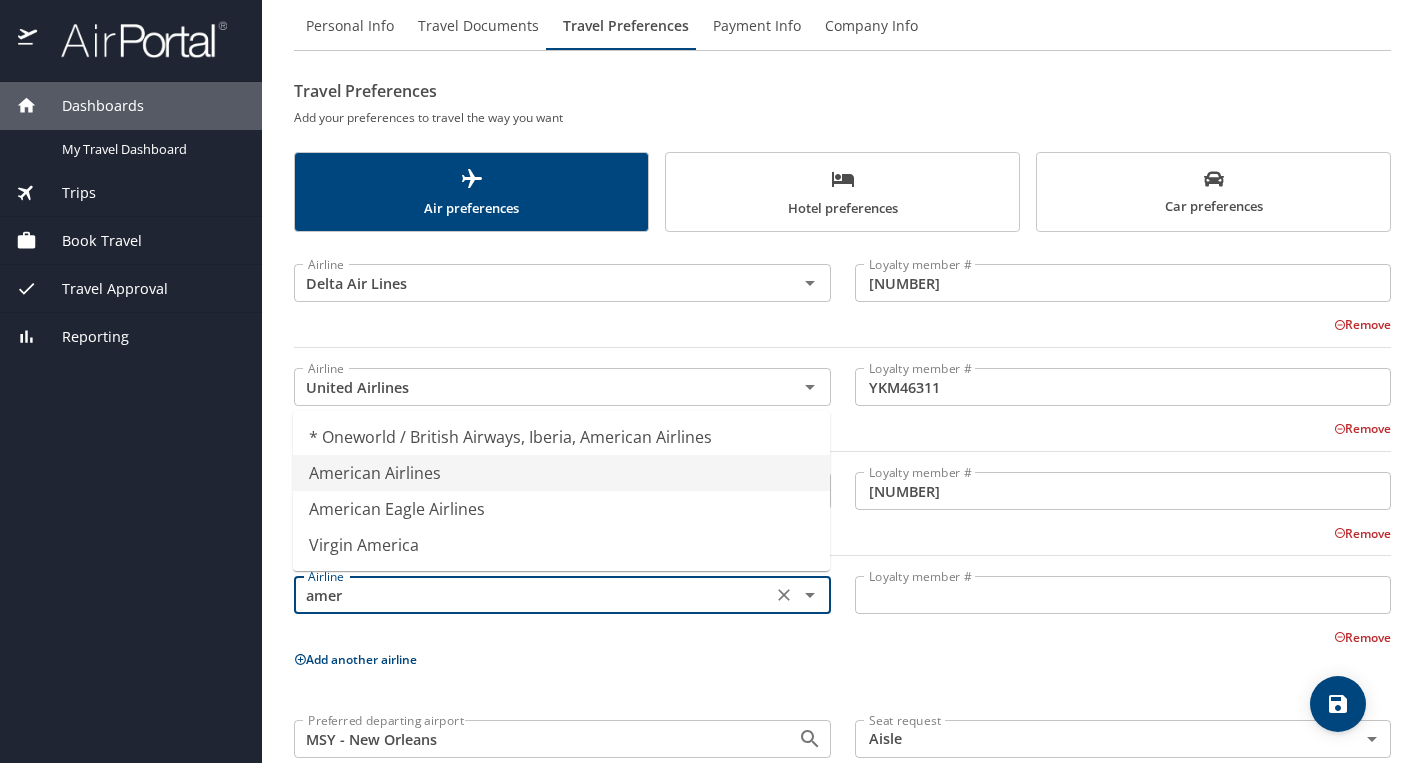 click on "American Airlines" at bounding box center [561, 473] 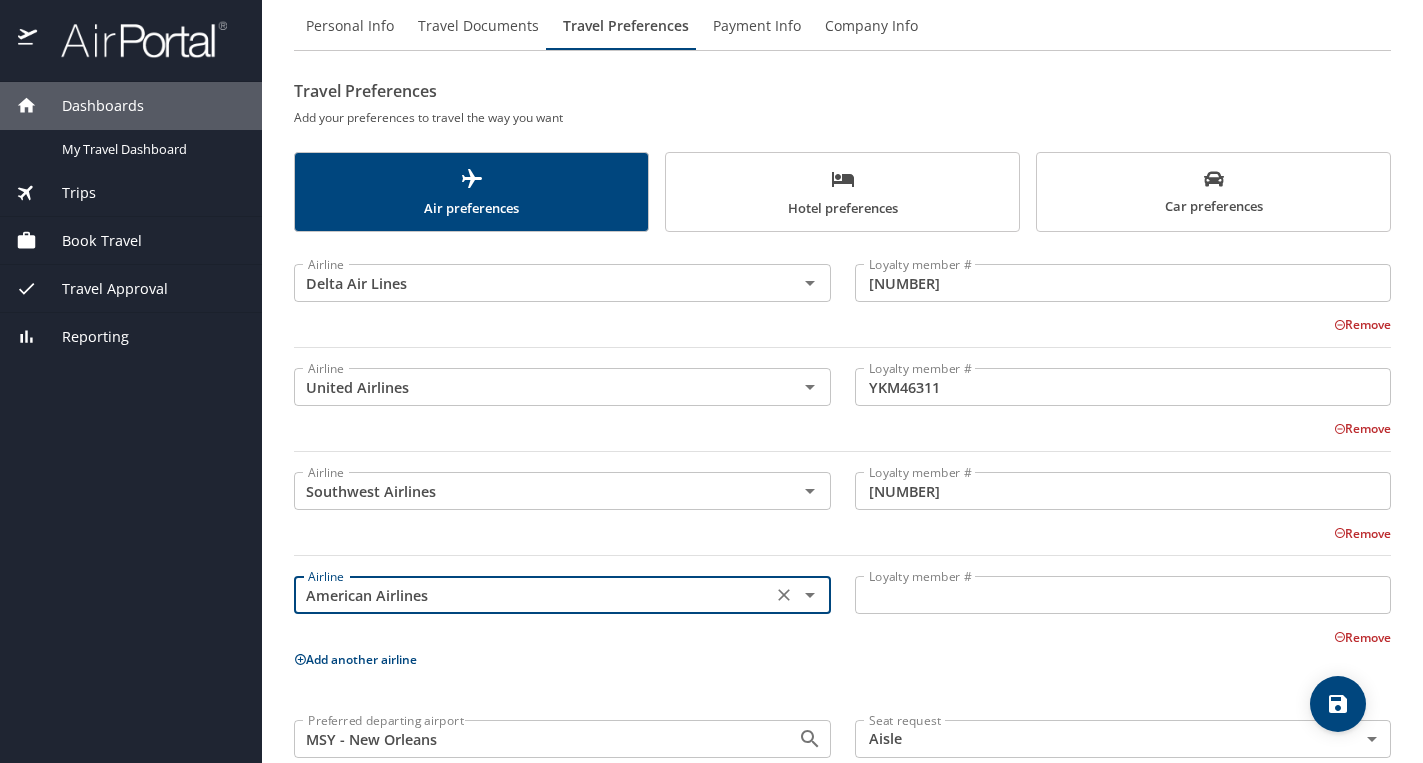 type on "American Airlines" 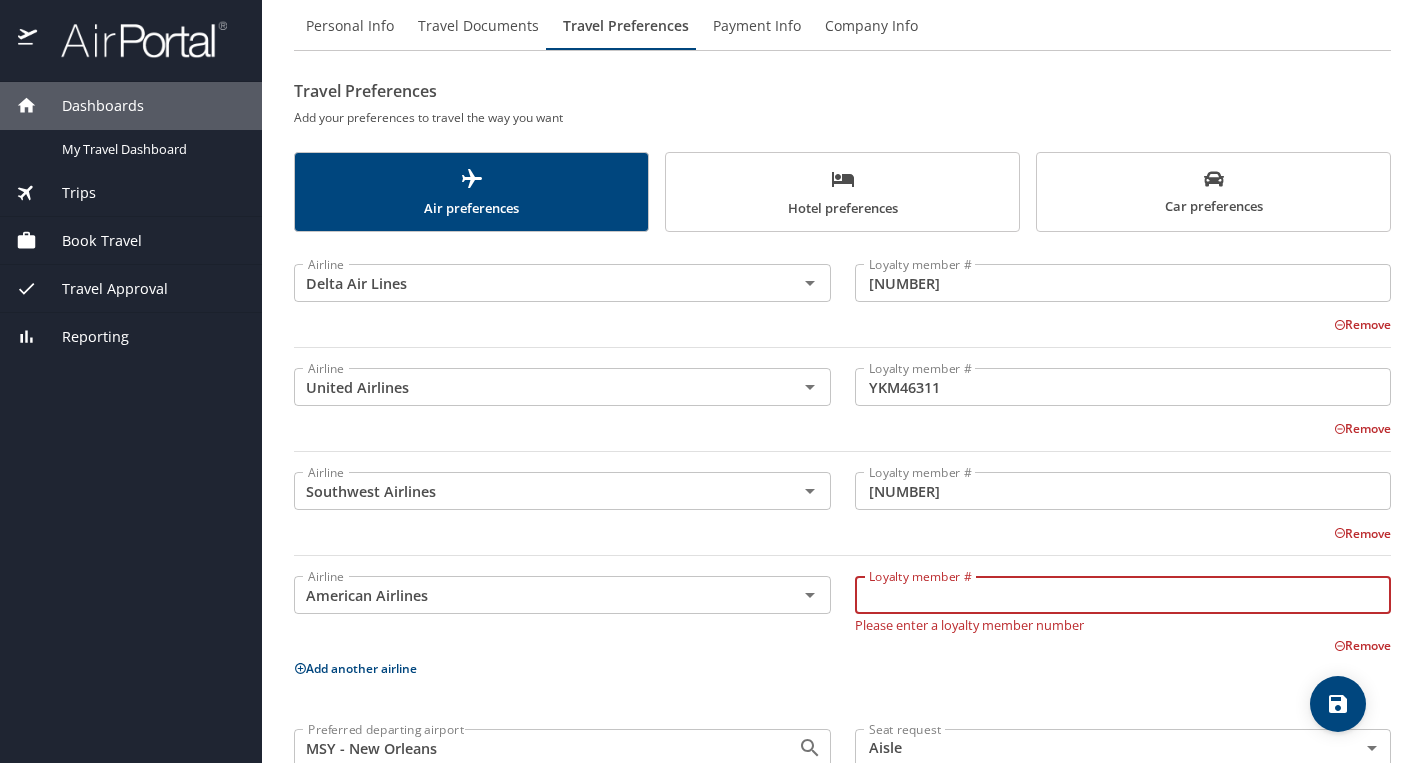 paste on "X4MV022" 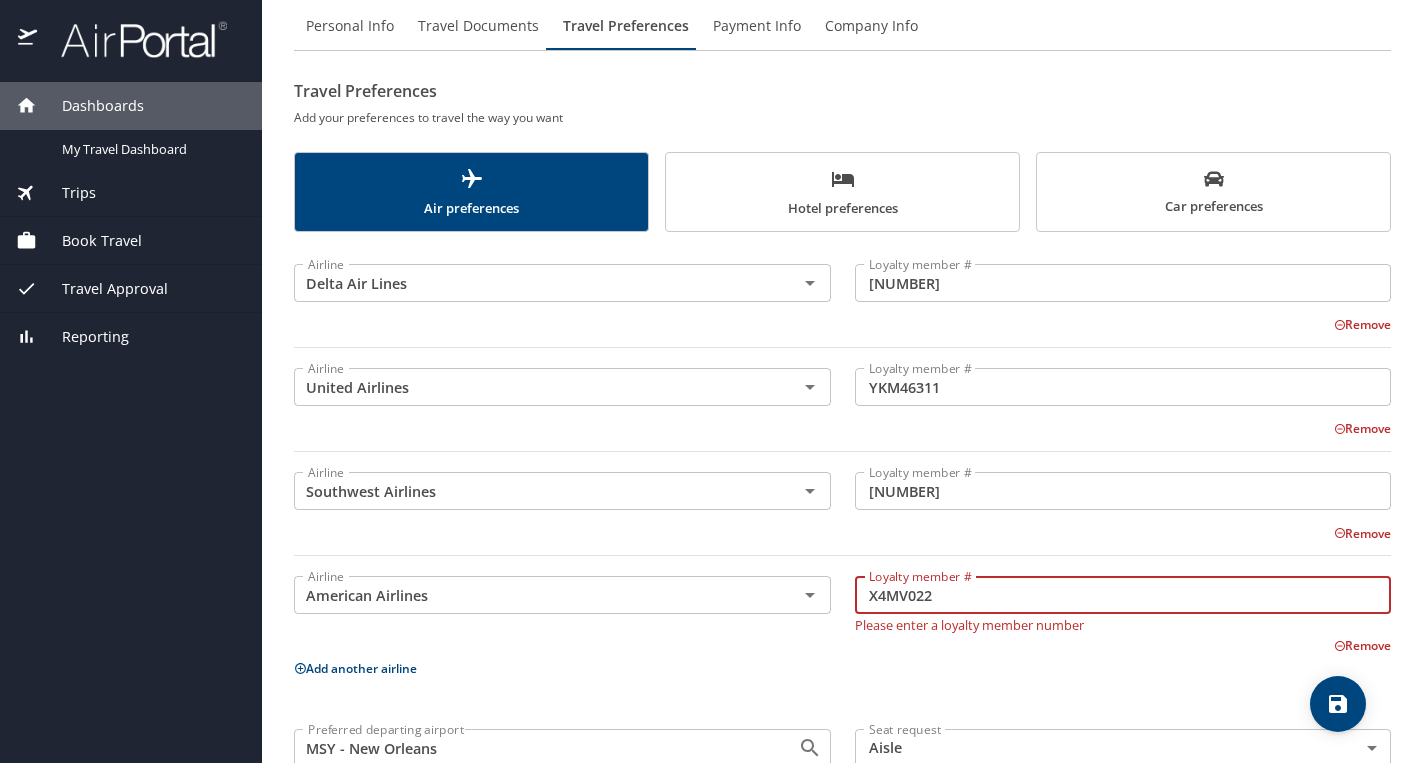 type on "X4MV022" 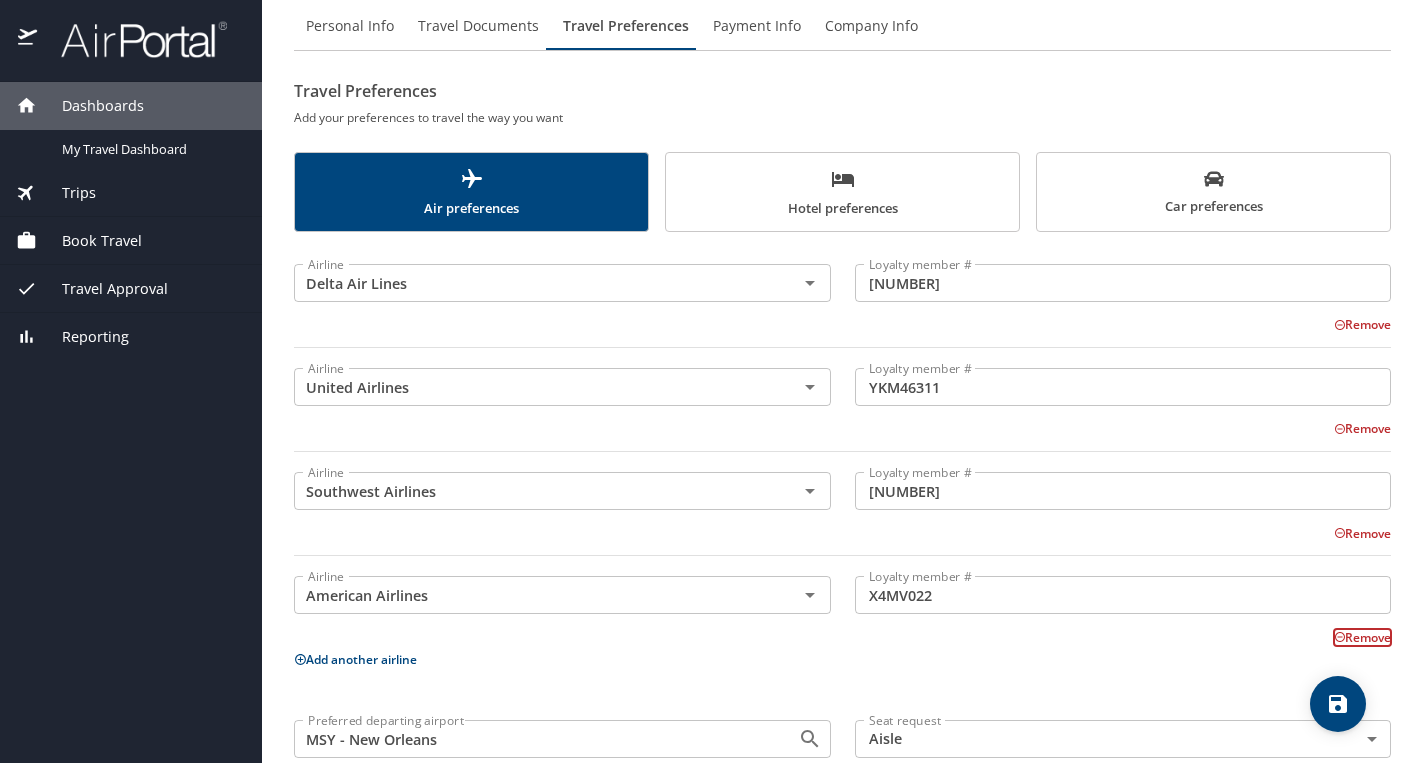 type 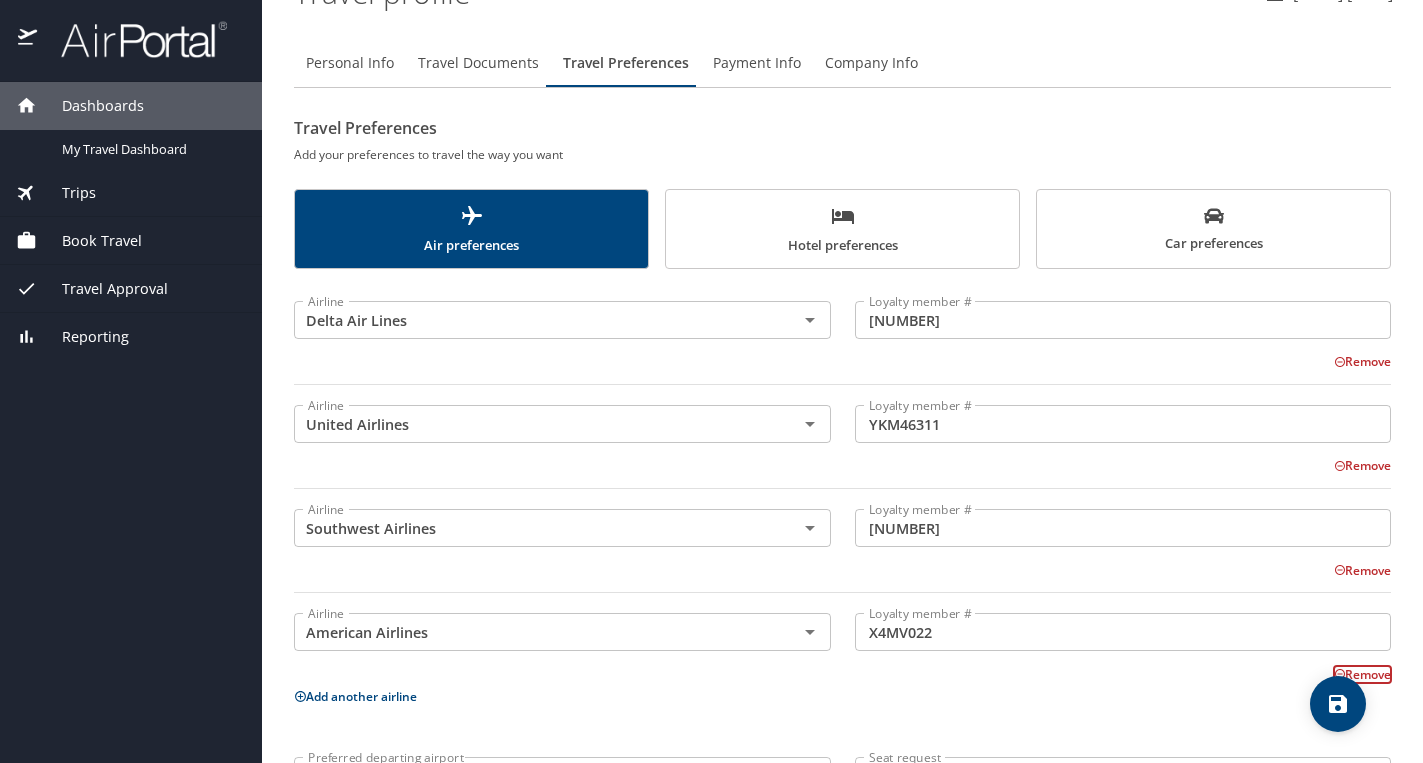 scroll, scrollTop: 0, scrollLeft: 0, axis: both 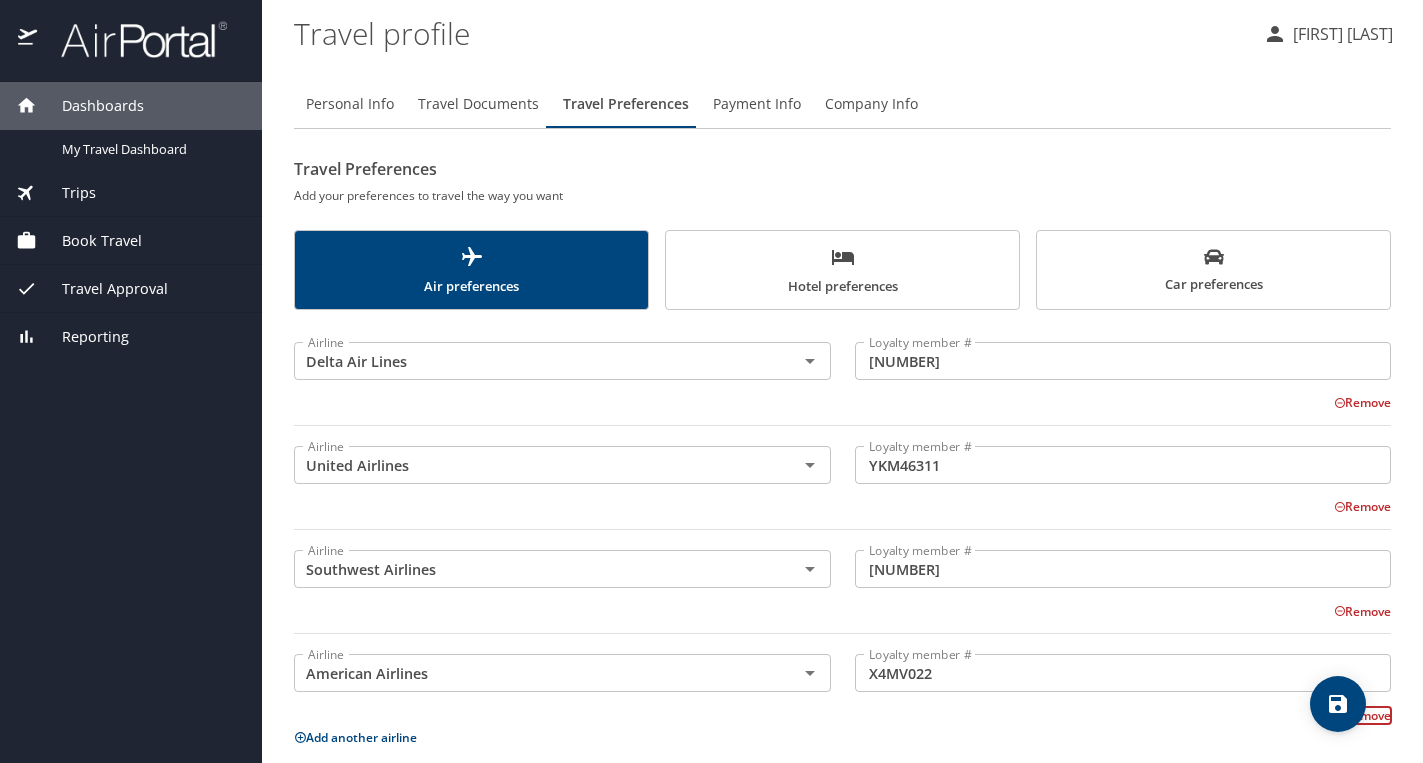 click on "Payment Info" at bounding box center (757, 104) 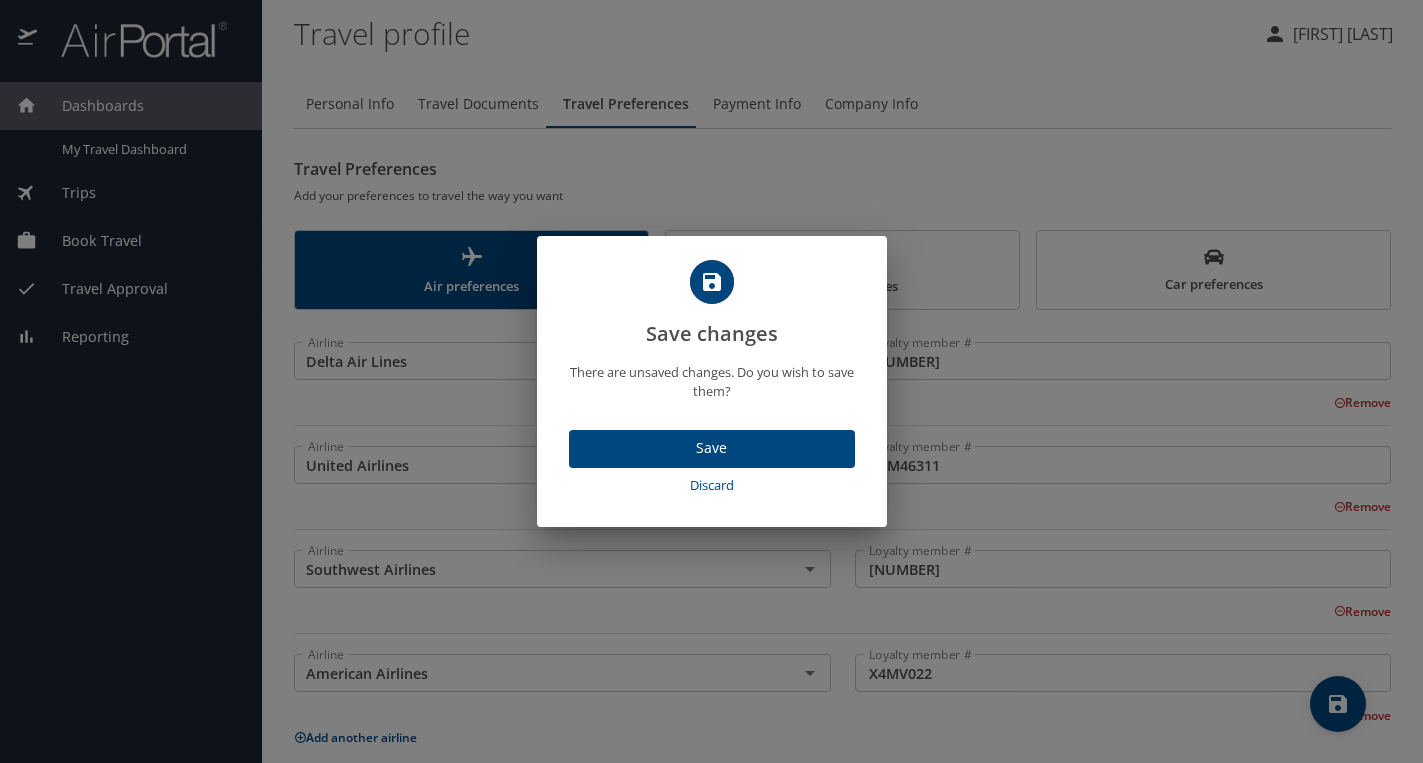 click on "Save" at bounding box center (712, 448) 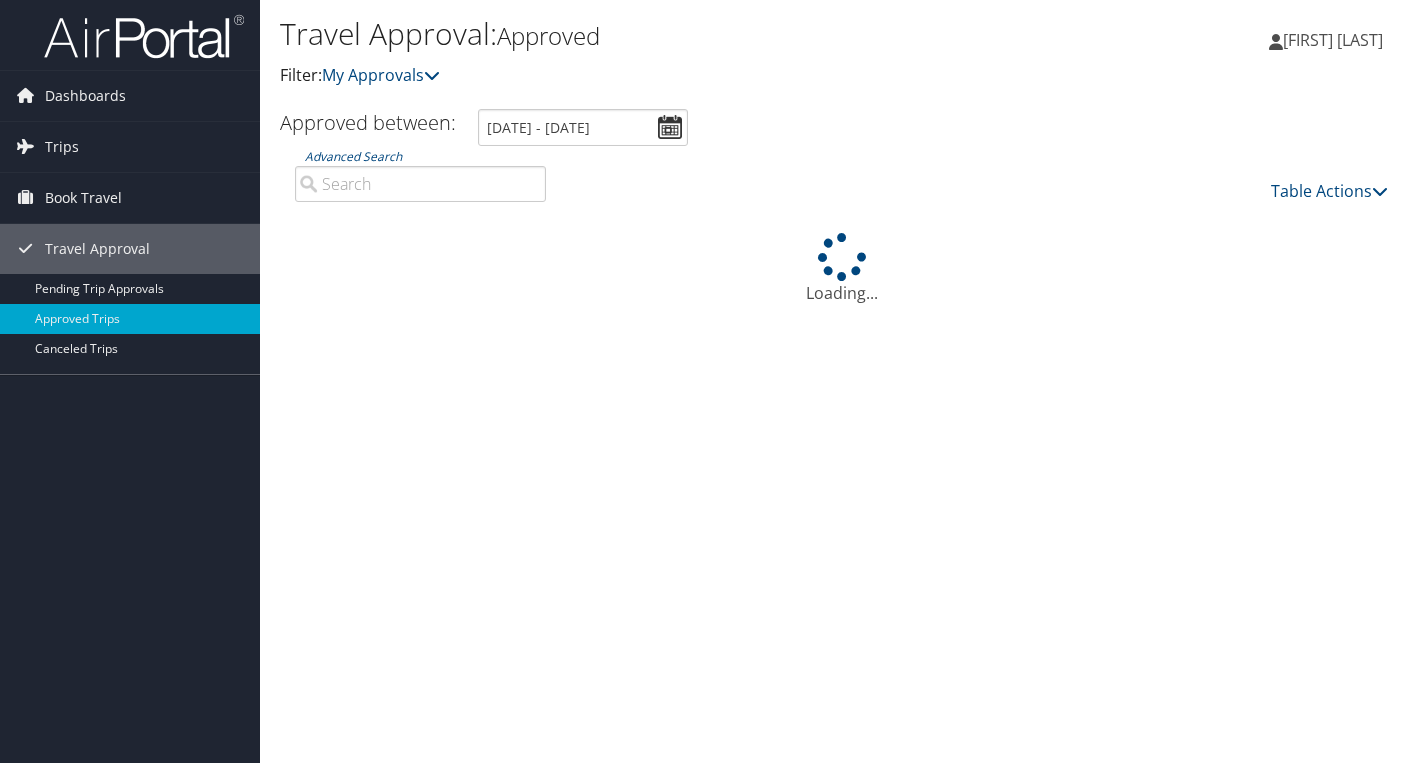 scroll, scrollTop: 0, scrollLeft: 0, axis: both 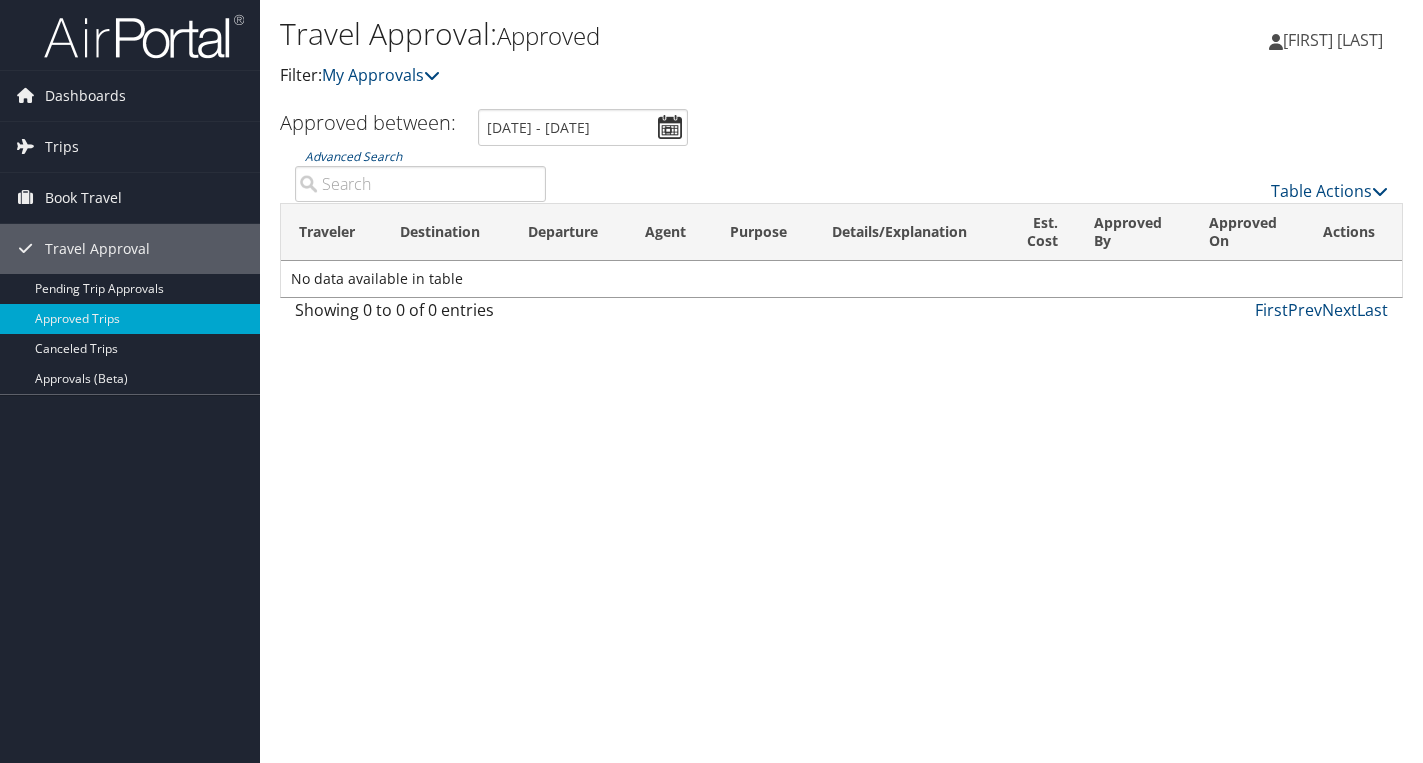 click on "Table Actions" at bounding box center [982, 174] 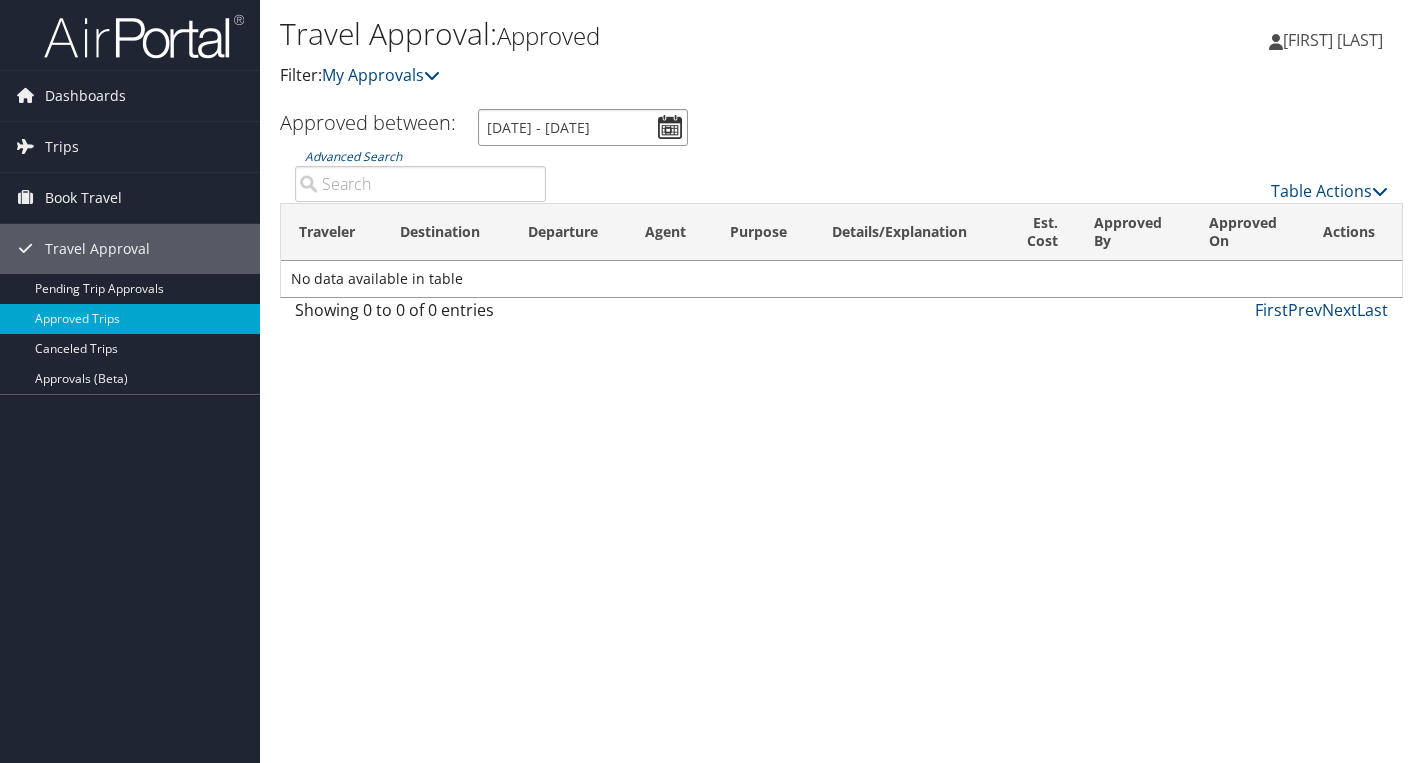 click on "[DATE] - [DATE]" at bounding box center (583, 127) 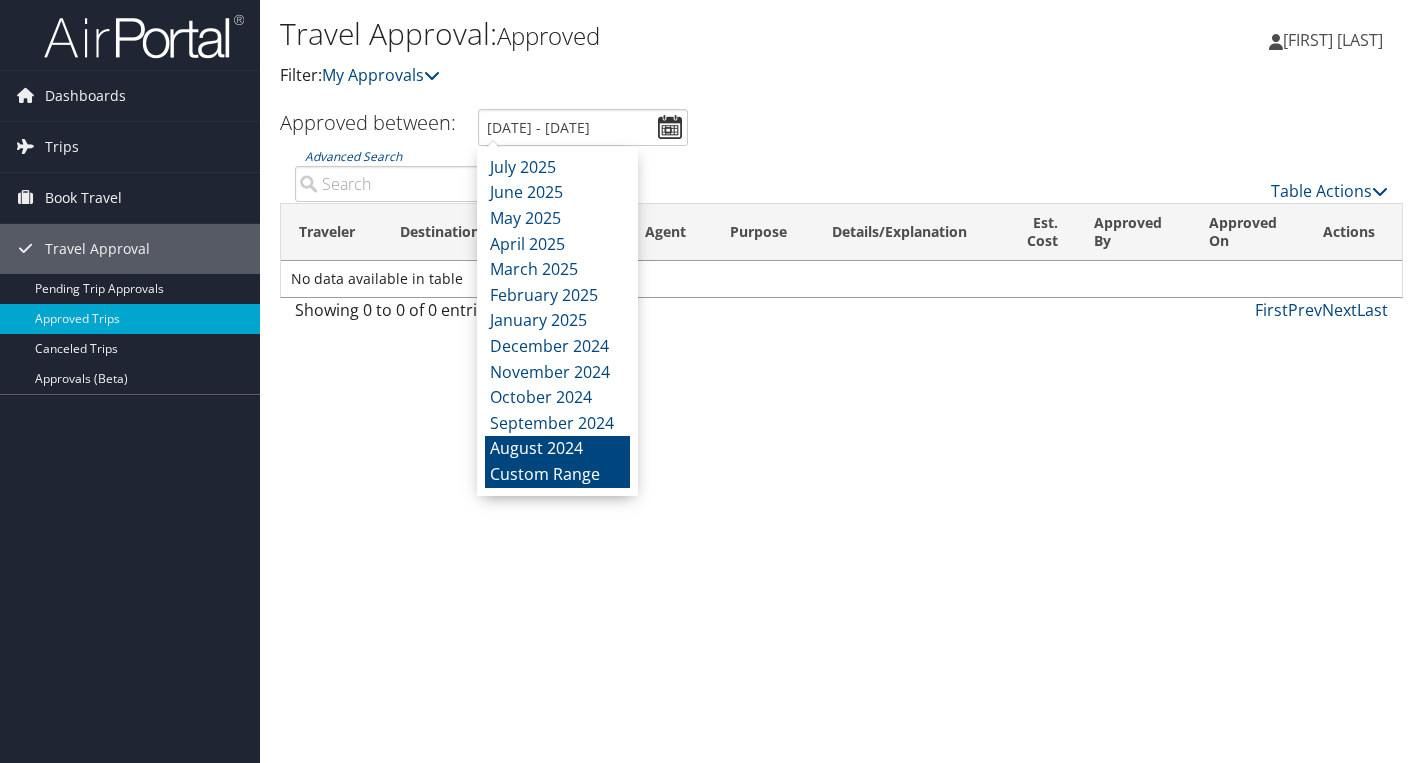 click on "August 2024" at bounding box center [557, 449] 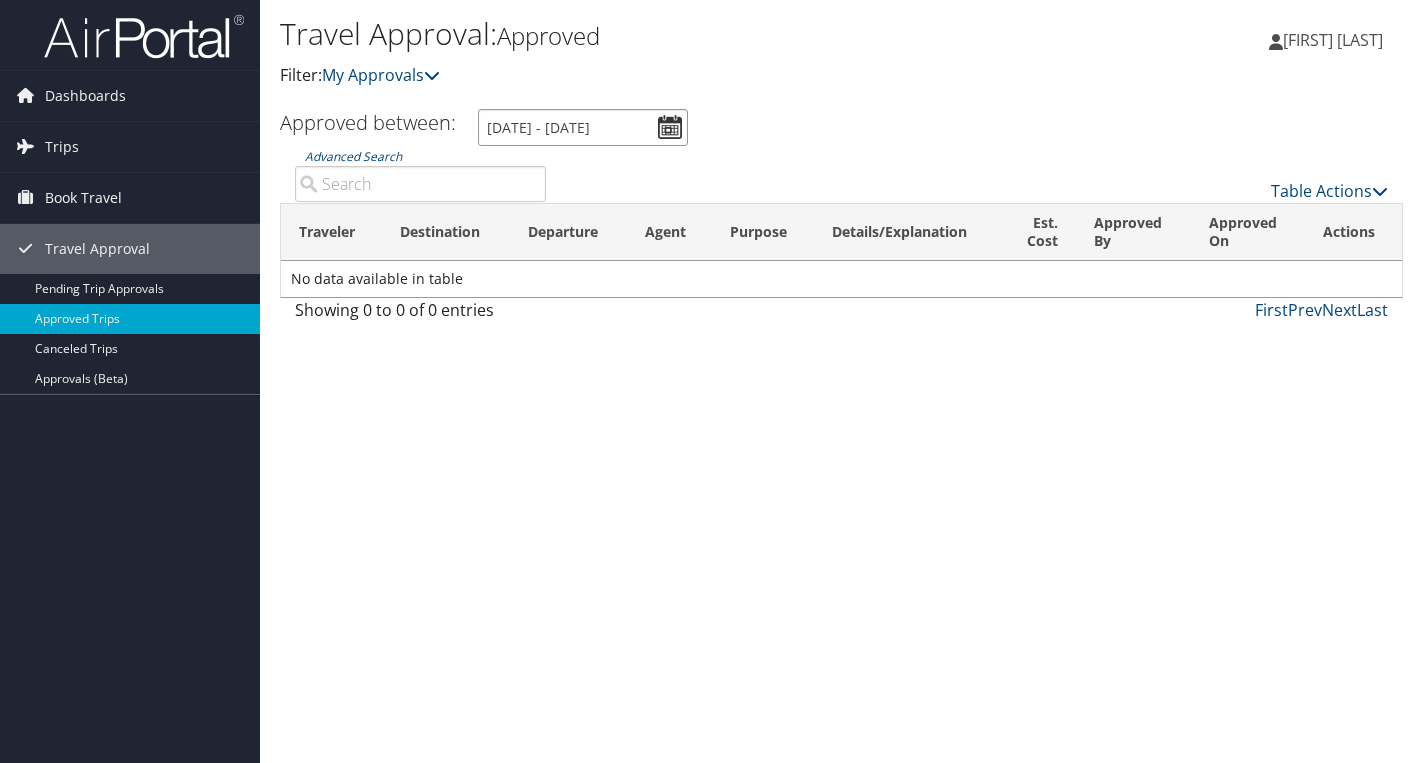 click on "[DATE] - [DATE]" at bounding box center [583, 127] 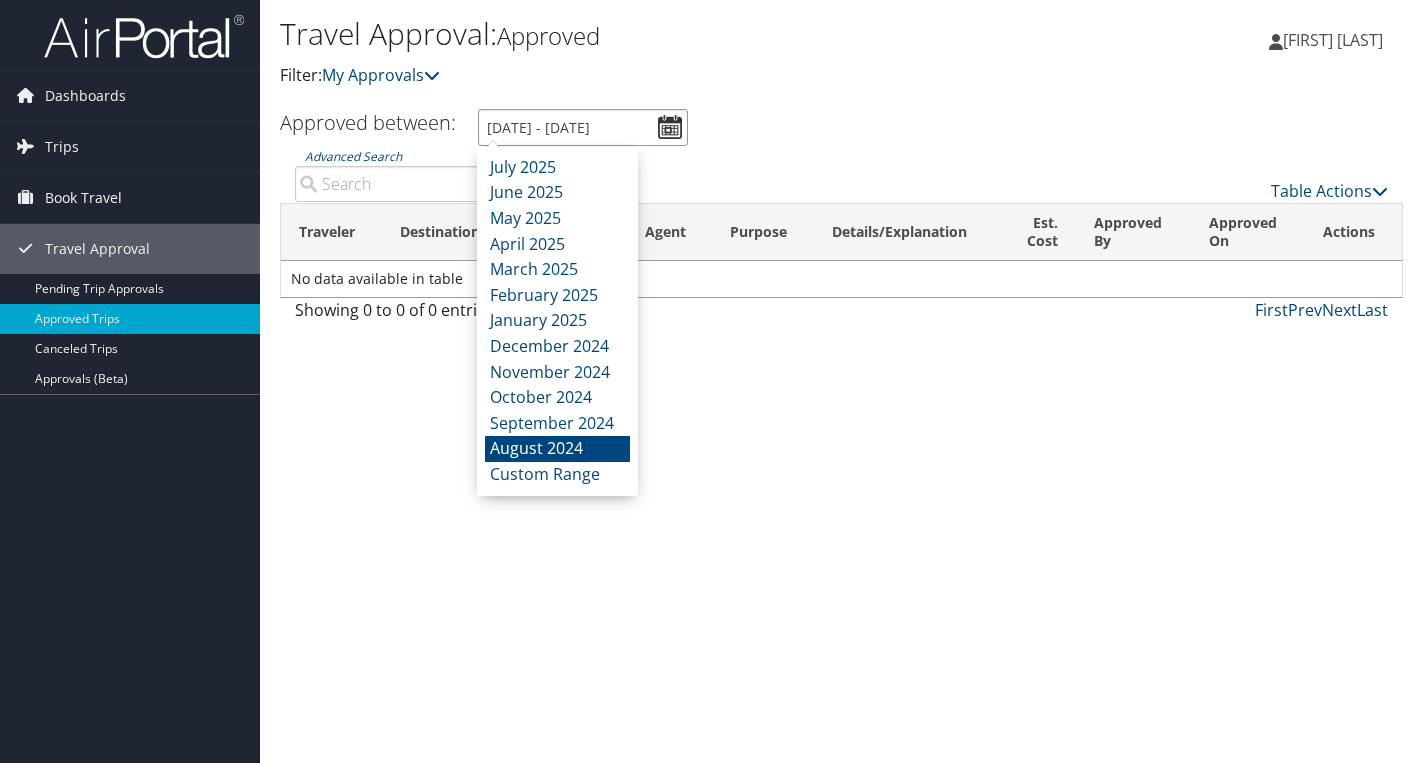 click on "[DATE] - [DATE]" at bounding box center (583, 127) 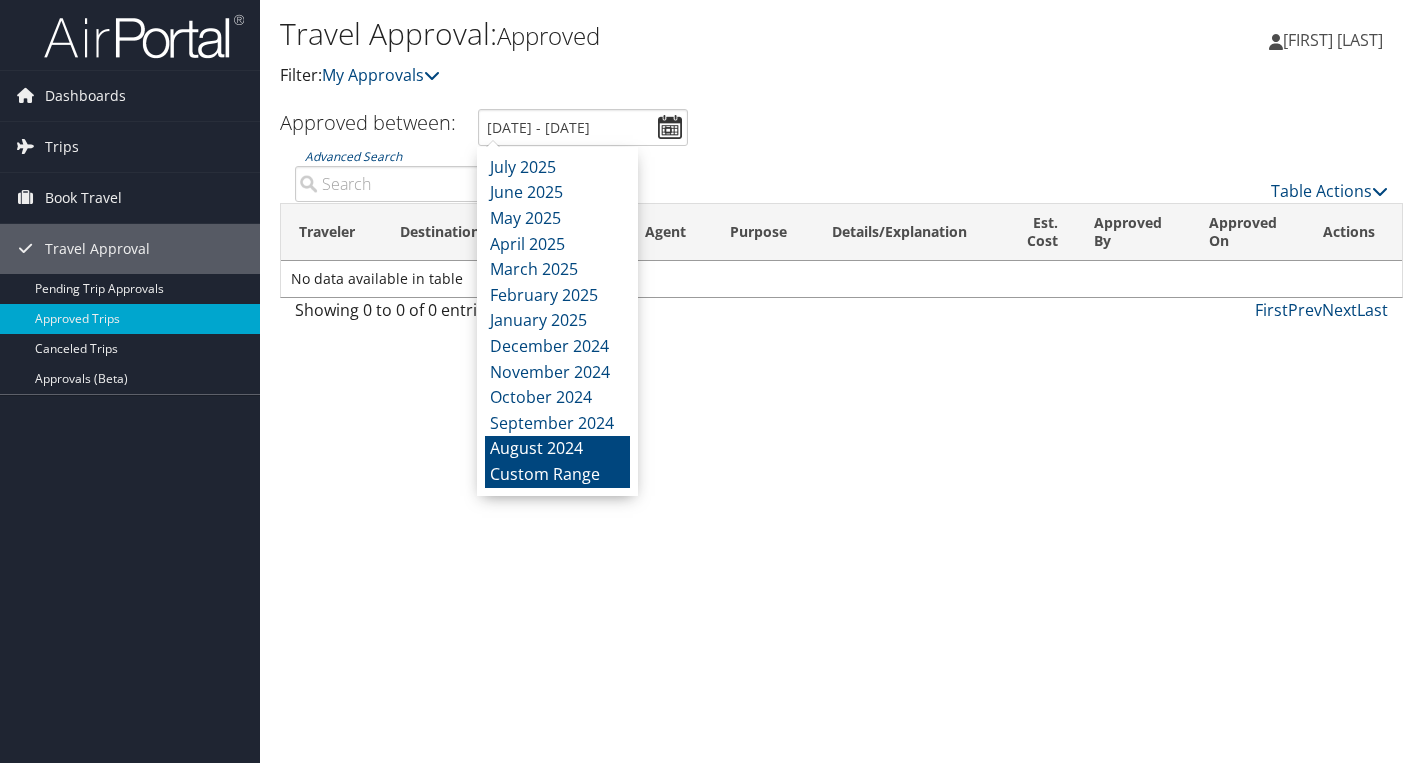 click on "Custom Range" at bounding box center (557, 475) 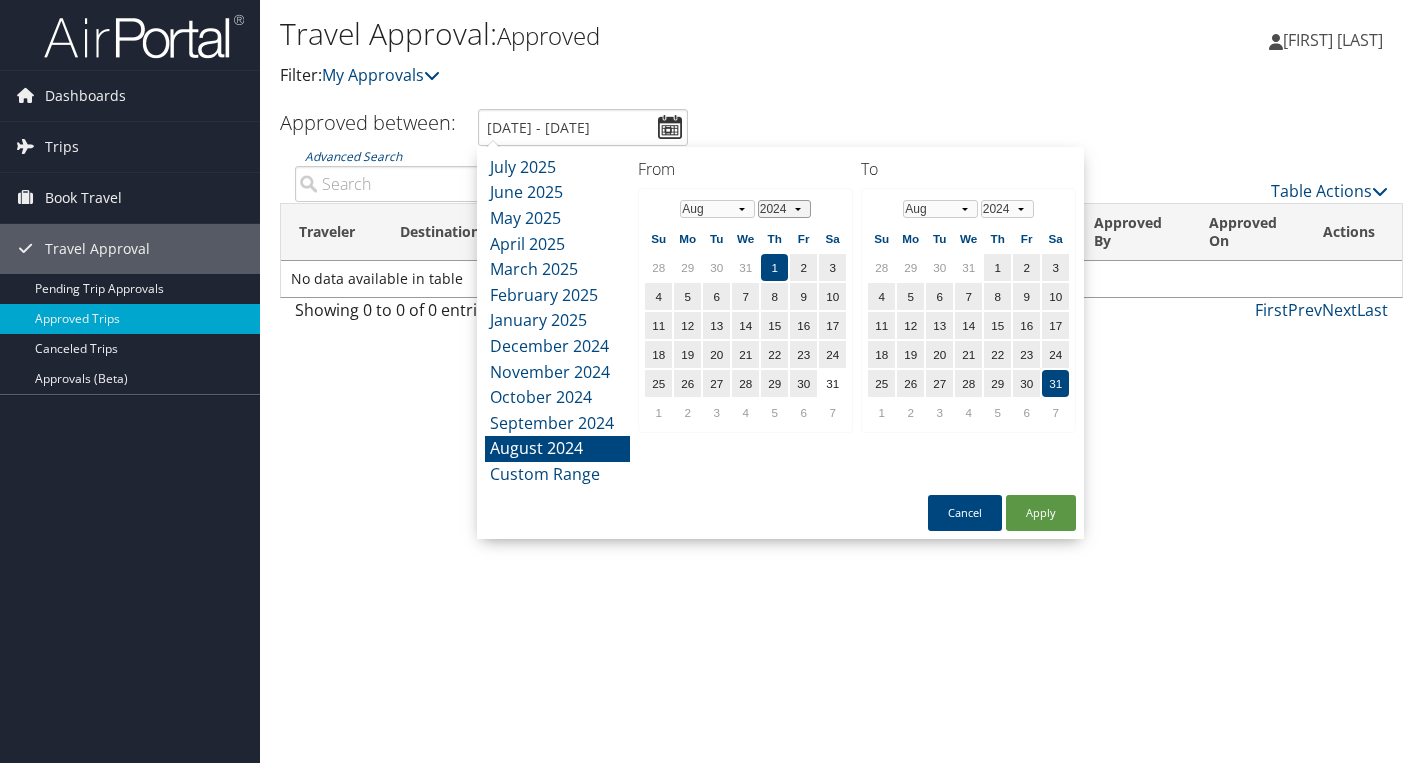 click on "1974 1975 1976 1977 1978 1979 1980 1981 1982 1983 1984 1985 1986 1987 1988 1989 1990 1991 1992 1993 1994 1995 1996 1997 1998 1999 2000 2001 2002 2003 2004 2005 2006 2007 2008 2009 2010 2011 2012 2013 2014 2015 2016 2017 2018 2019 2020 2021 2022 2023 2024 2025 2026 2027 2028 2029" at bounding box center [784, 209] 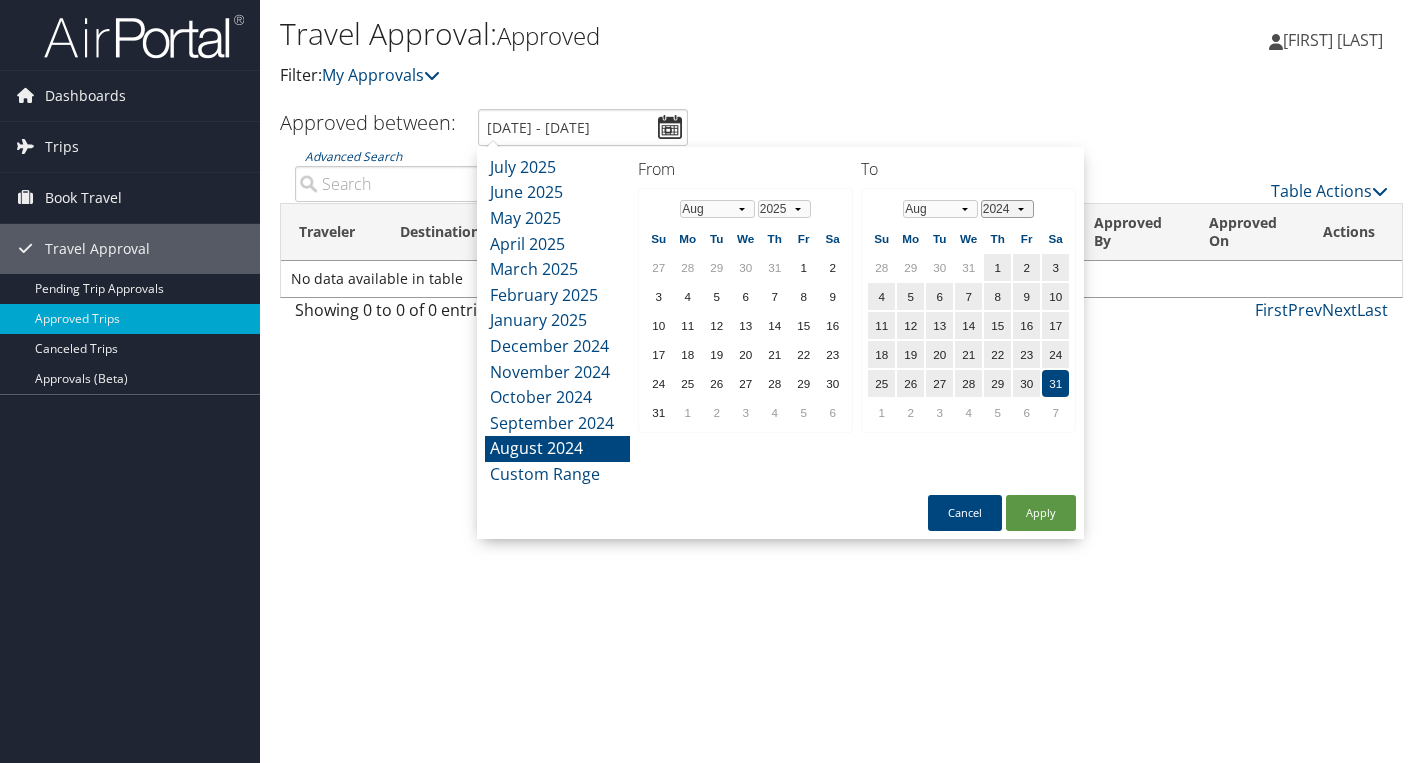 click on "2024 2025 2026 2027 2028 2029" at bounding box center [1007, 209] 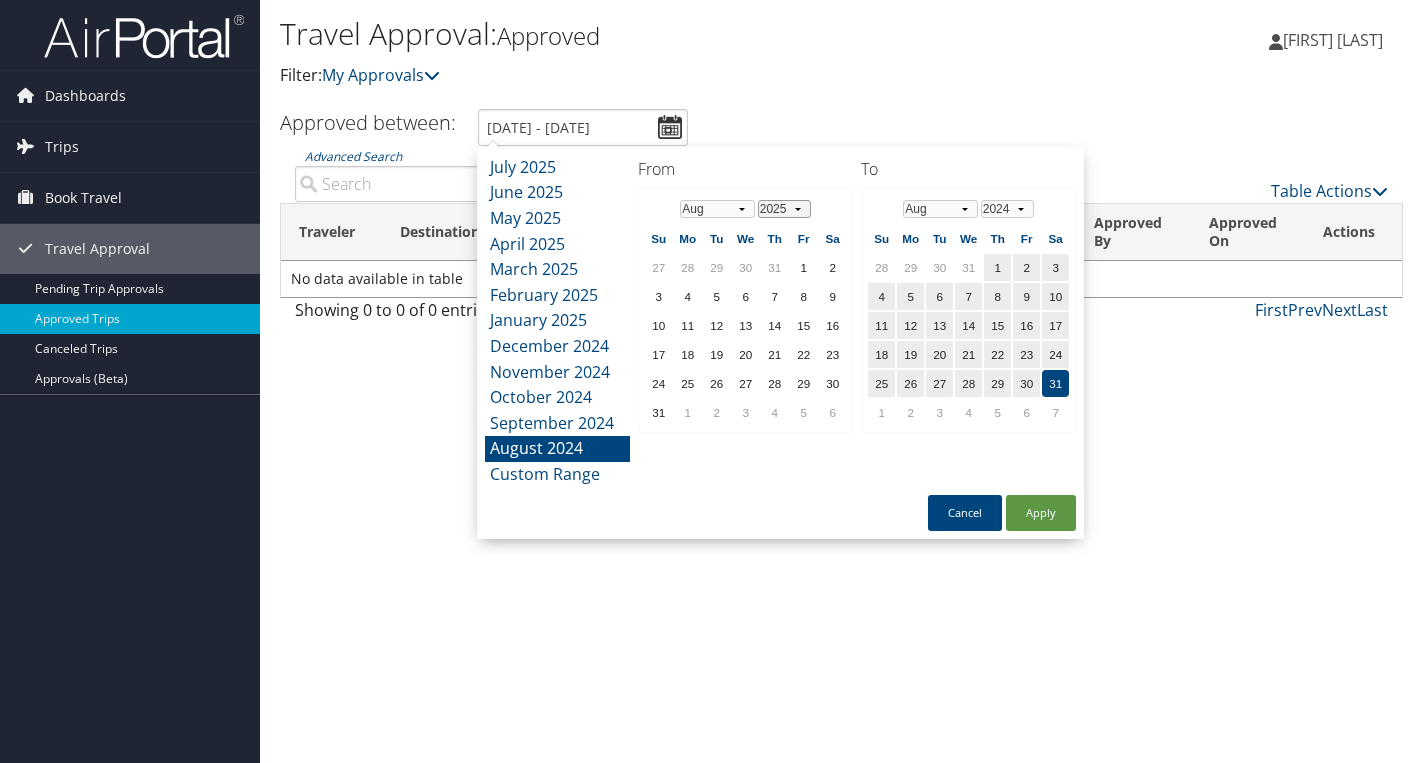 click on "1975 1976 1977 1978 1979 1980 1981 1982 1983 1984 1985 1986 1987 1988 1989 1990 1991 1992 1993 1994 1995 1996 1997 1998 1999 2000 2001 2002 2003 2004 2005 2006 2007 2008 2009 2010 2011 2012 2013 2014 2015 2016 2017 2018 2019 2020 2021 2022 2023 2024 2025 2026 2027 2028 2029 2030" at bounding box center [784, 209] 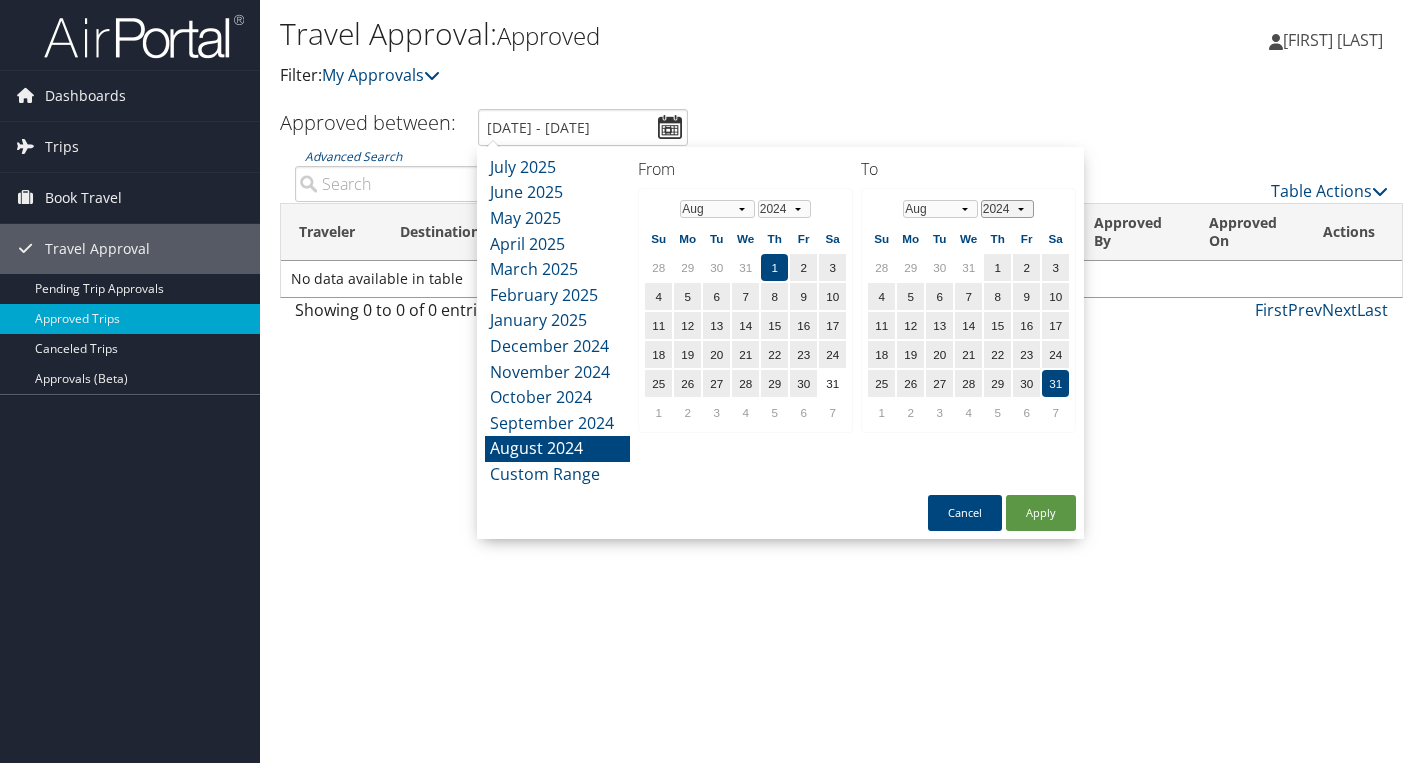click on "2024 2025 2026 2027 2028 2029" at bounding box center [1007, 209] 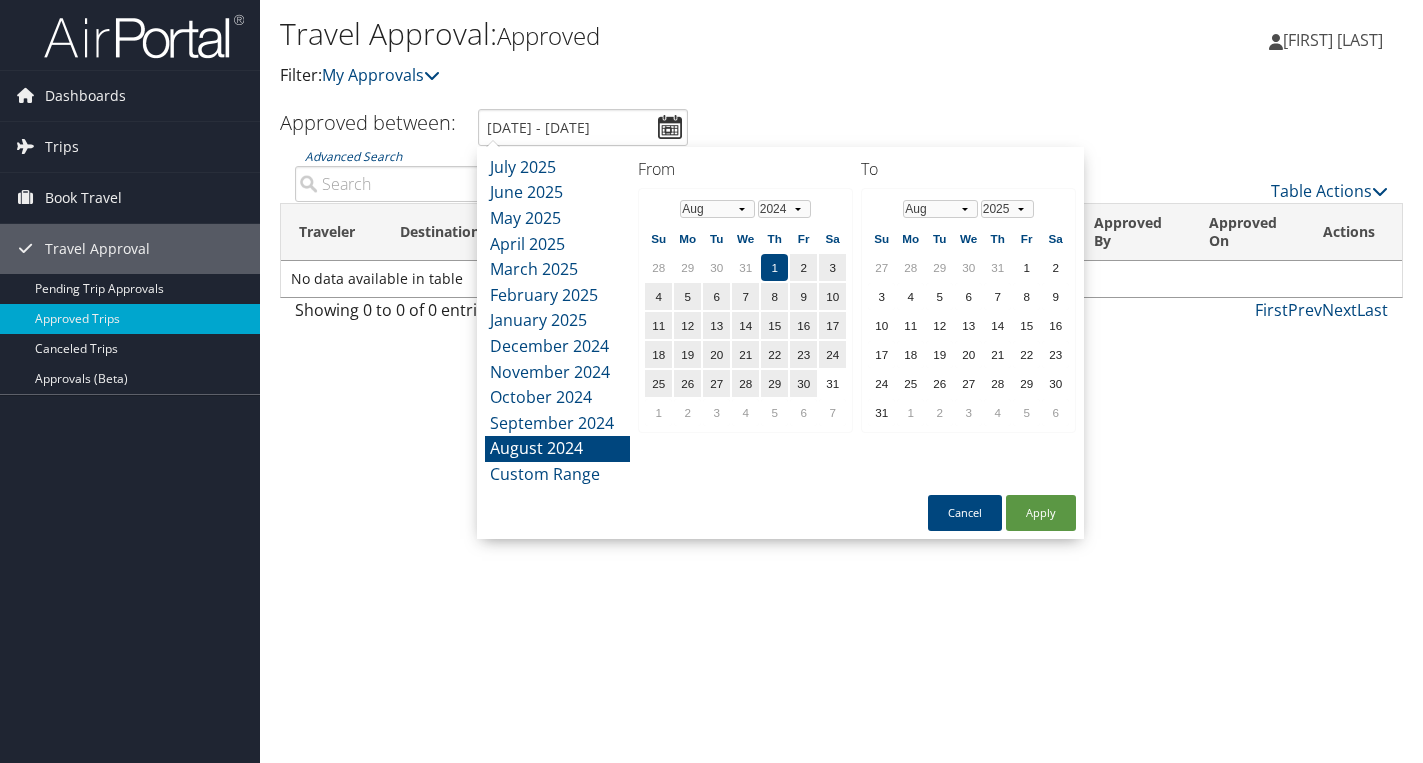 click on "Cancel Apply" at bounding box center [780, 511] 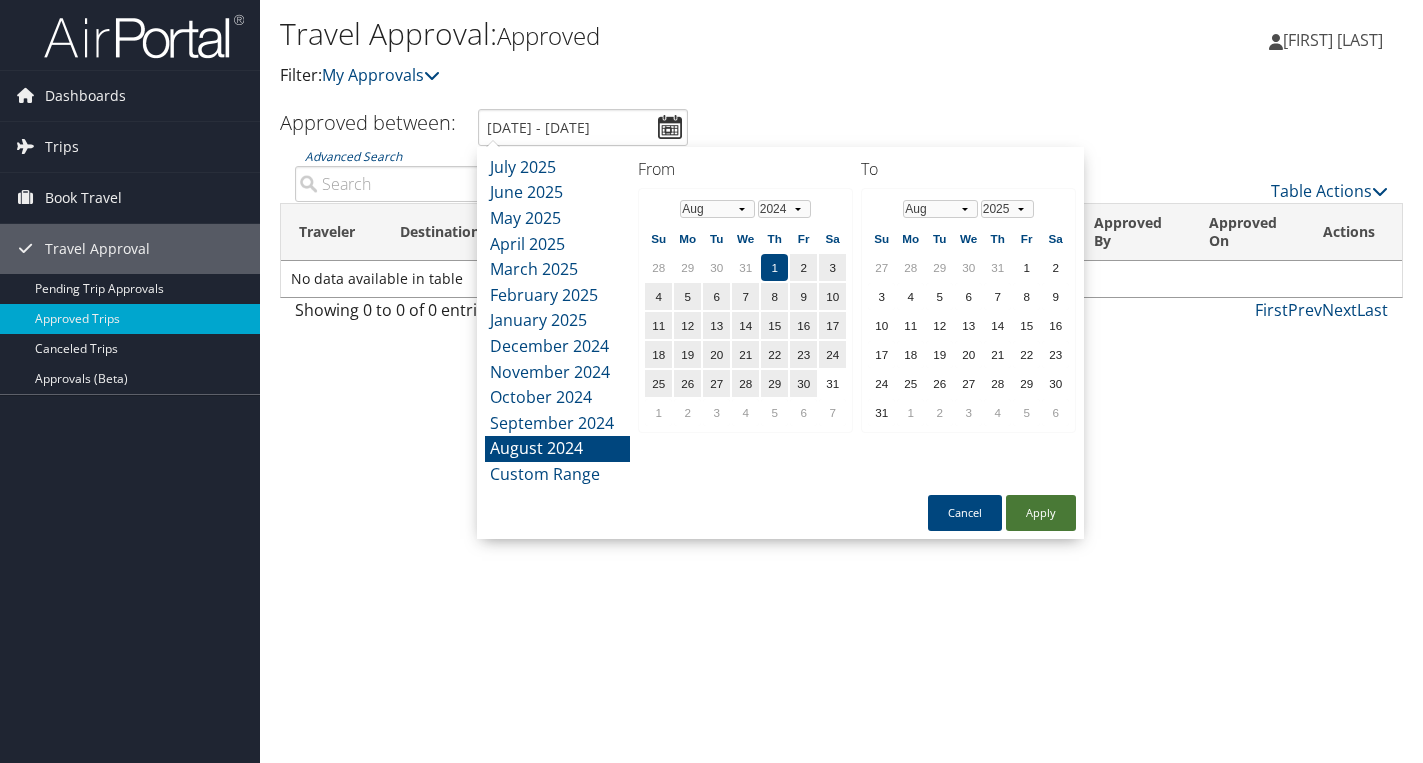 click on "Apply" at bounding box center (1041, 513) 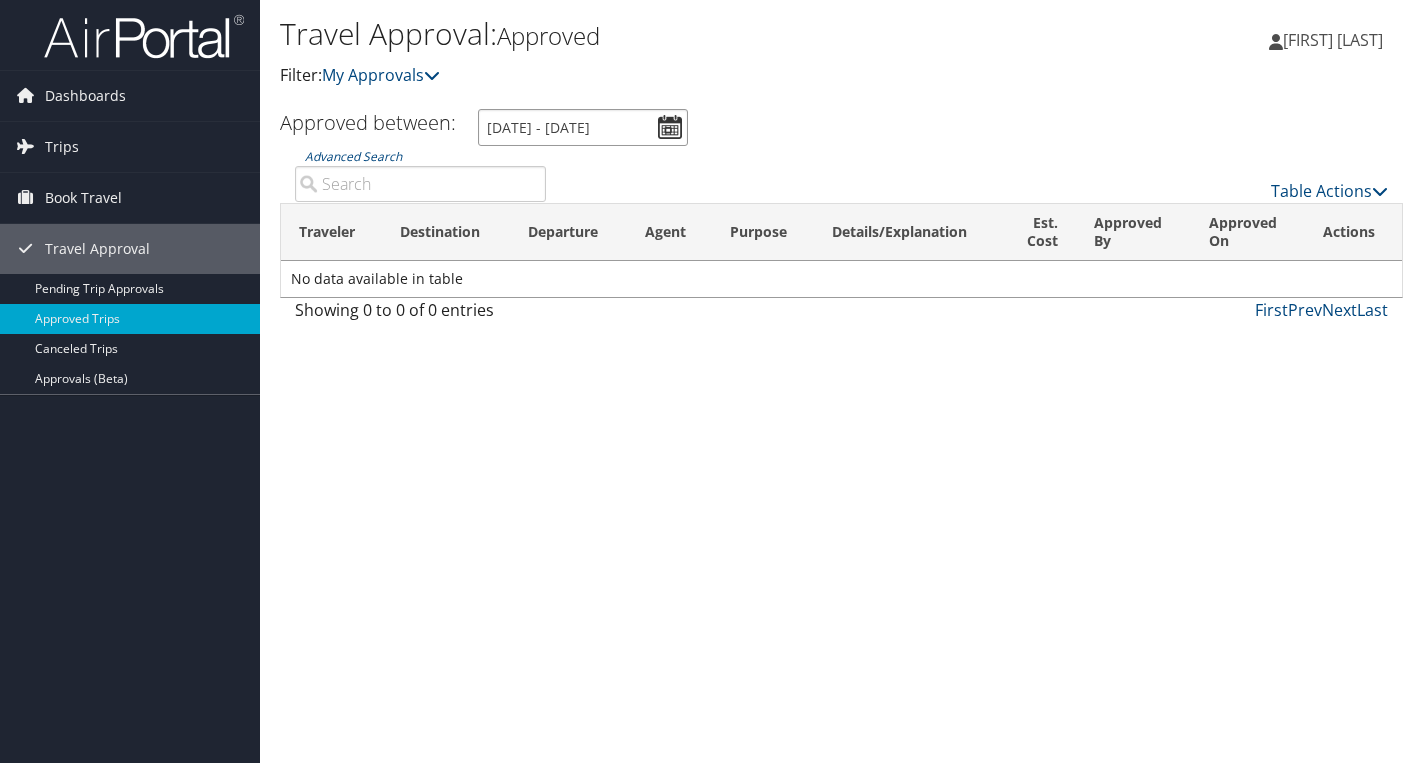 click on "8/1/2024 - 8/31/2024" at bounding box center (583, 127) 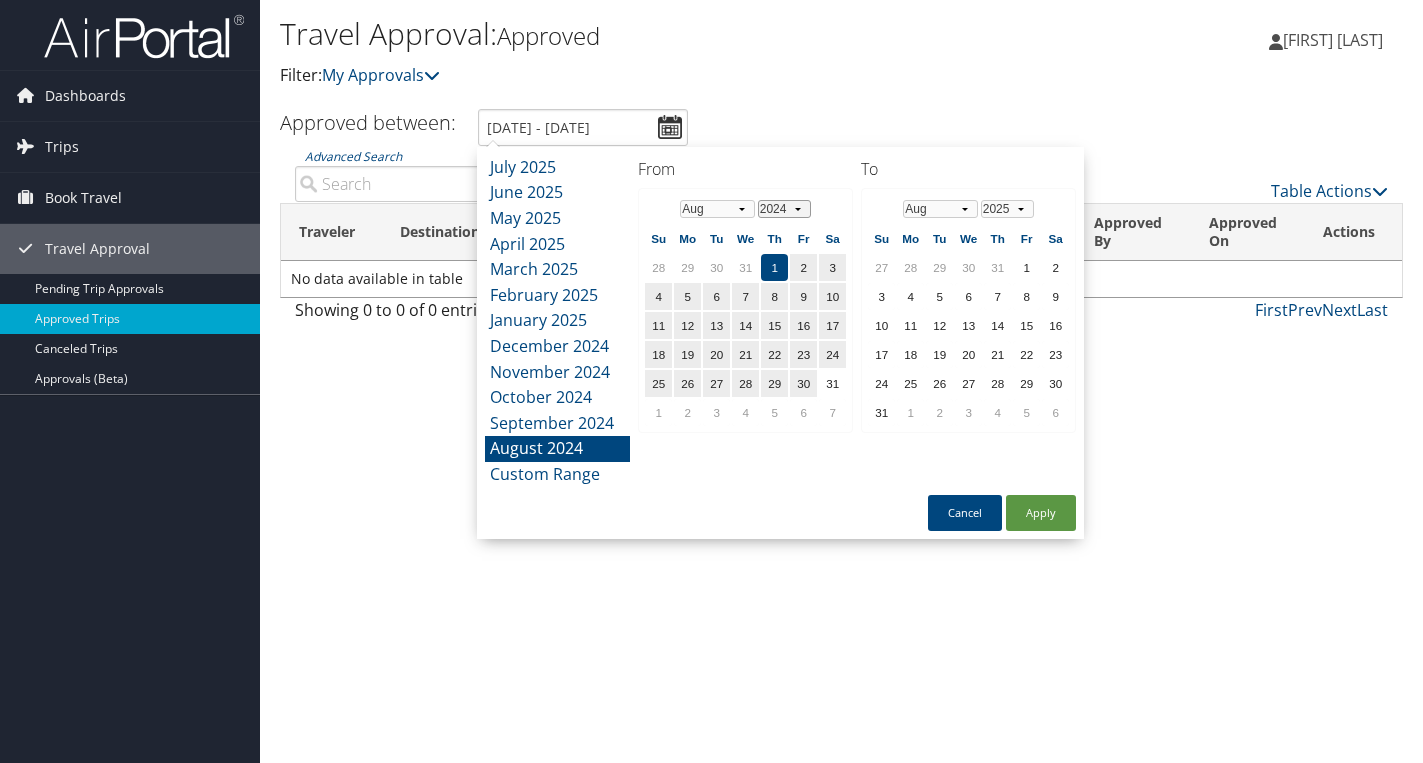click on "1974 1975 1976 1977 1978 1979 1980 1981 1982 1983 1984 1985 1986 1987 1988 1989 1990 1991 1992 1993 1994 1995 1996 1997 1998 1999 2000 2001 2002 2003 2004 2005 2006 2007 2008 2009 2010 2011 2012 2013 2014 2015 2016 2017 2018 2019 2020 2021 2022 2023 2024 2025 2026 2027 2028 2029" at bounding box center (784, 209) 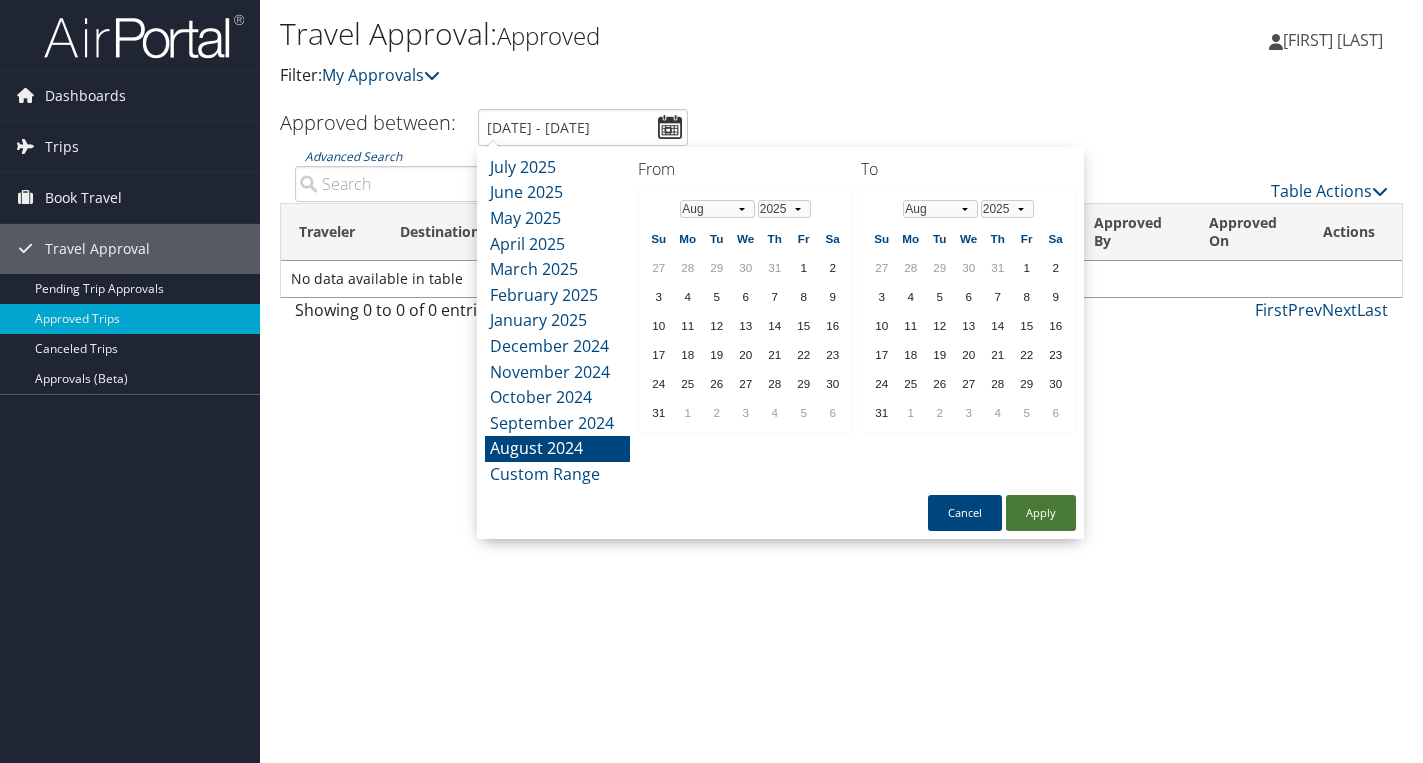 click on "Apply" at bounding box center [1041, 513] 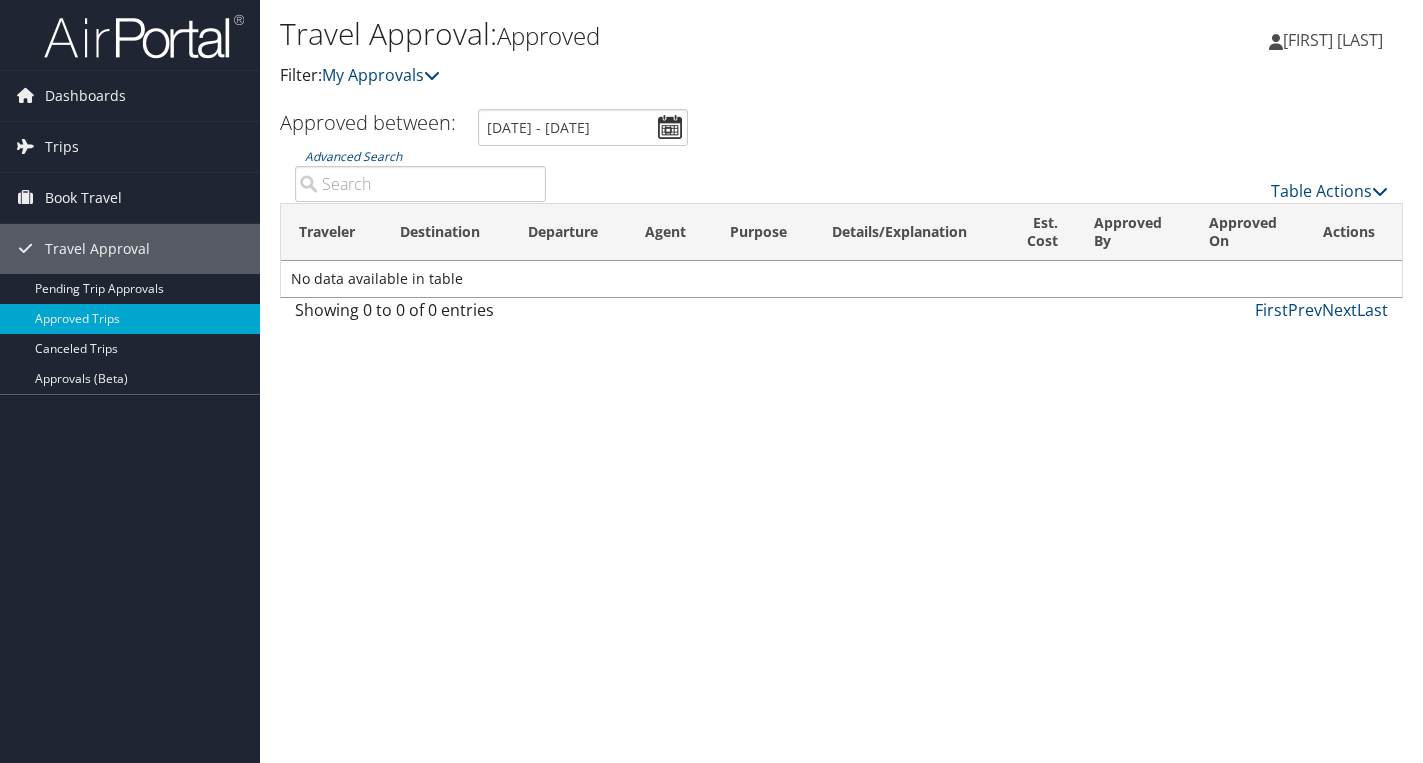 click on "Actions" at bounding box center [1353, 232] 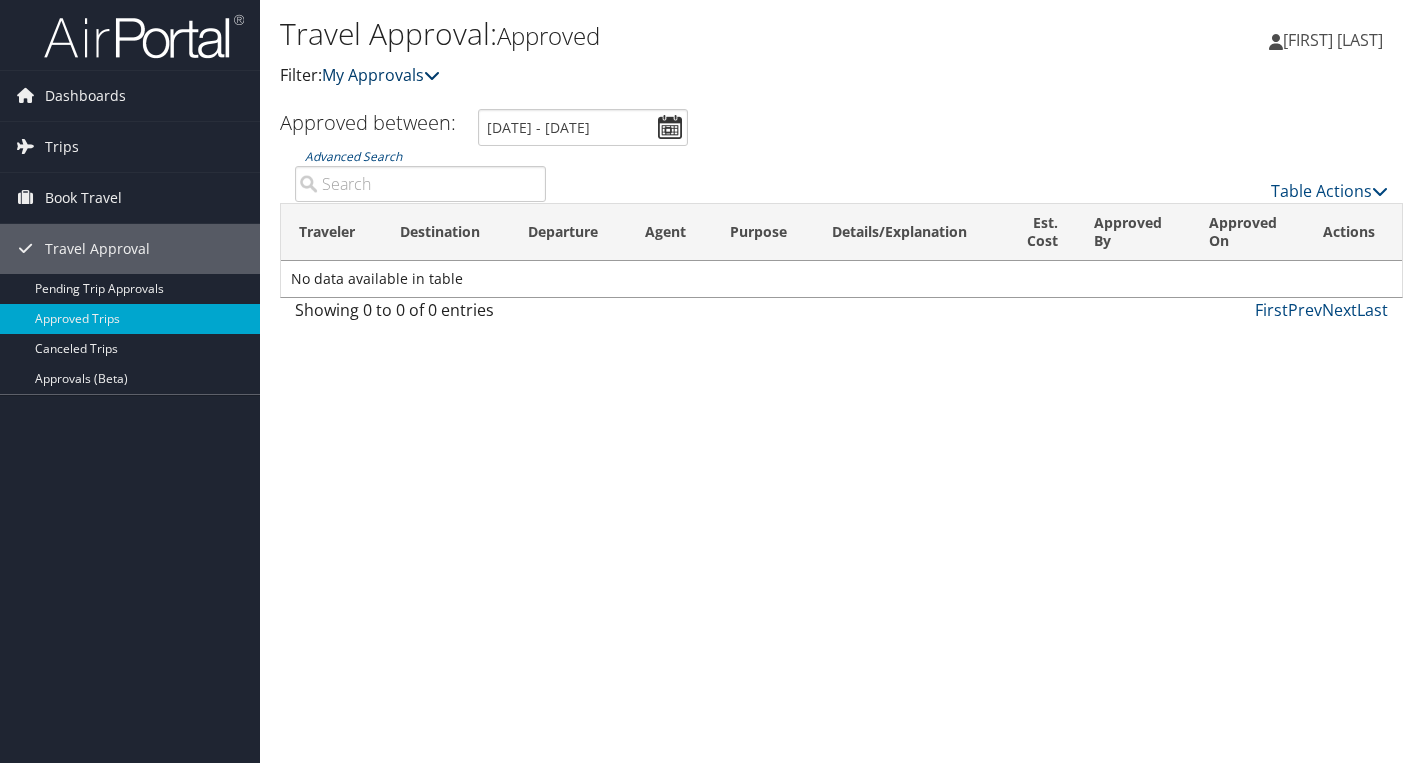 click on "My Approvals" at bounding box center [381, 75] 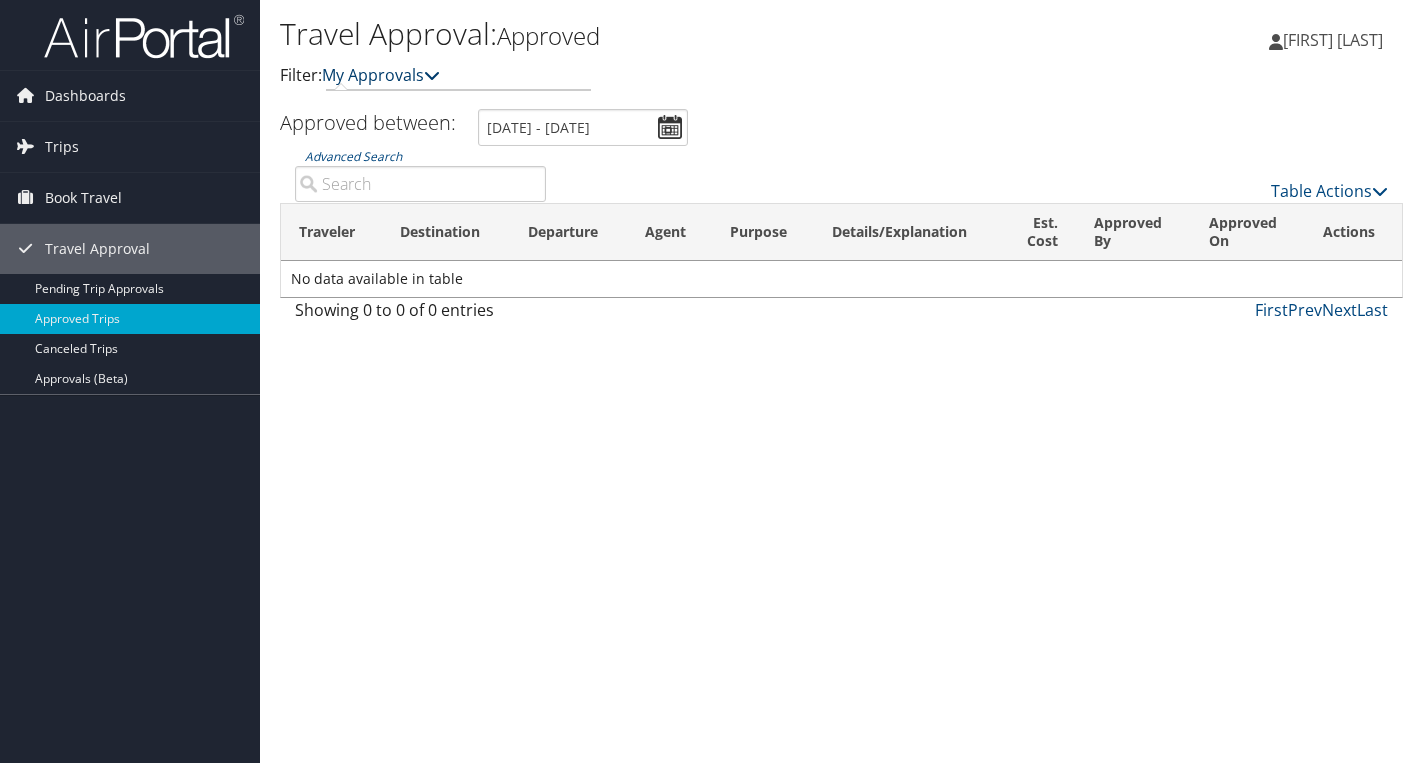 click on "My Approvals" at bounding box center (381, 75) 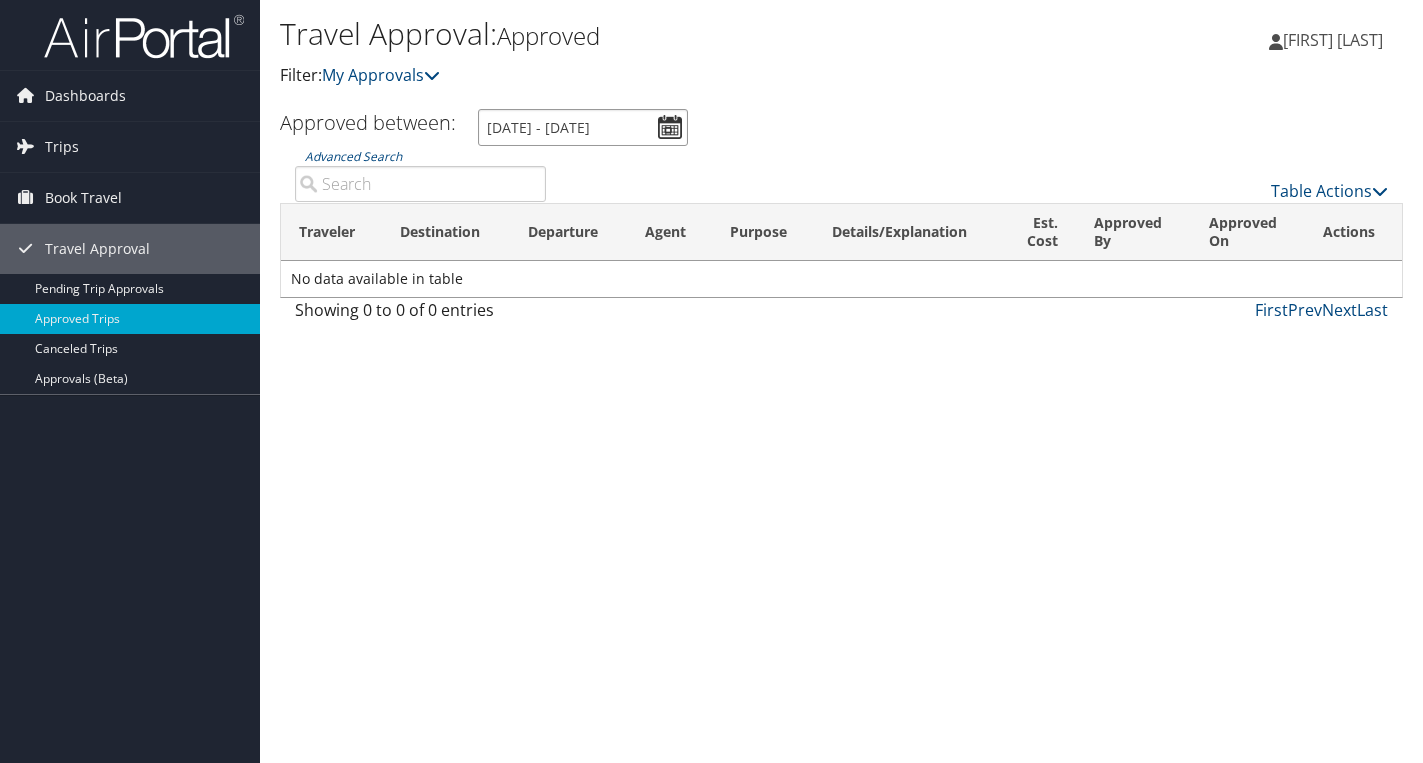click on "8/1/2024 - 8/31/2024" at bounding box center (583, 127) 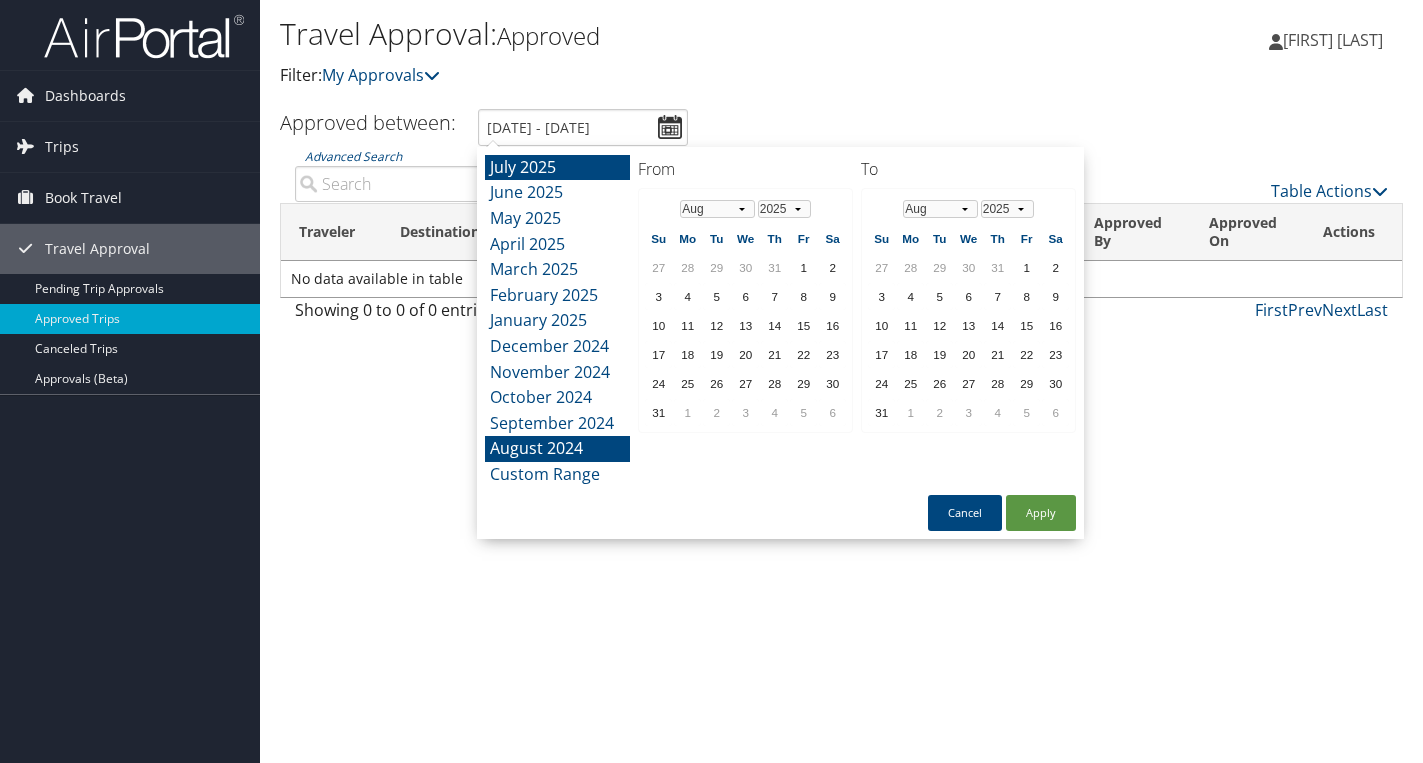click on "July 2025" at bounding box center (557, 168) 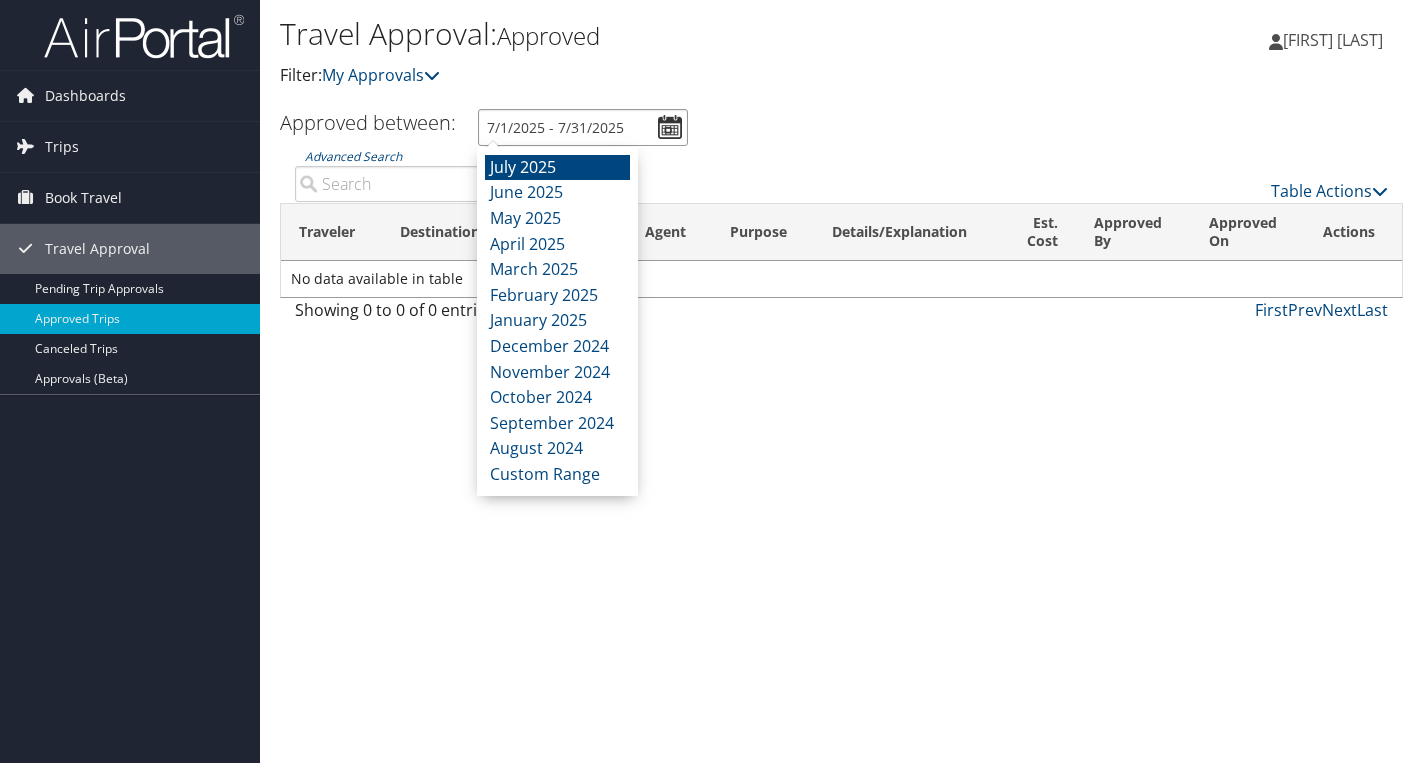 click on "7/1/2025 - 7/31/2025" at bounding box center (583, 127) 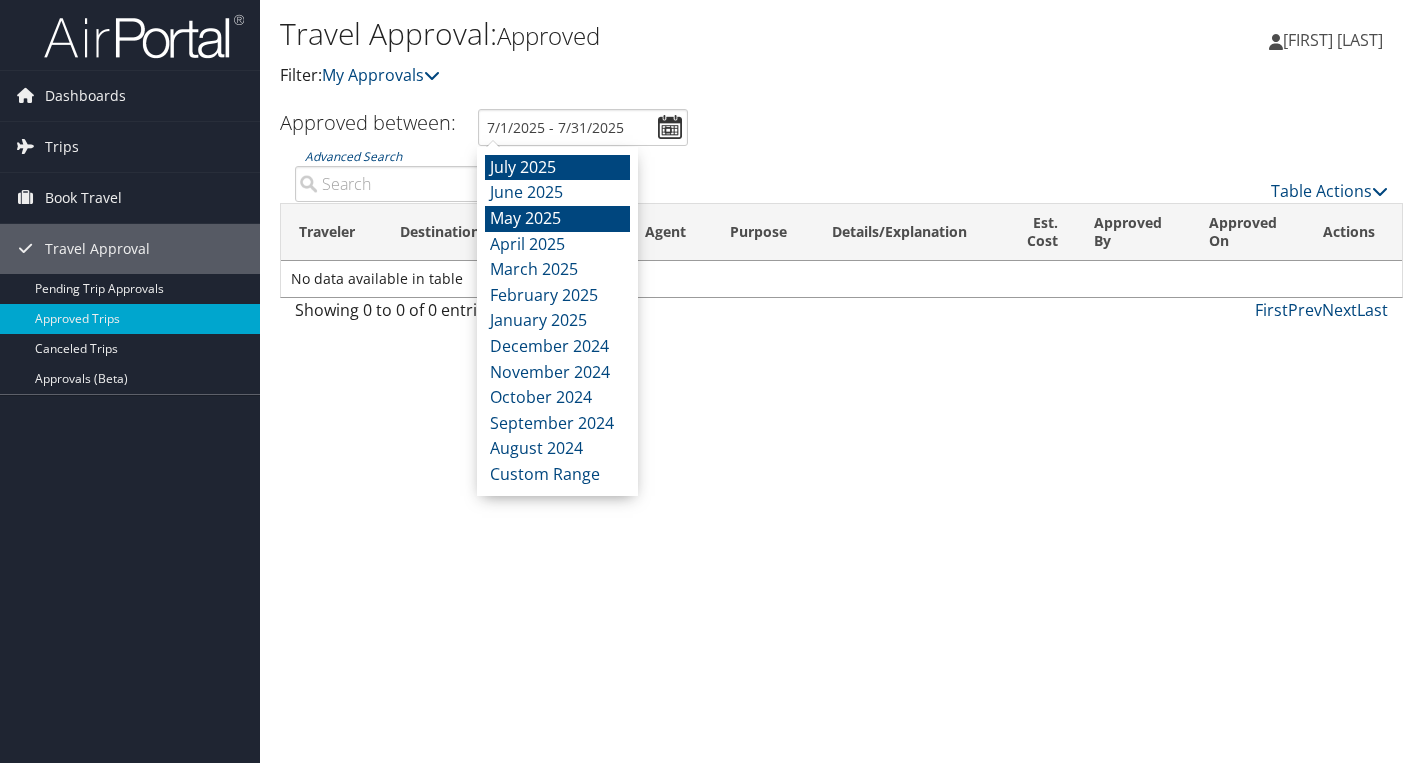 click on "May 2025" at bounding box center (557, 219) 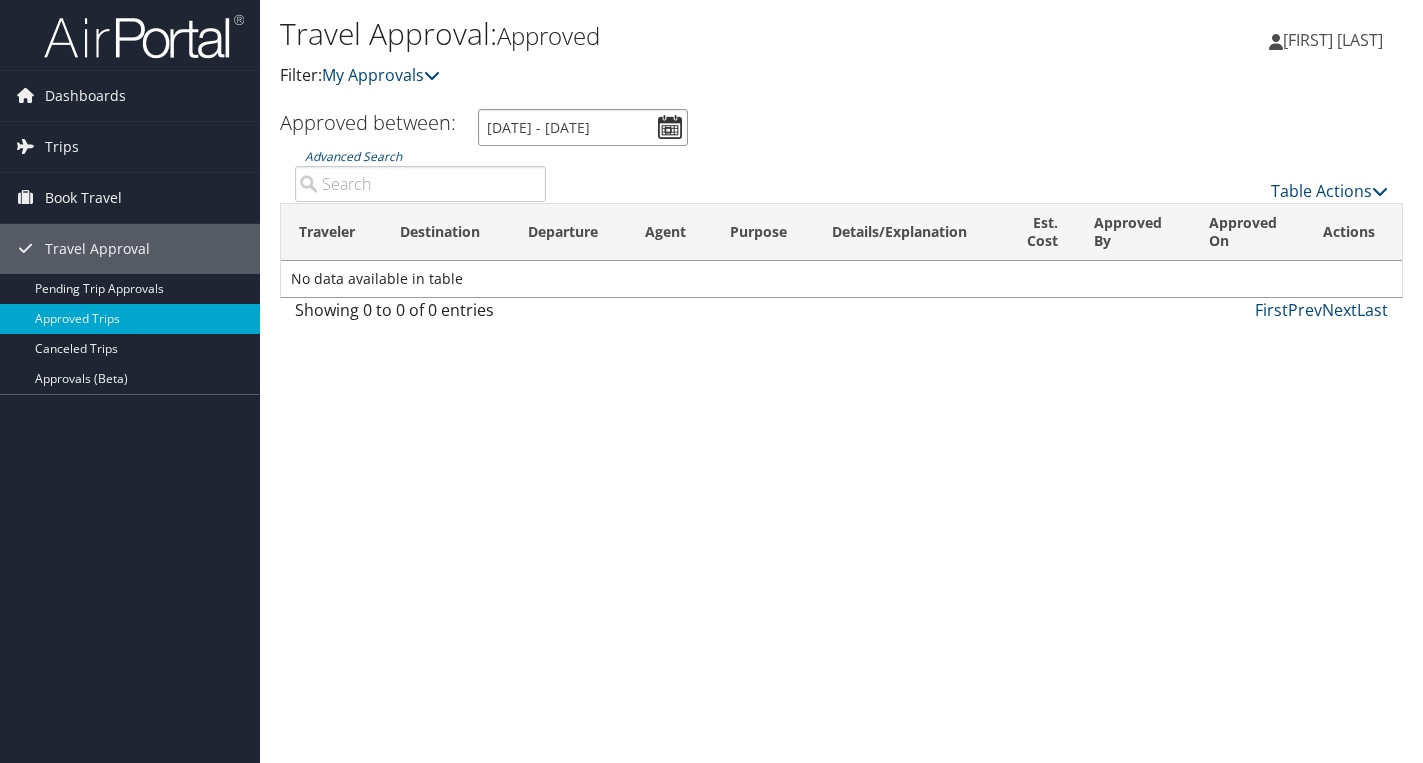 click on "5/1/2025 - 5/31/2025" at bounding box center (583, 127) 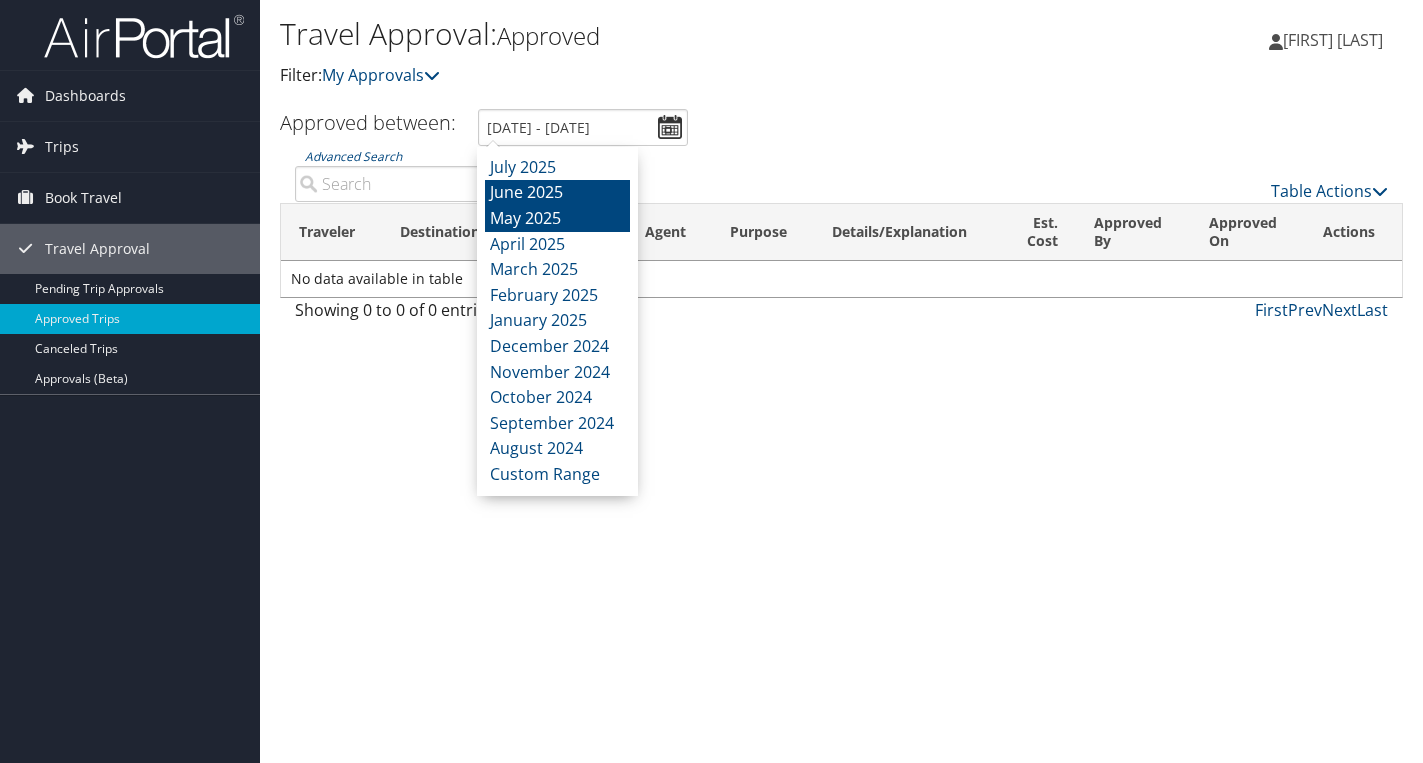 click on "June 2025" at bounding box center [557, 193] 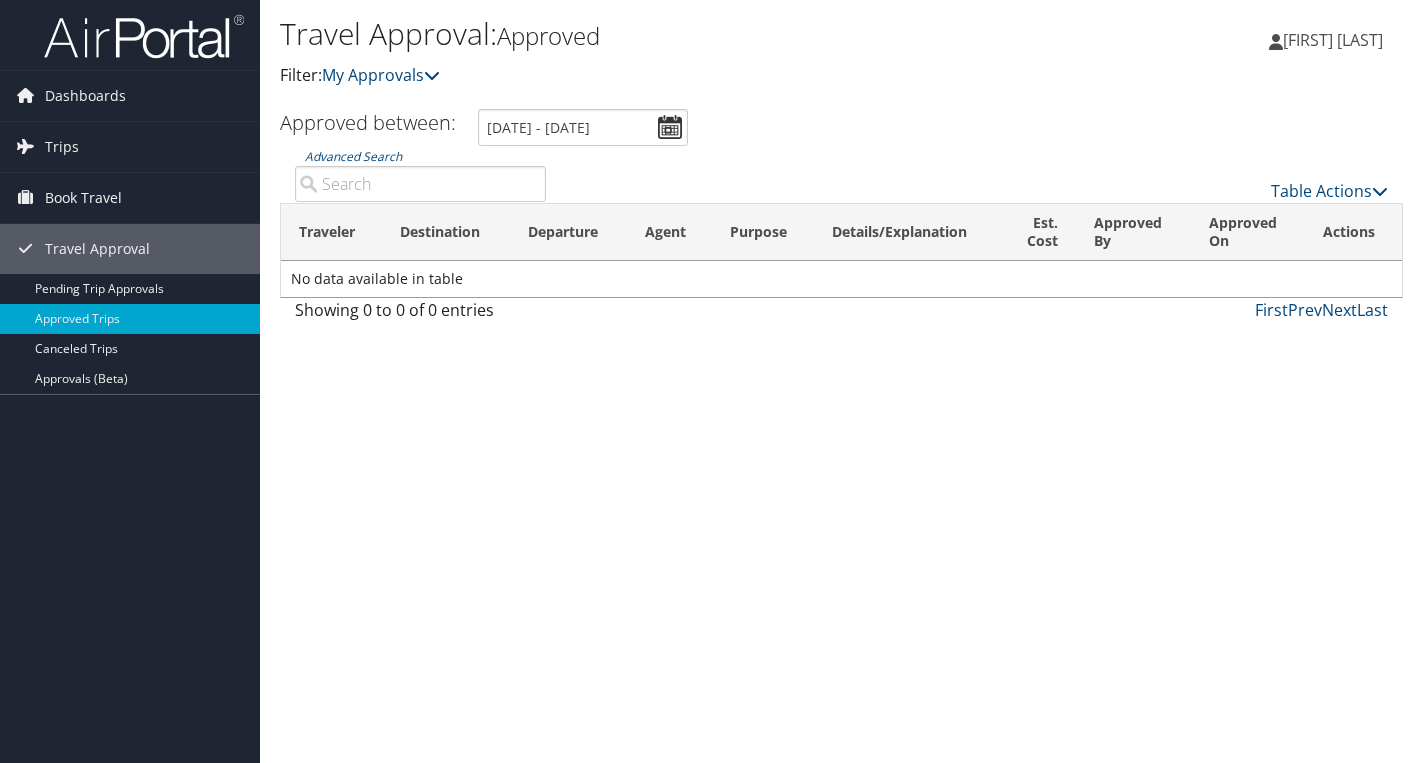 click on "[NAME] [LAST]" at bounding box center (1333, 40) 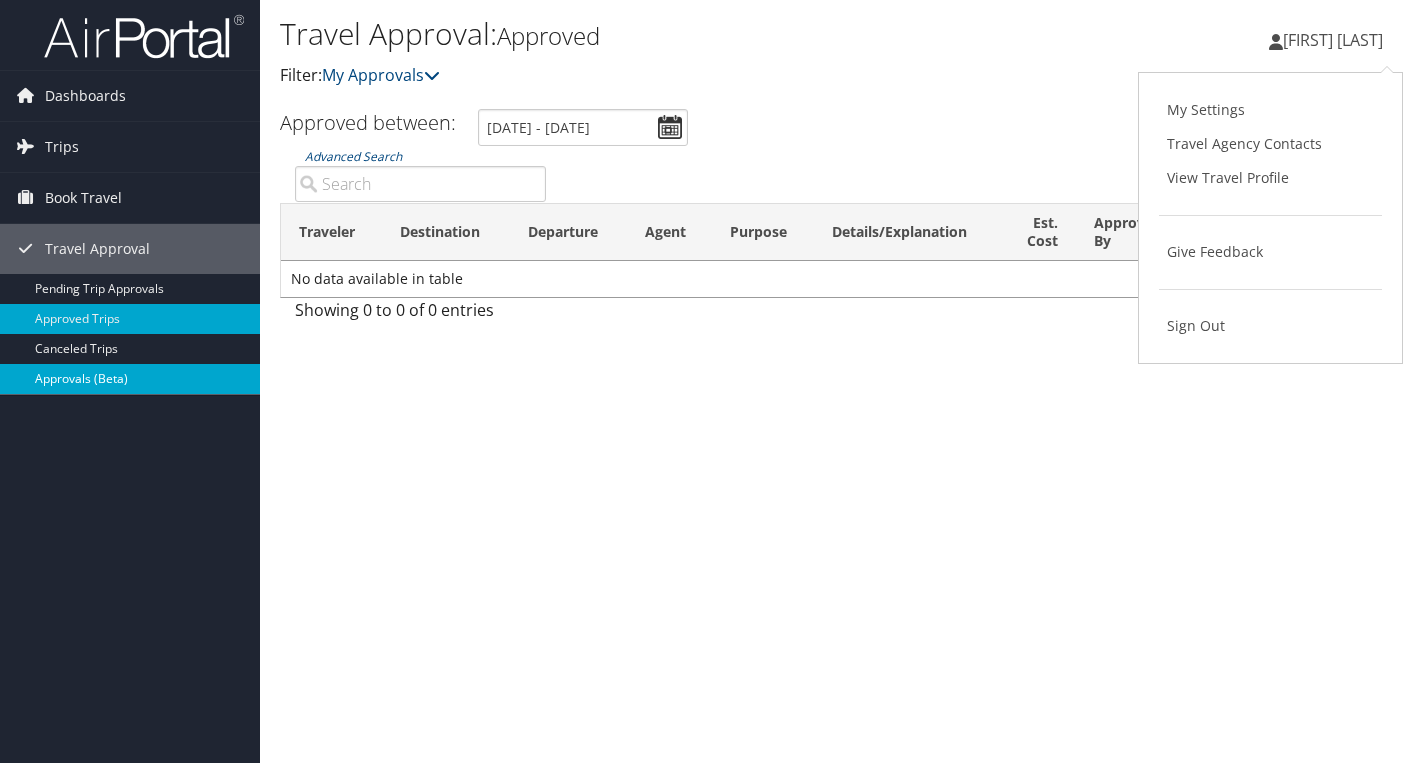click on "Approvals (Beta)" at bounding box center (130, 379) 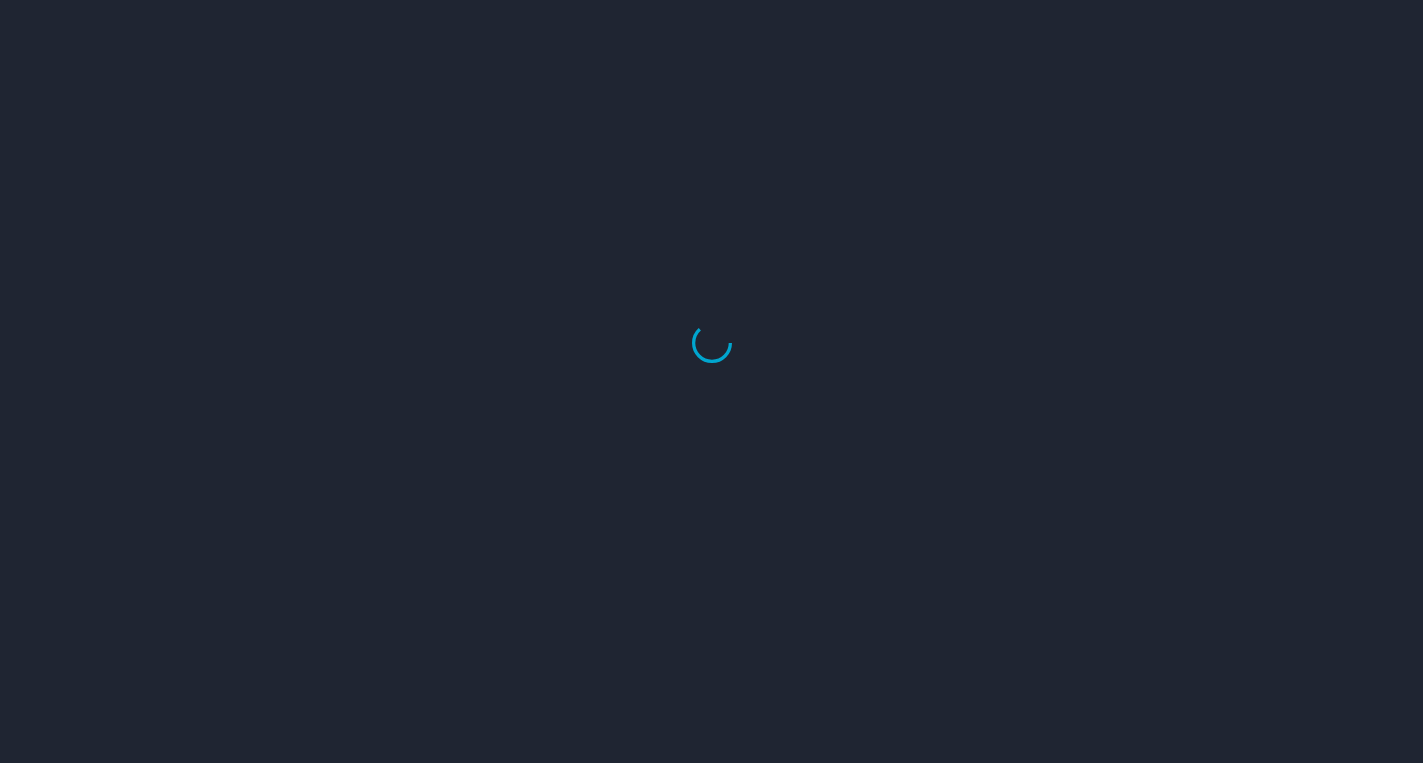 scroll, scrollTop: 0, scrollLeft: 0, axis: both 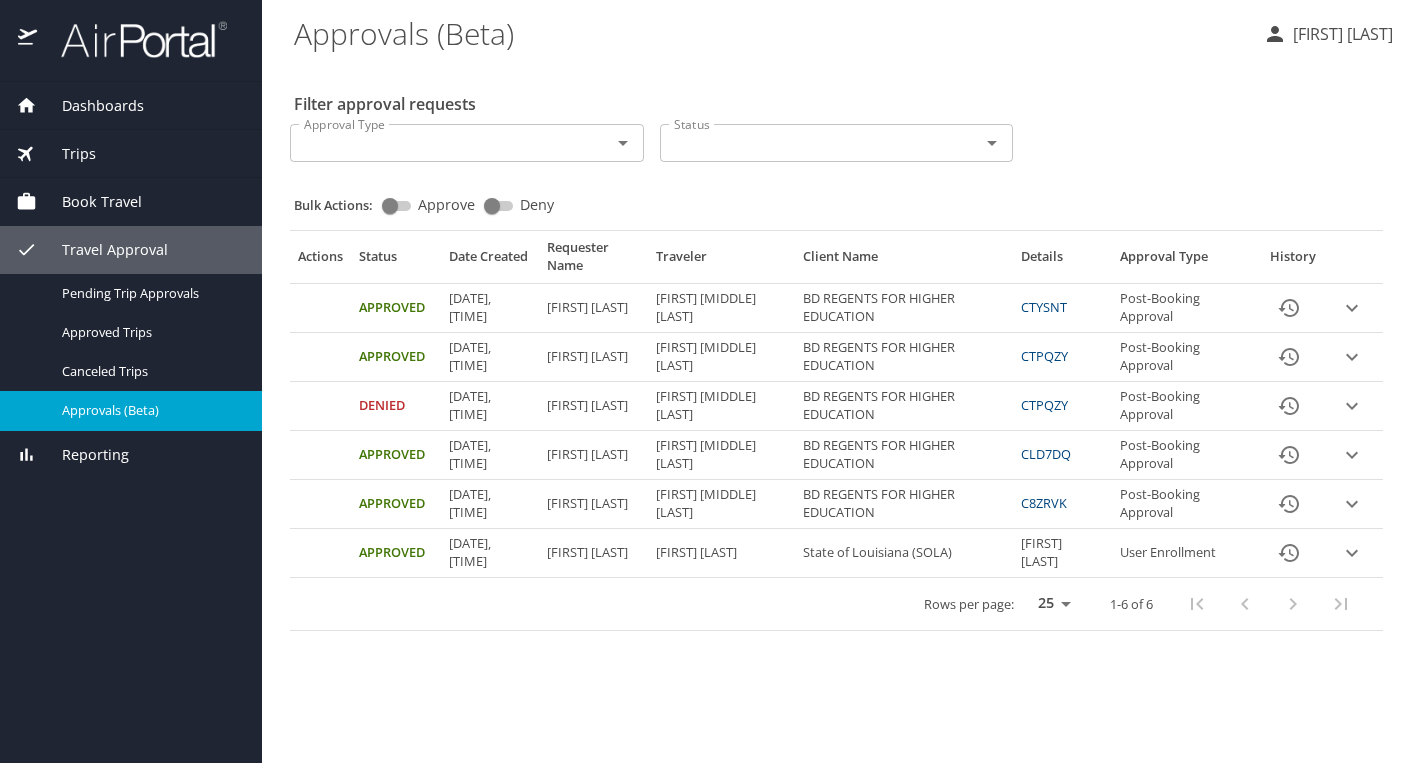click 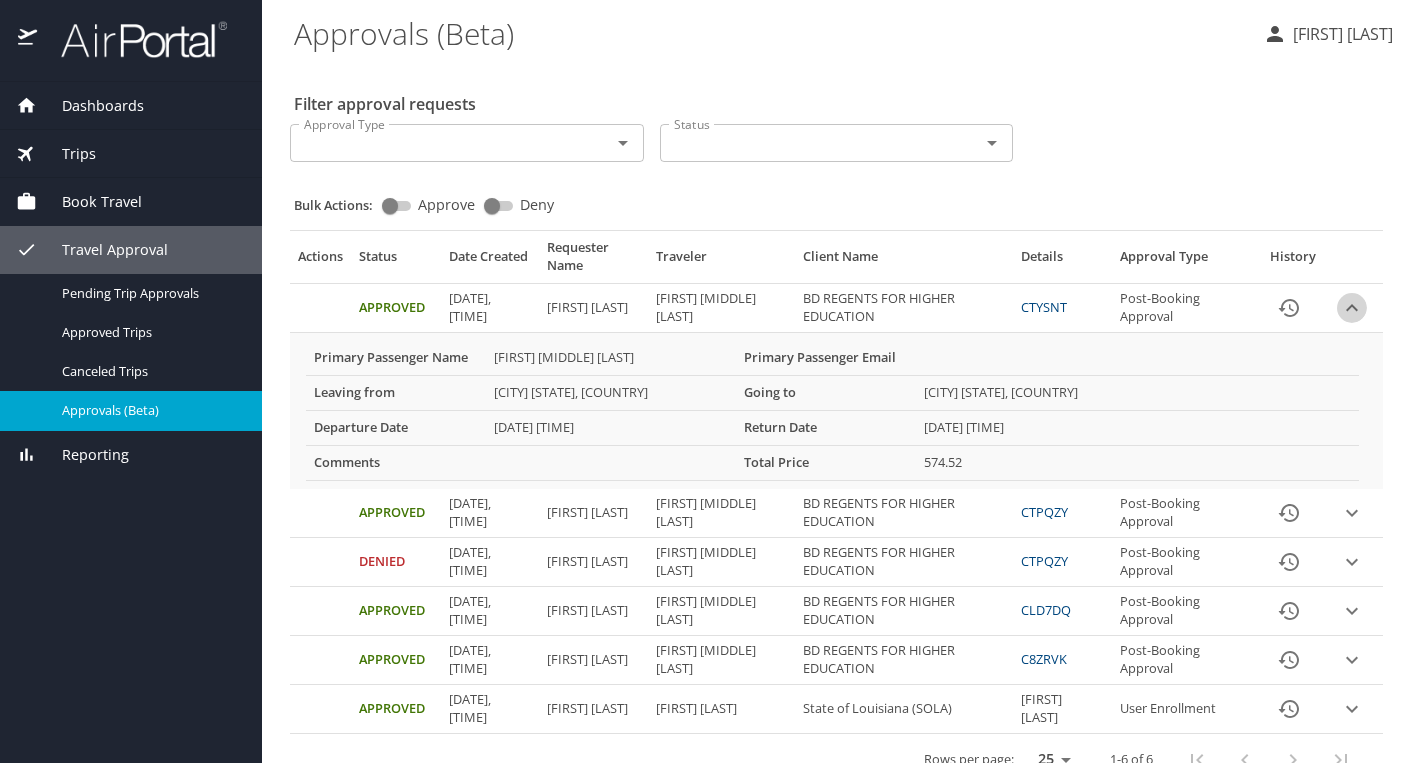 click 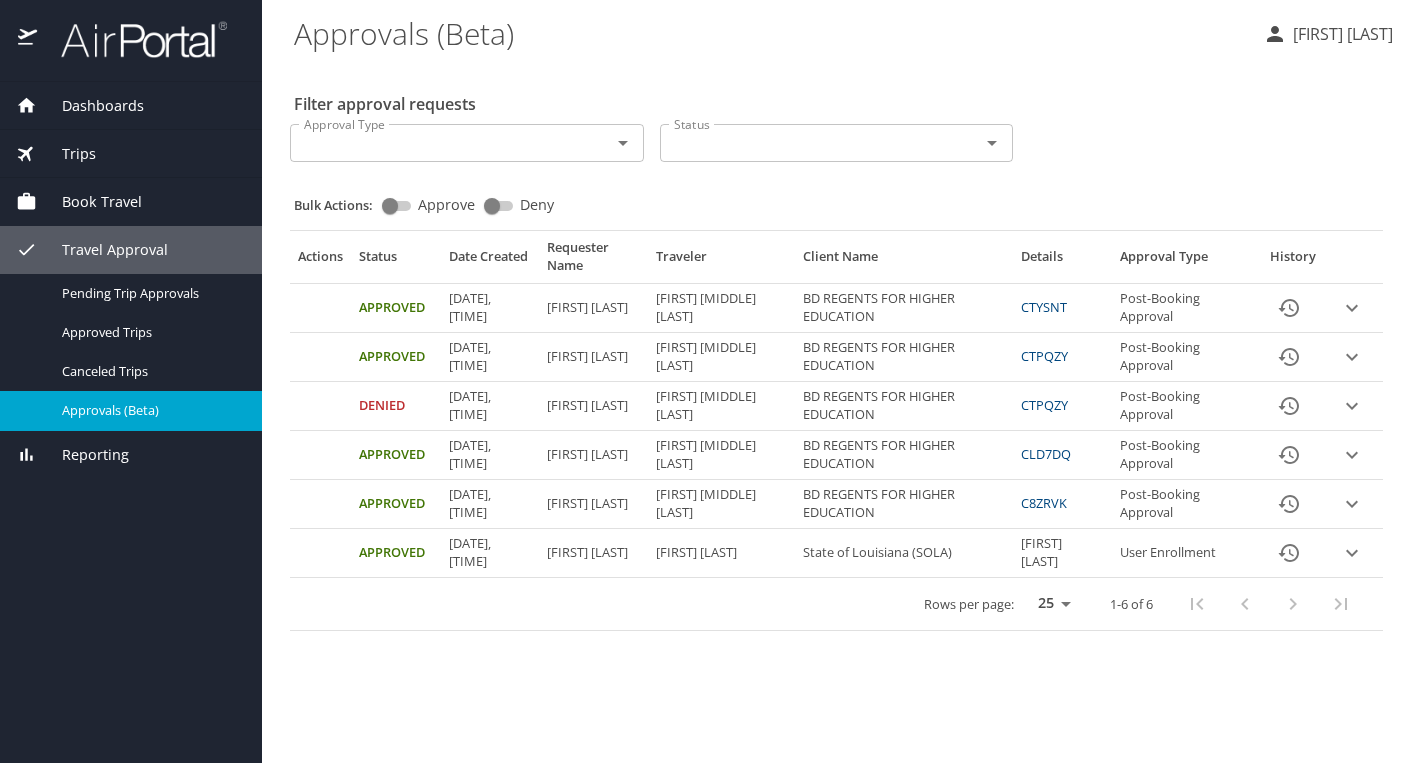 click 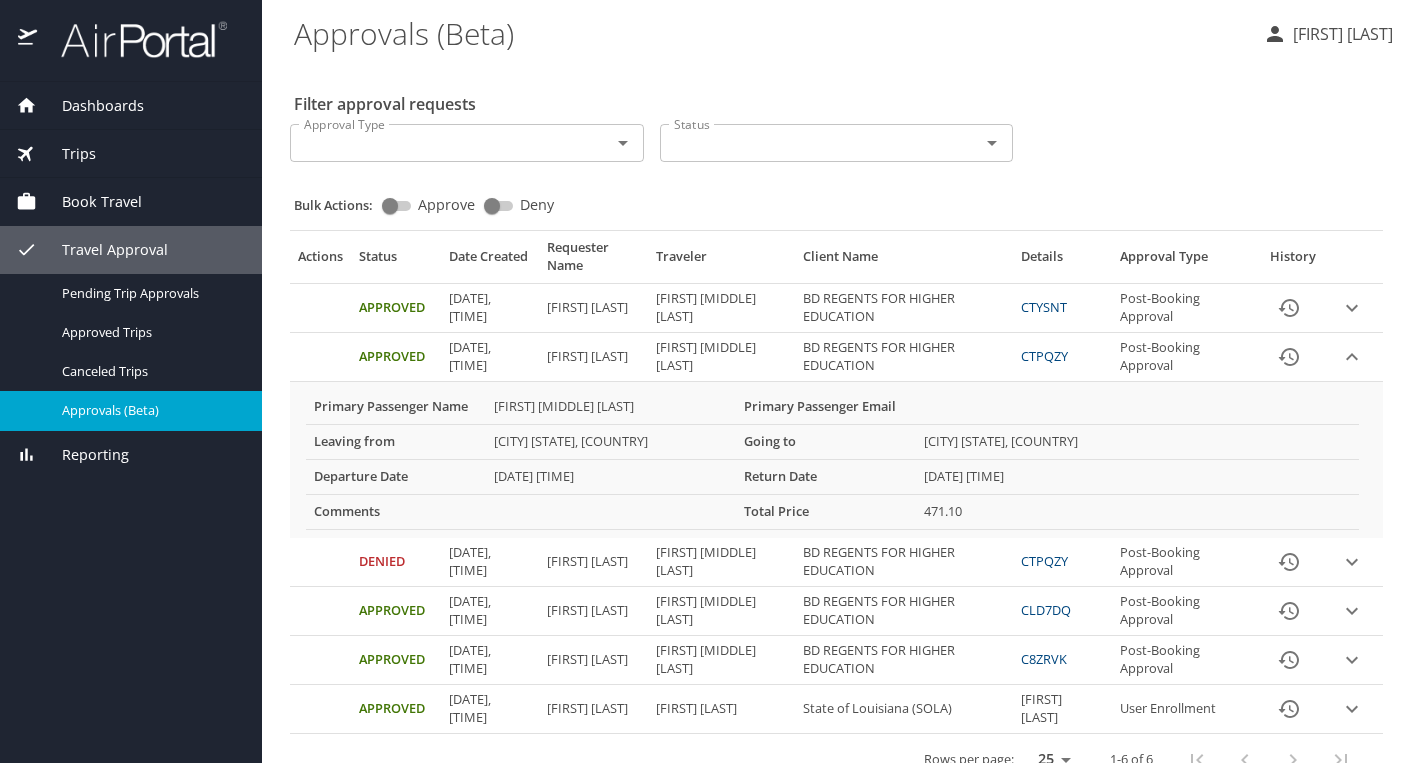 click 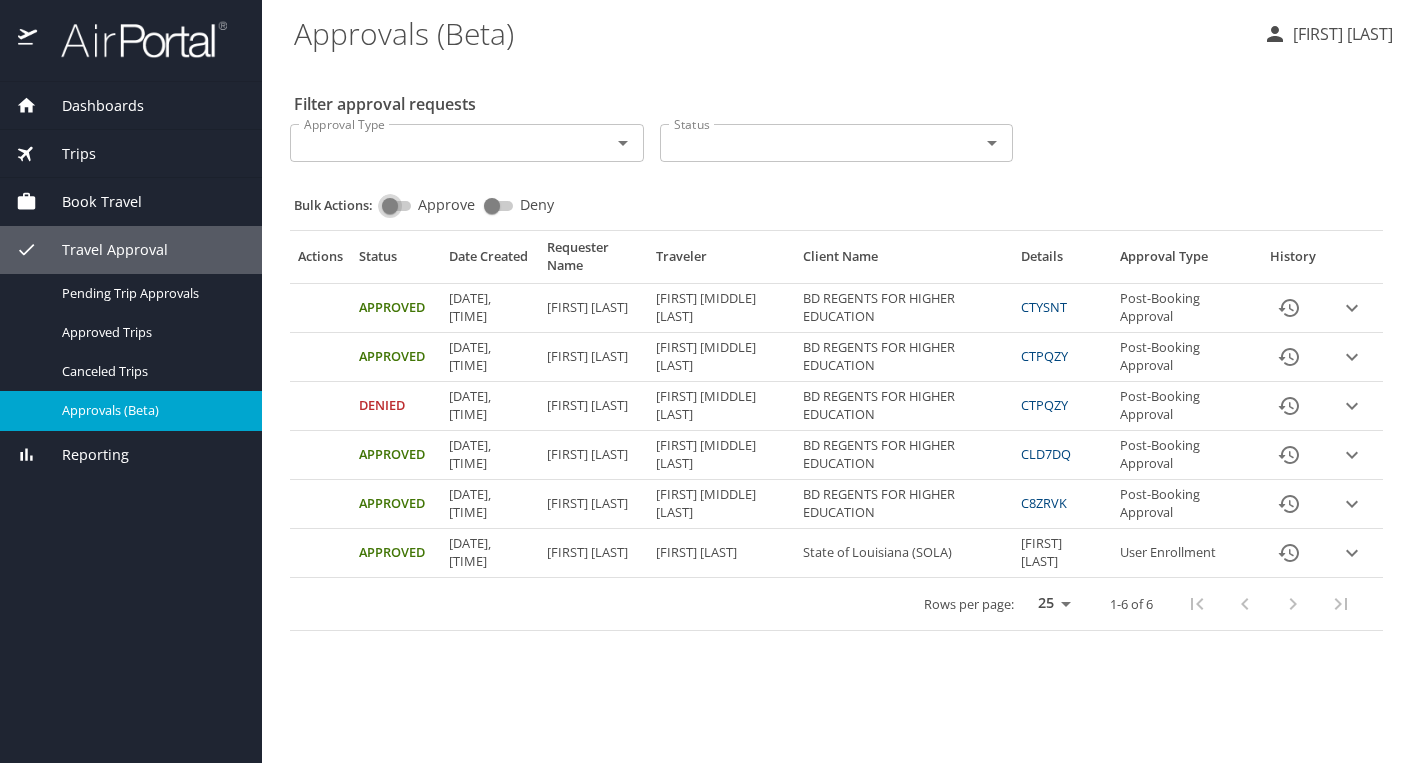 click on "Approve" at bounding box center [390, 206] 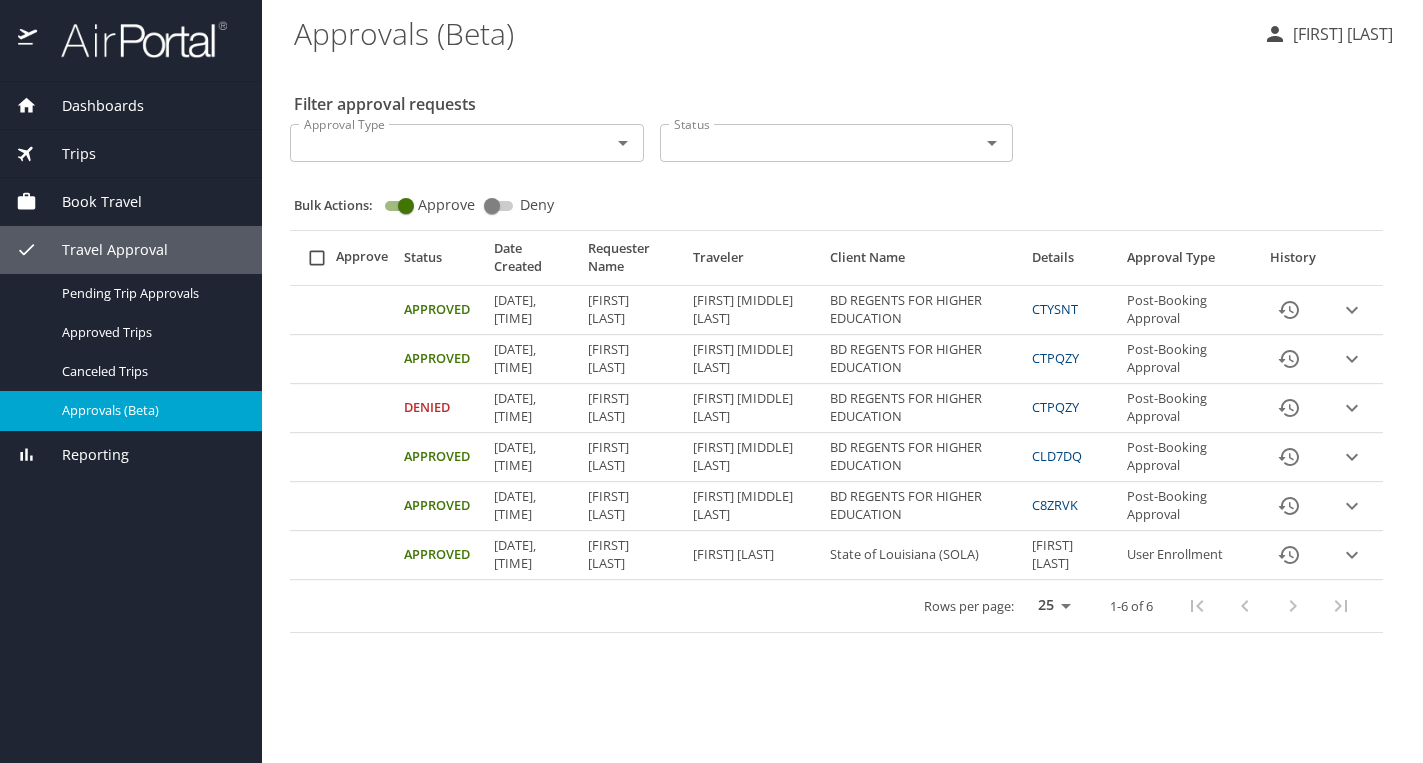 click on "Approved" at bounding box center (441, 310) 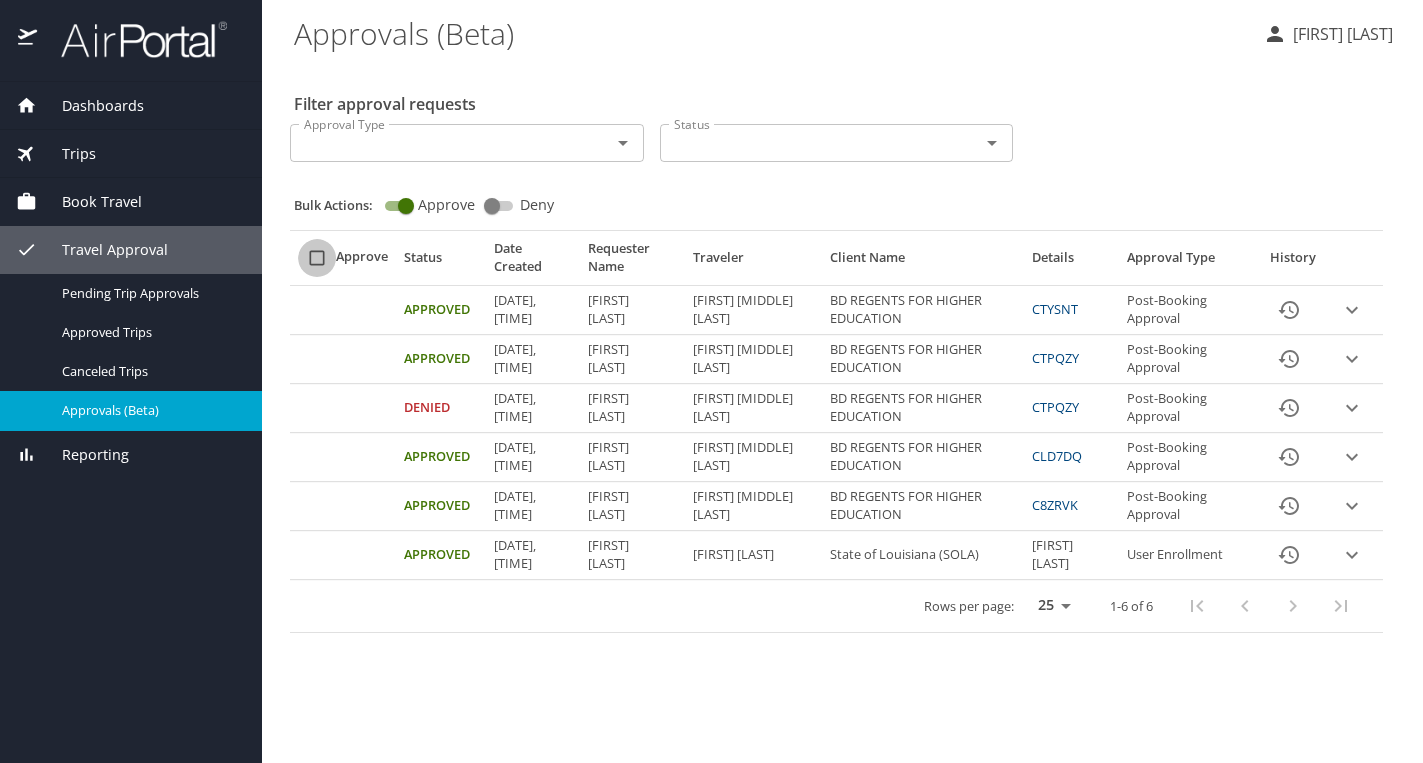click at bounding box center (317, 258) 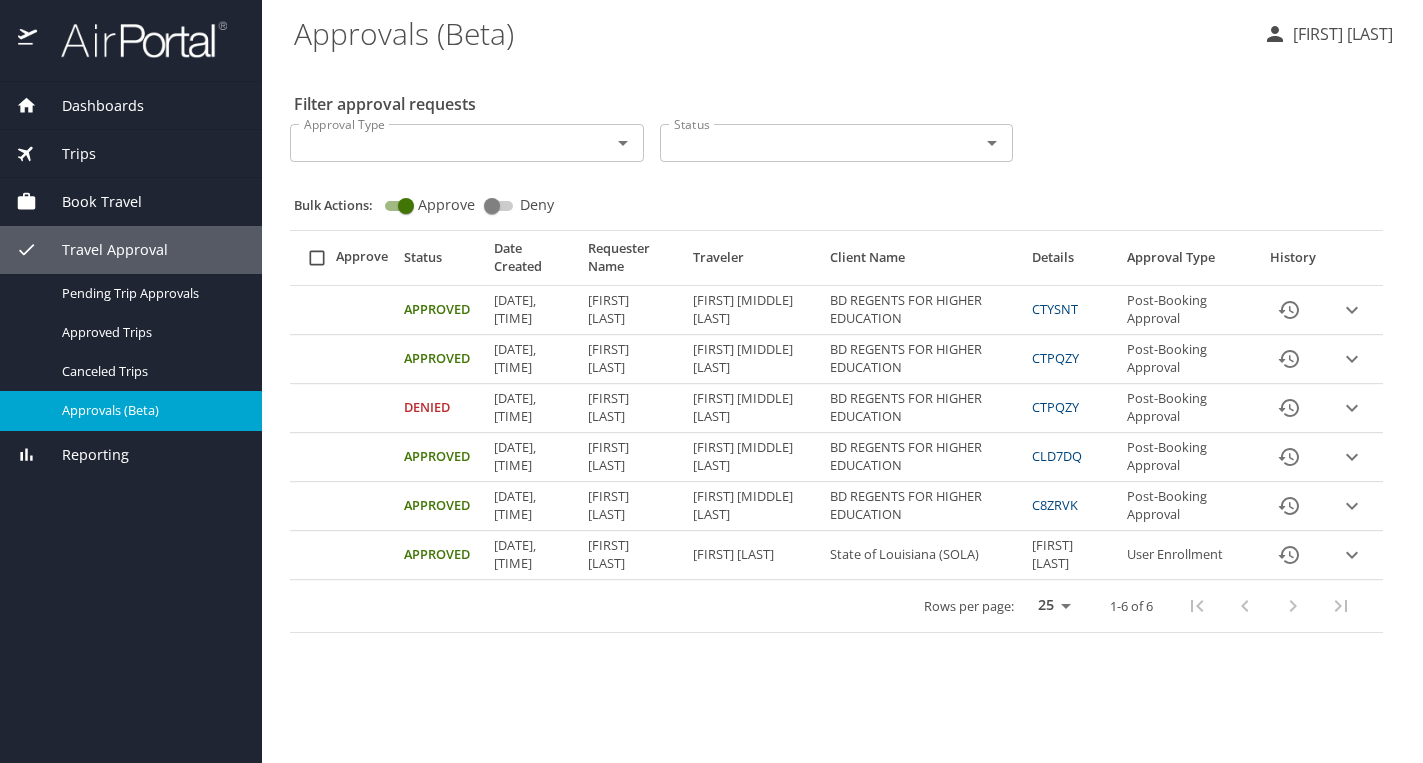 click at bounding box center (317, 258) 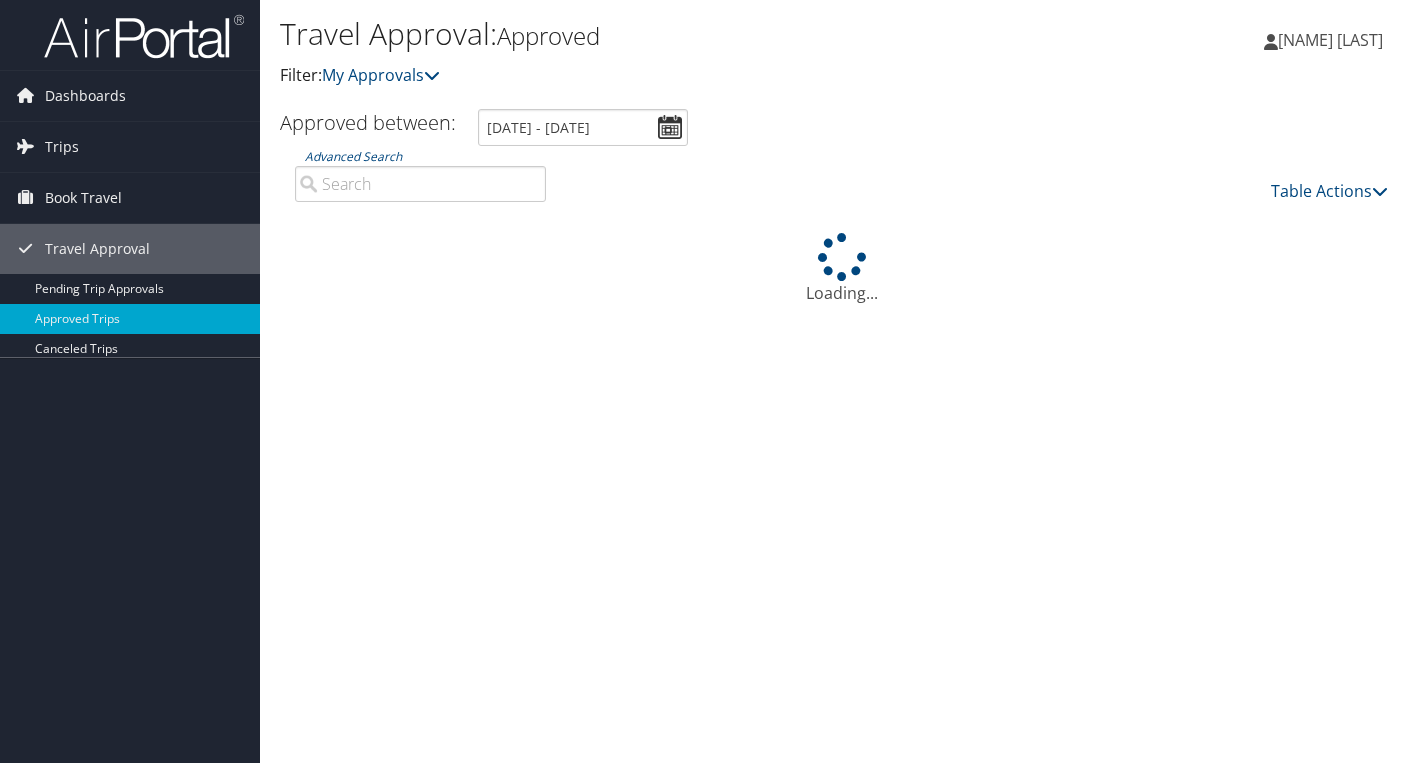 scroll, scrollTop: 0, scrollLeft: 0, axis: both 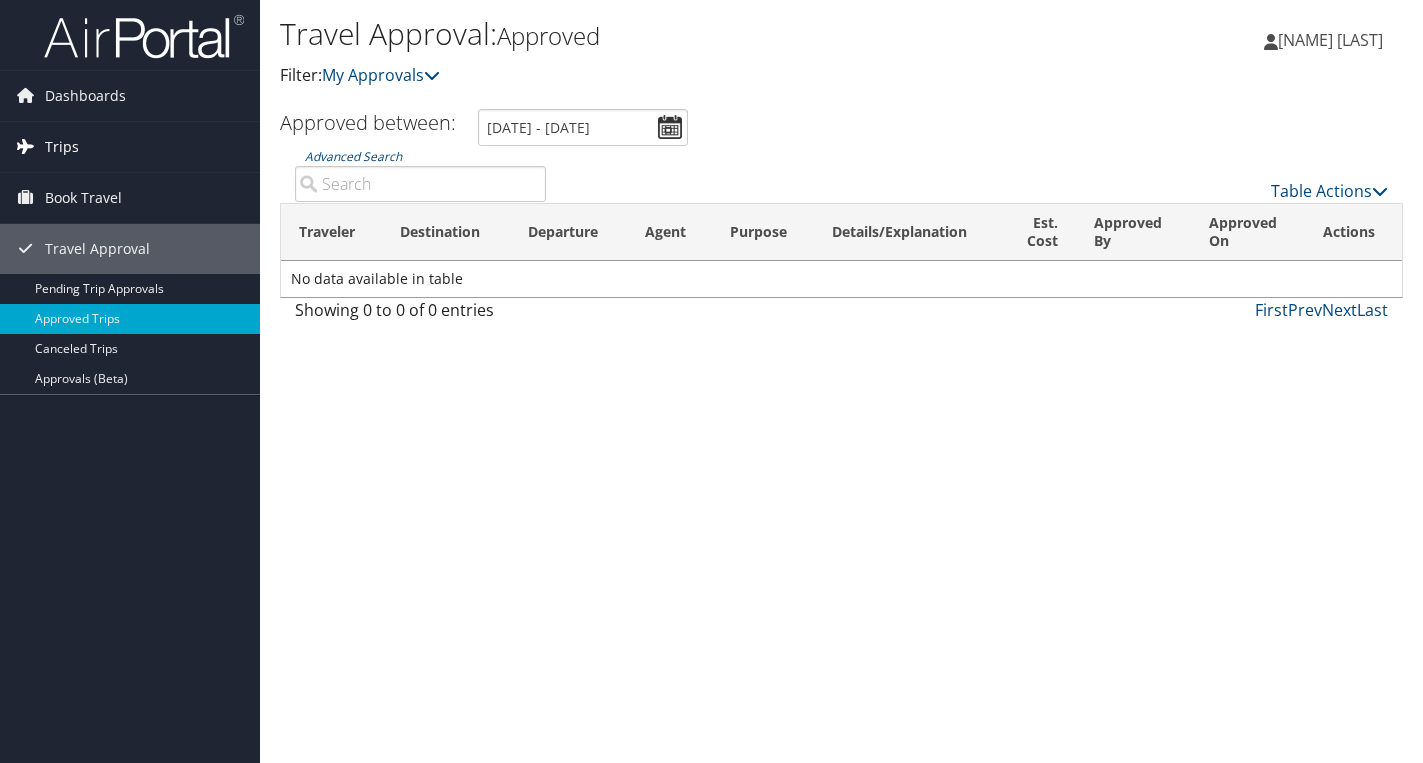 click on "Trips" at bounding box center [130, 147] 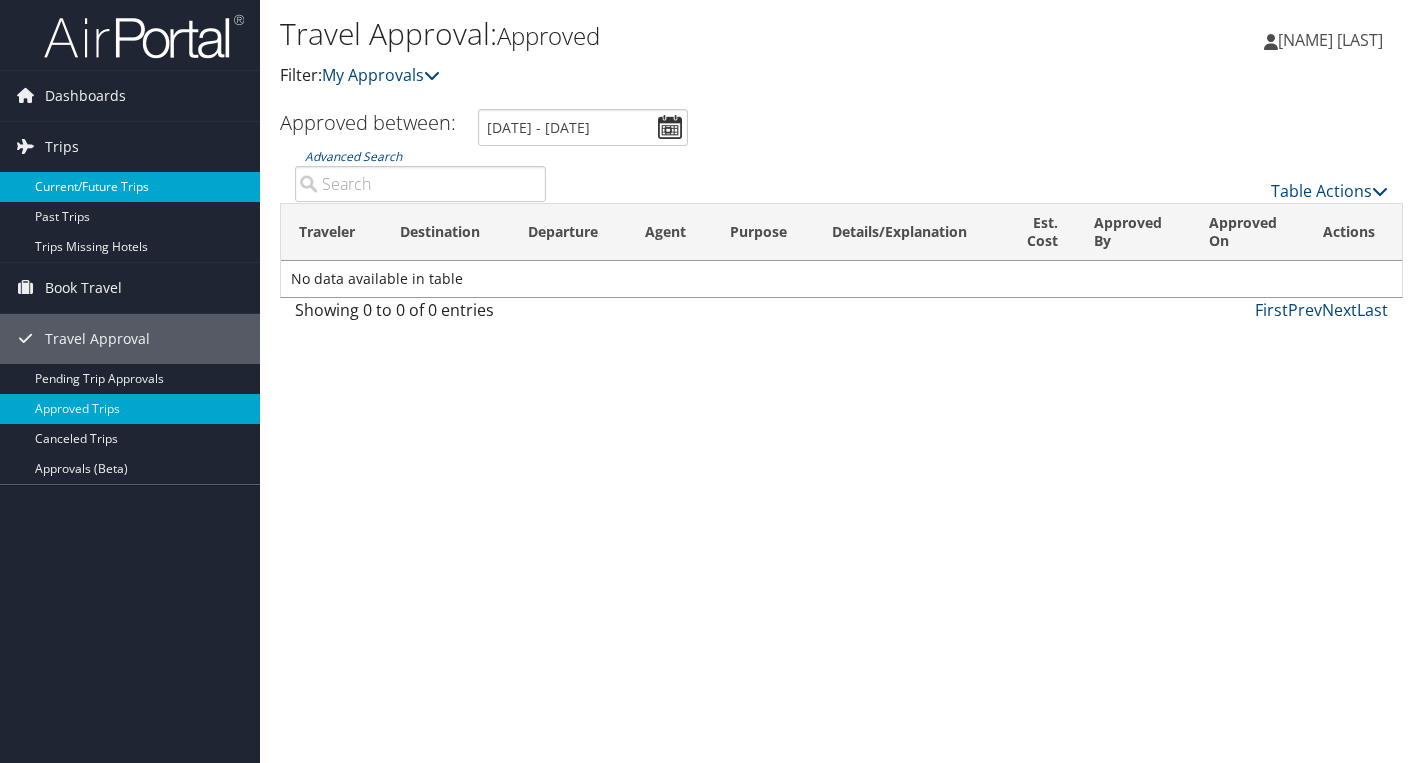 click on "Current/Future Trips" at bounding box center [130, 187] 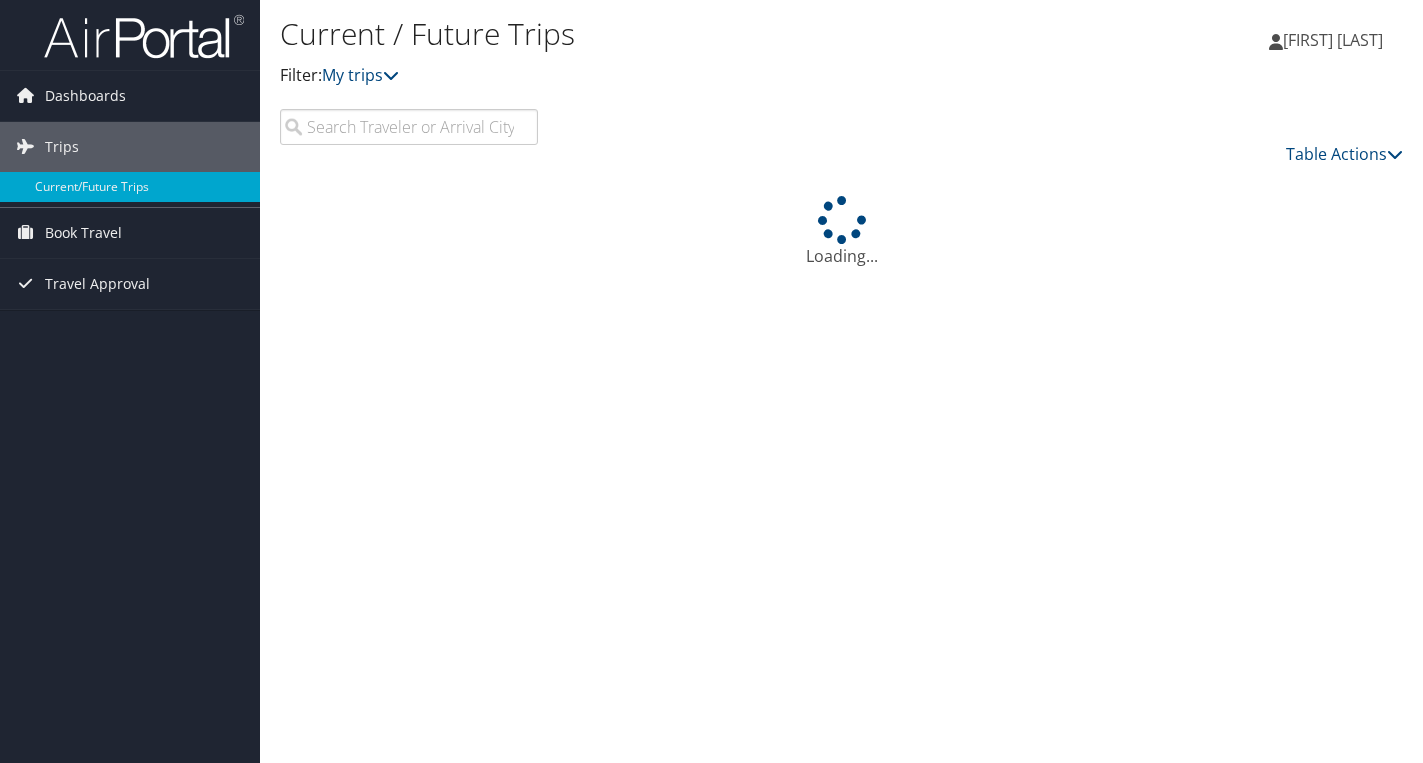 scroll, scrollTop: 0, scrollLeft: 0, axis: both 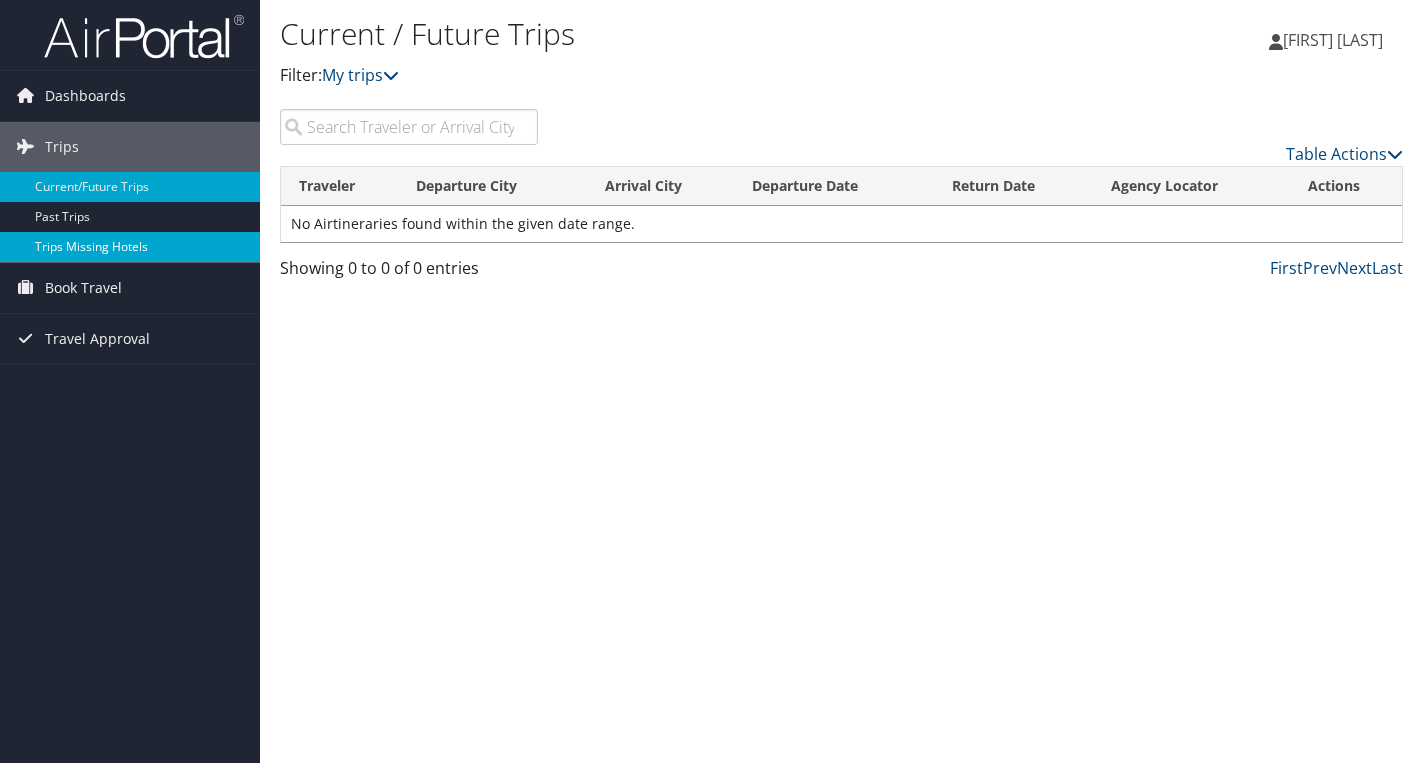 click on "Trips Missing Hotels" at bounding box center [130, 247] 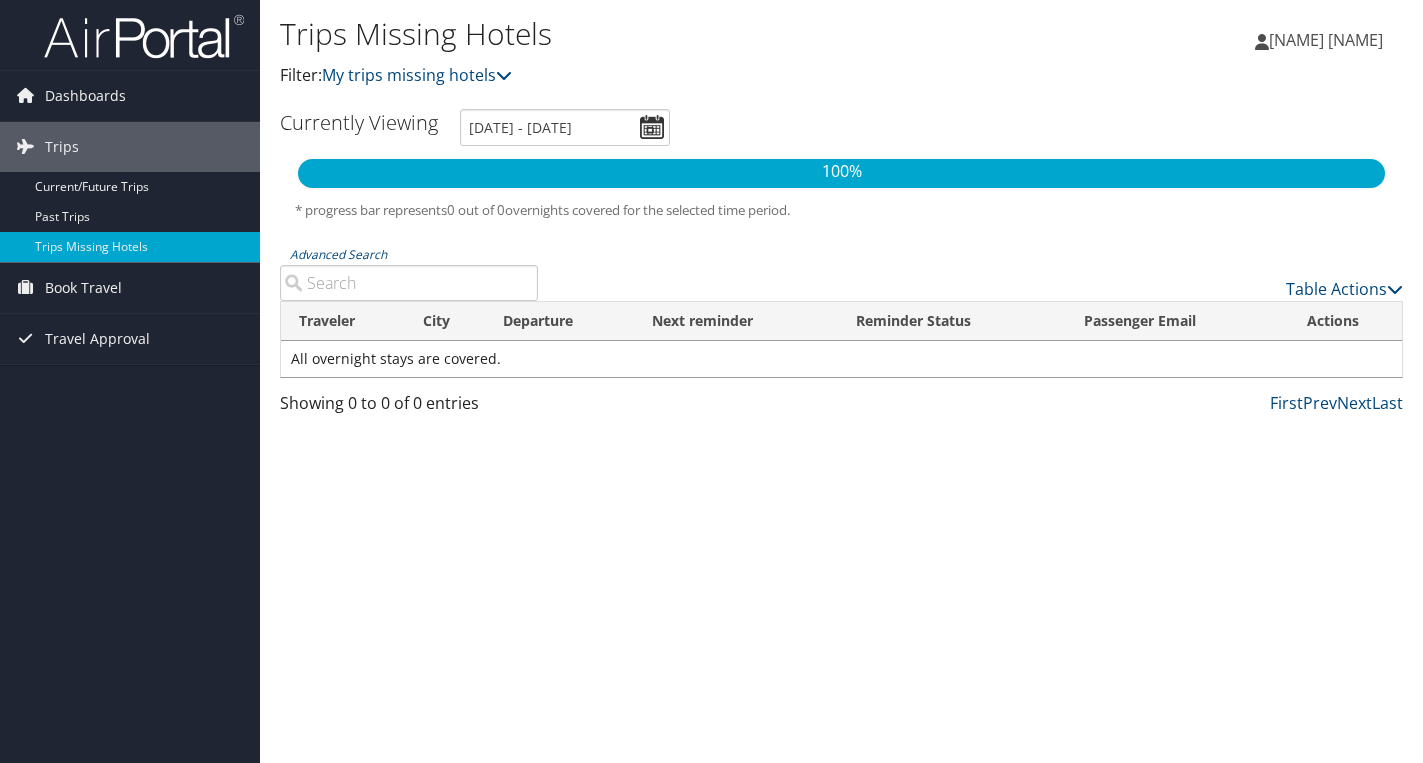scroll, scrollTop: 0, scrollLeft: 0, axis: both 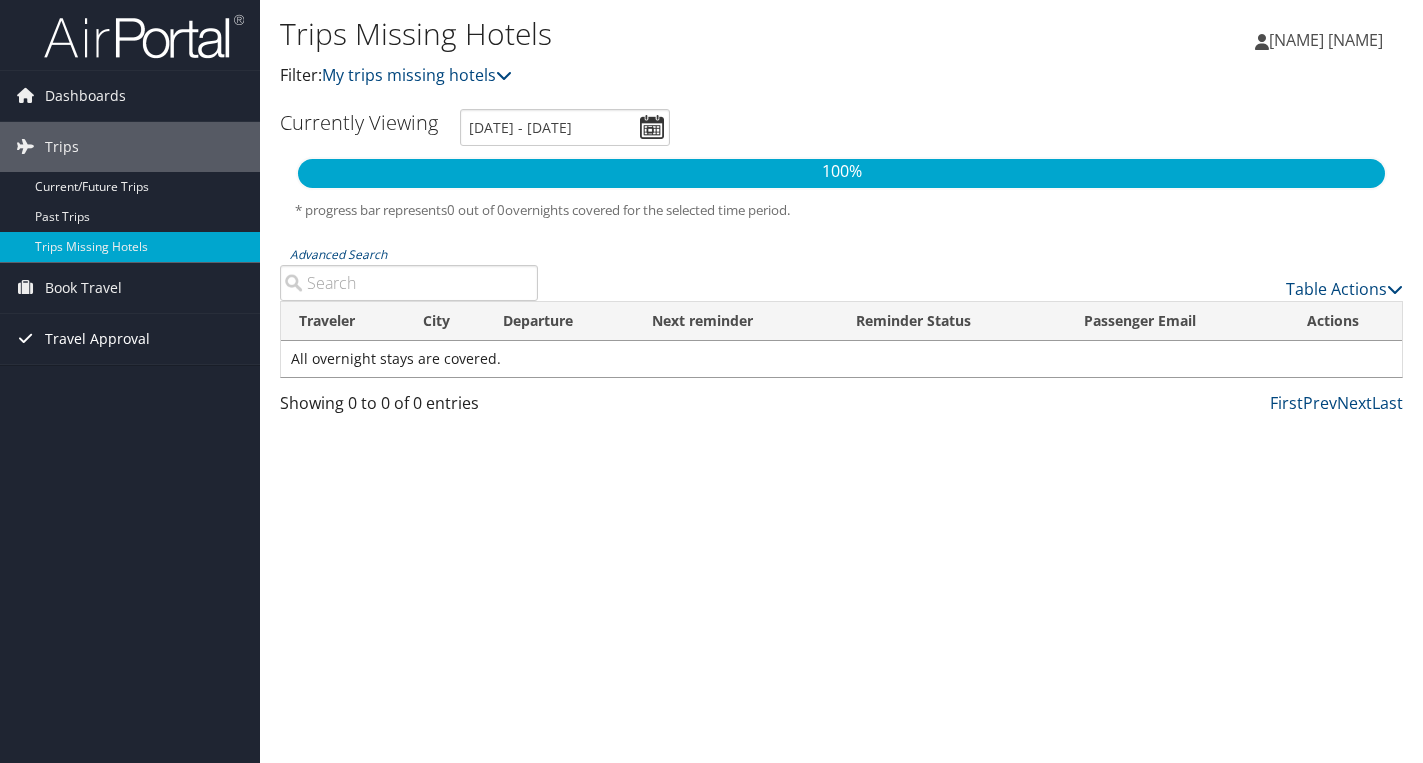 click on "Travel Approval" at bounding box center [97, 339] 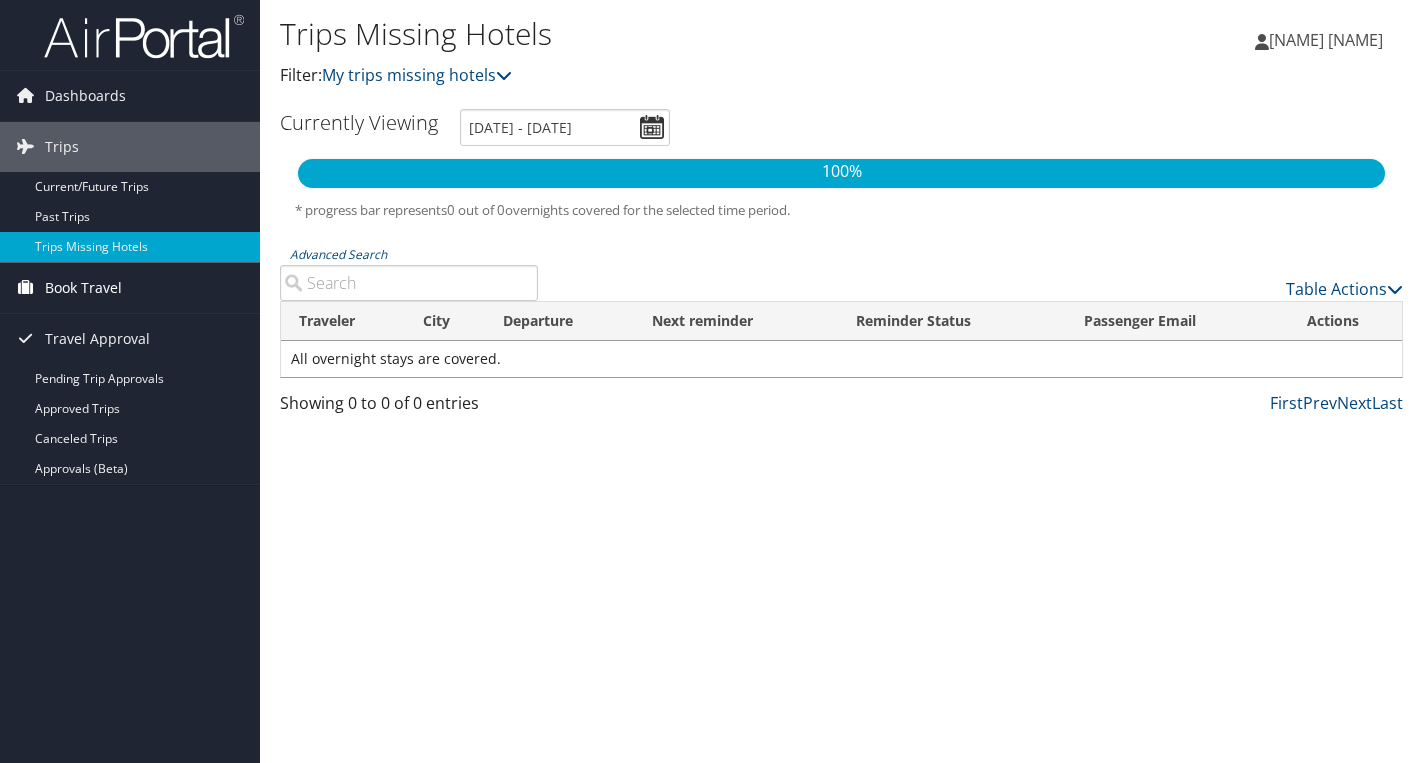click on "Book Travel" at bounding box center (83, 288) 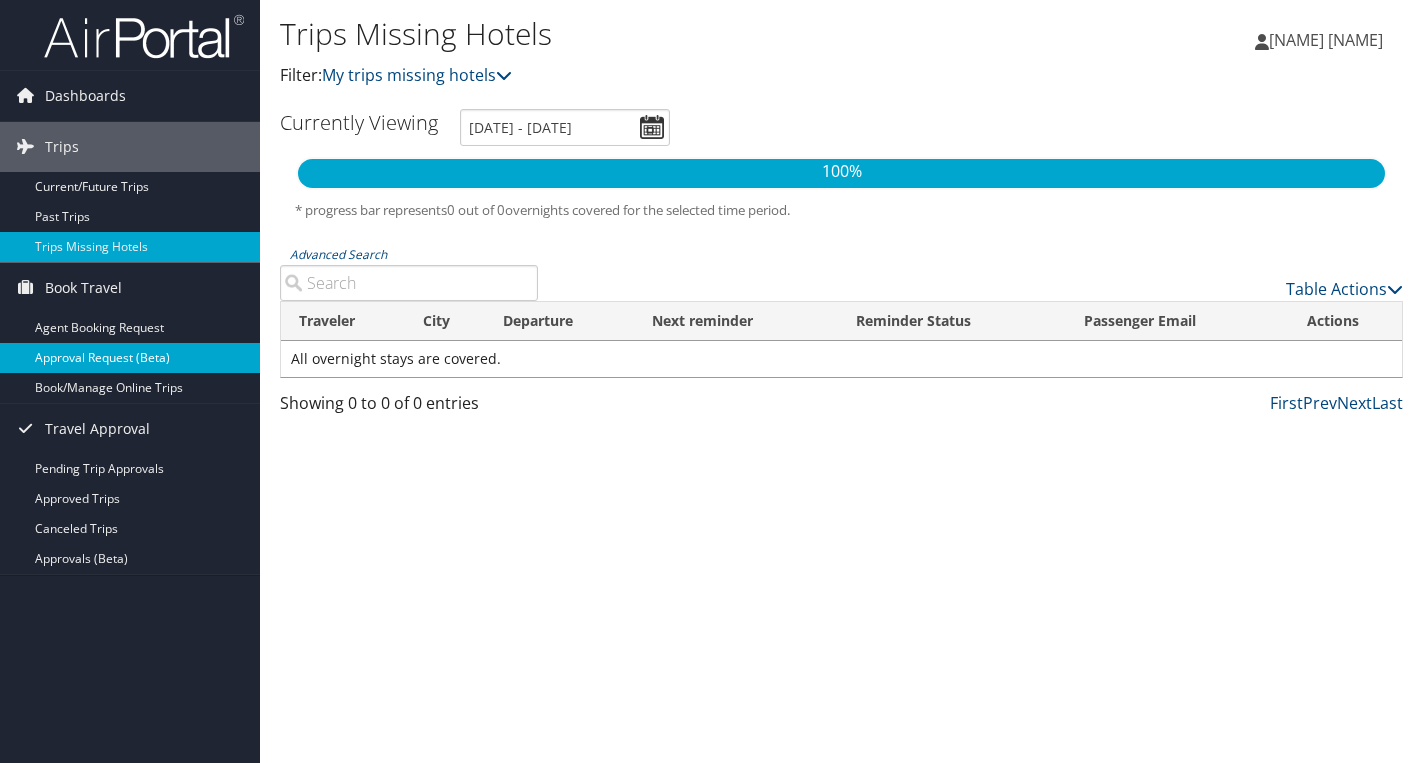 click on "Approval Request (Beta)" at bounding box center (130, 358) 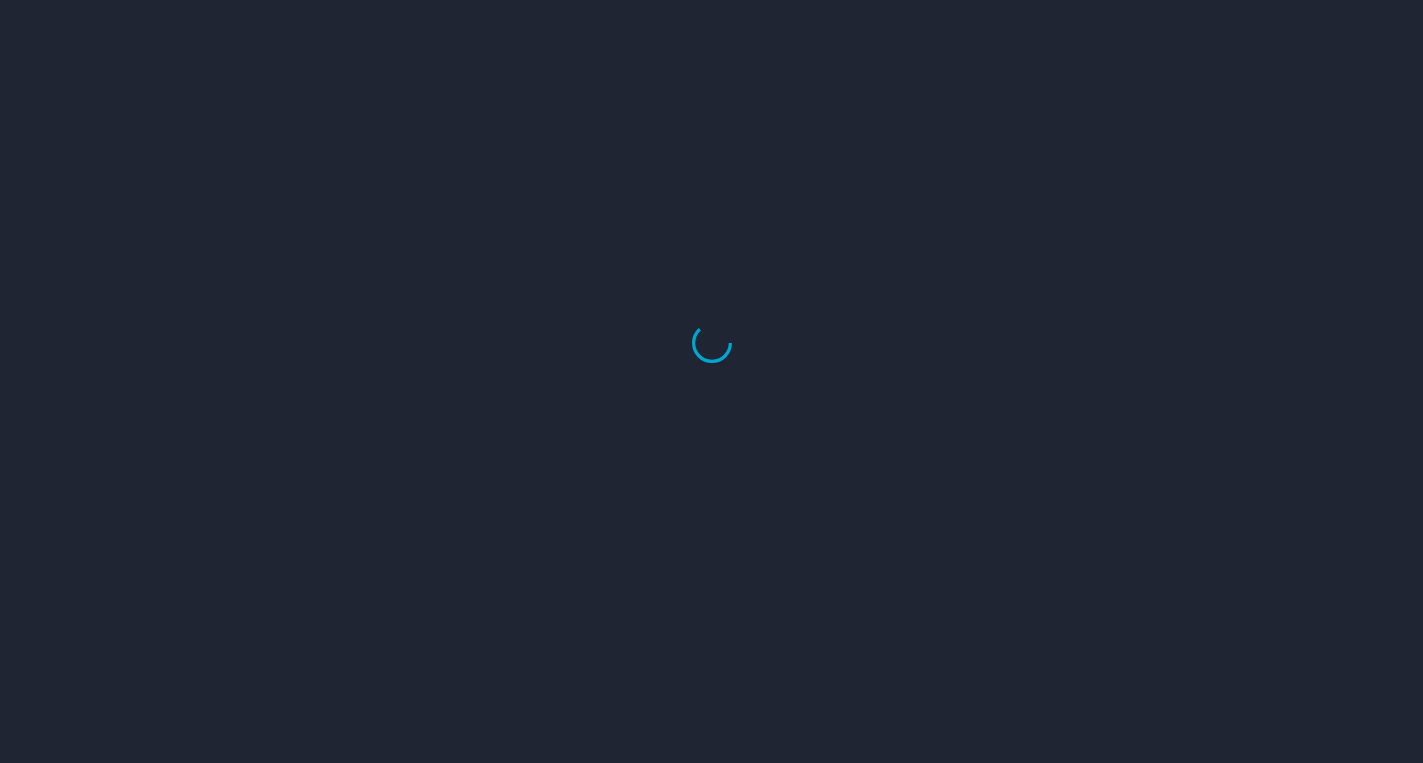 scroll, scrollTop: 0, scrollLeft: 0, axis: both 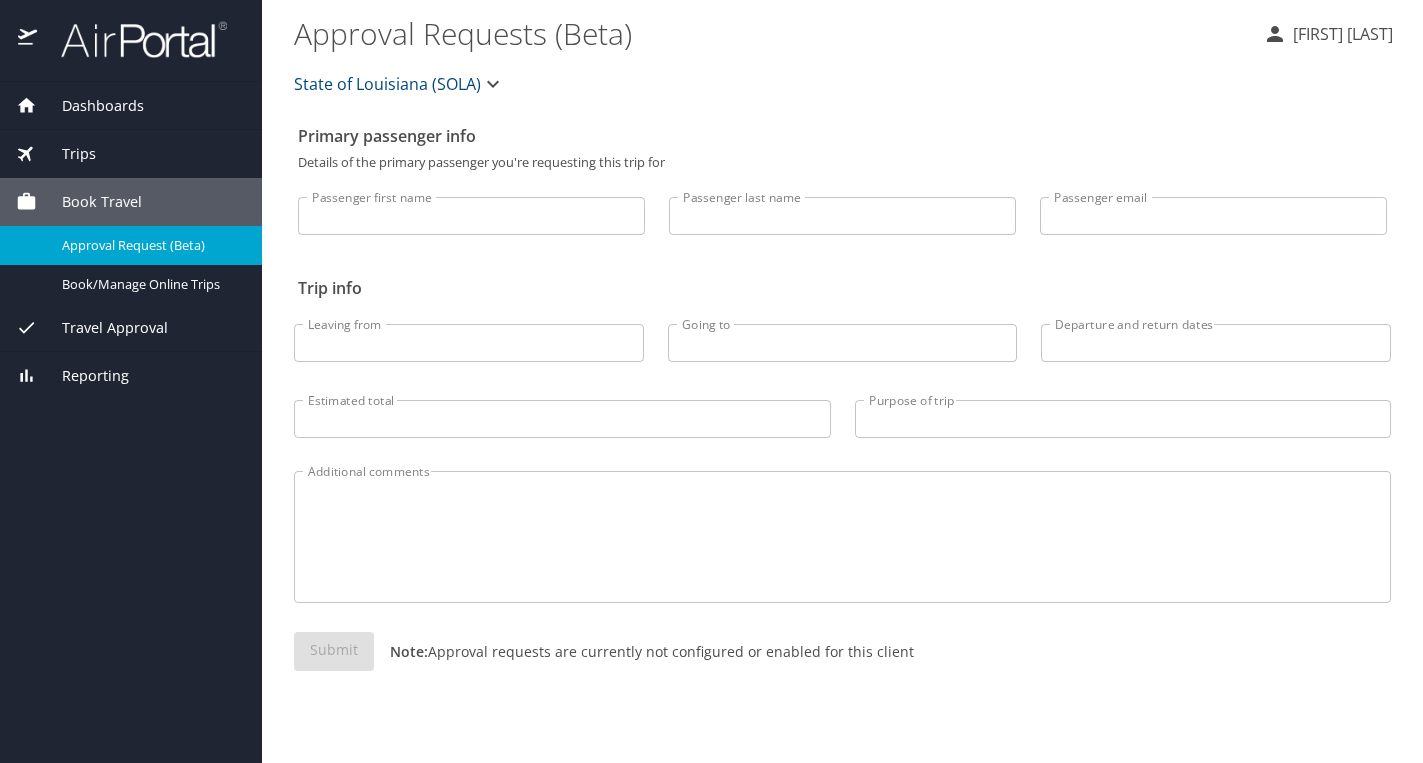 click on "Book Travel" at bounding box center (131, 202) 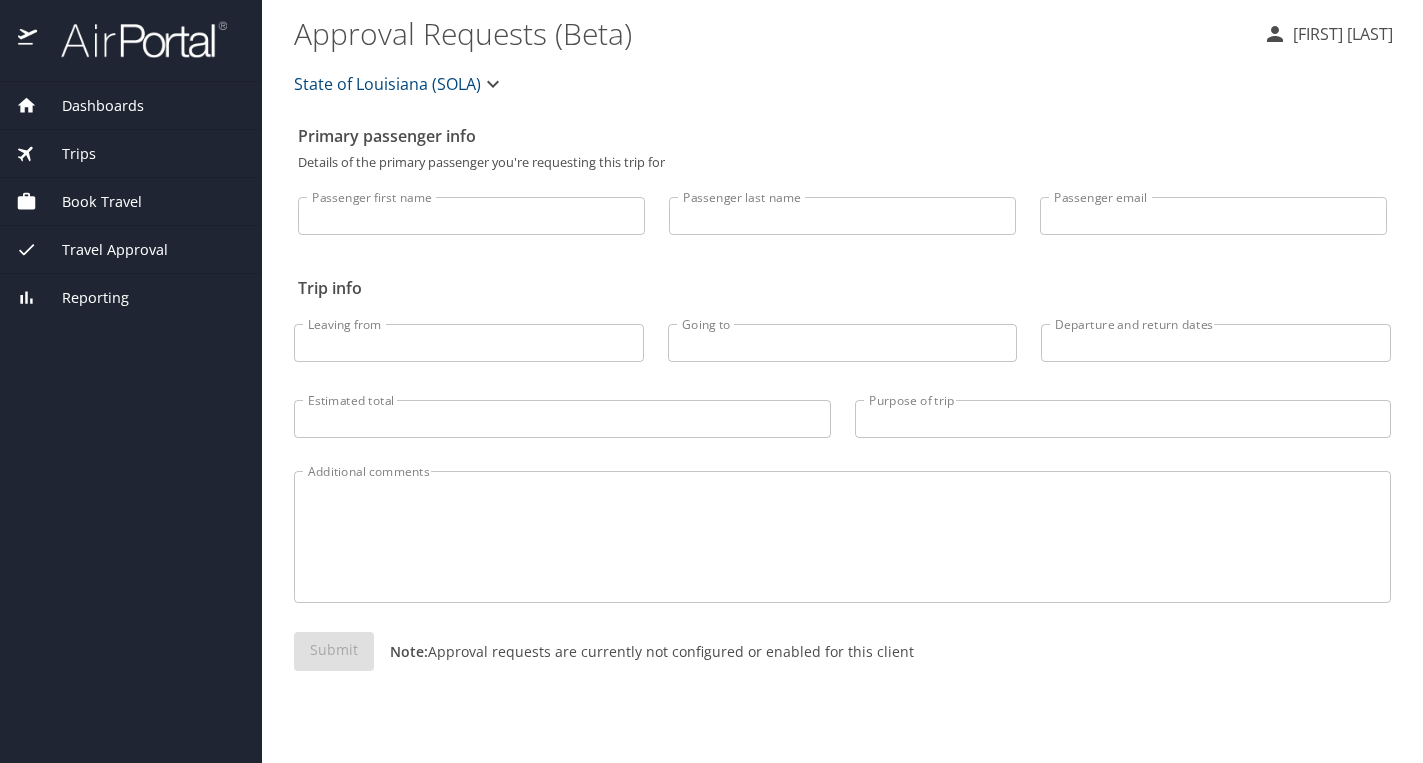 click on "Book Travel" at bounding box center [89, 202] 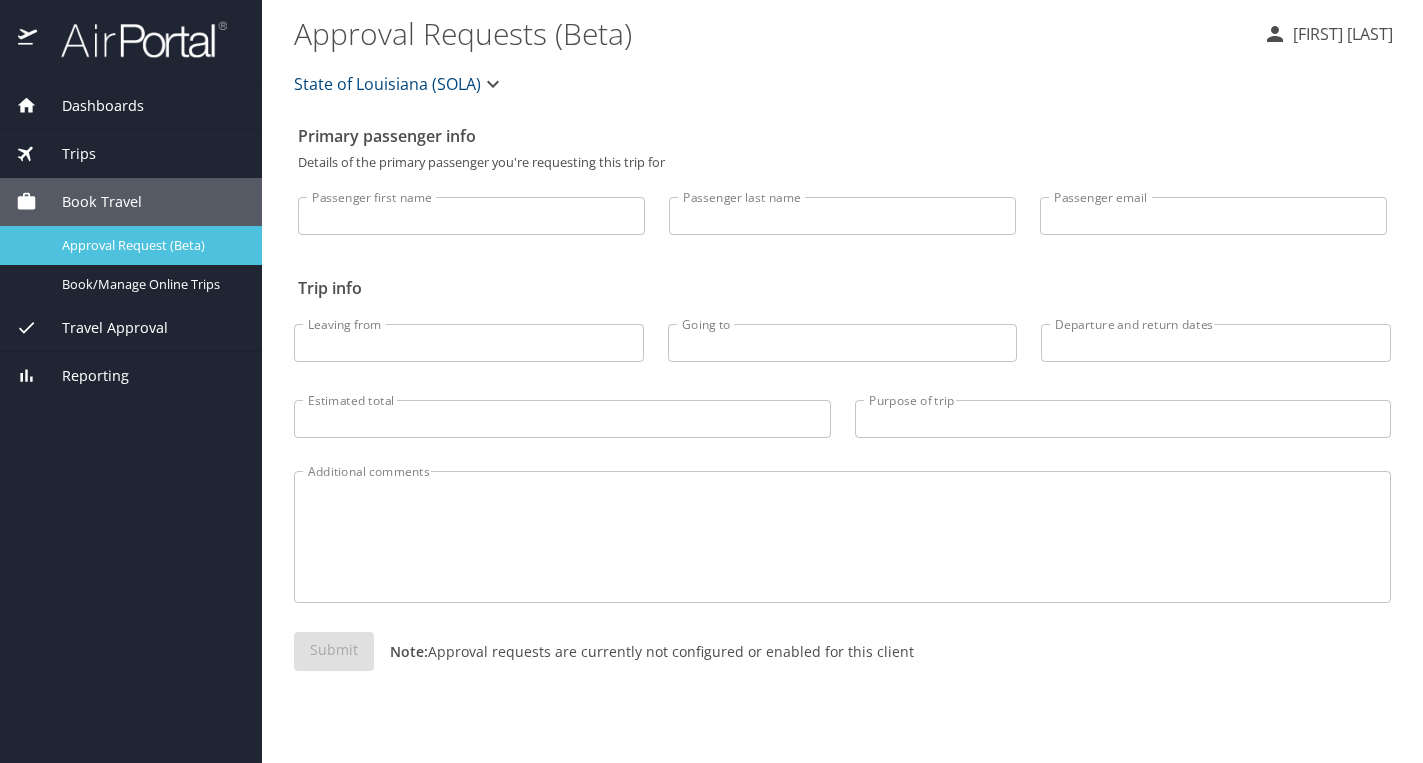 click on "Approval Request (Beta)" at bounding box center [150, 245] 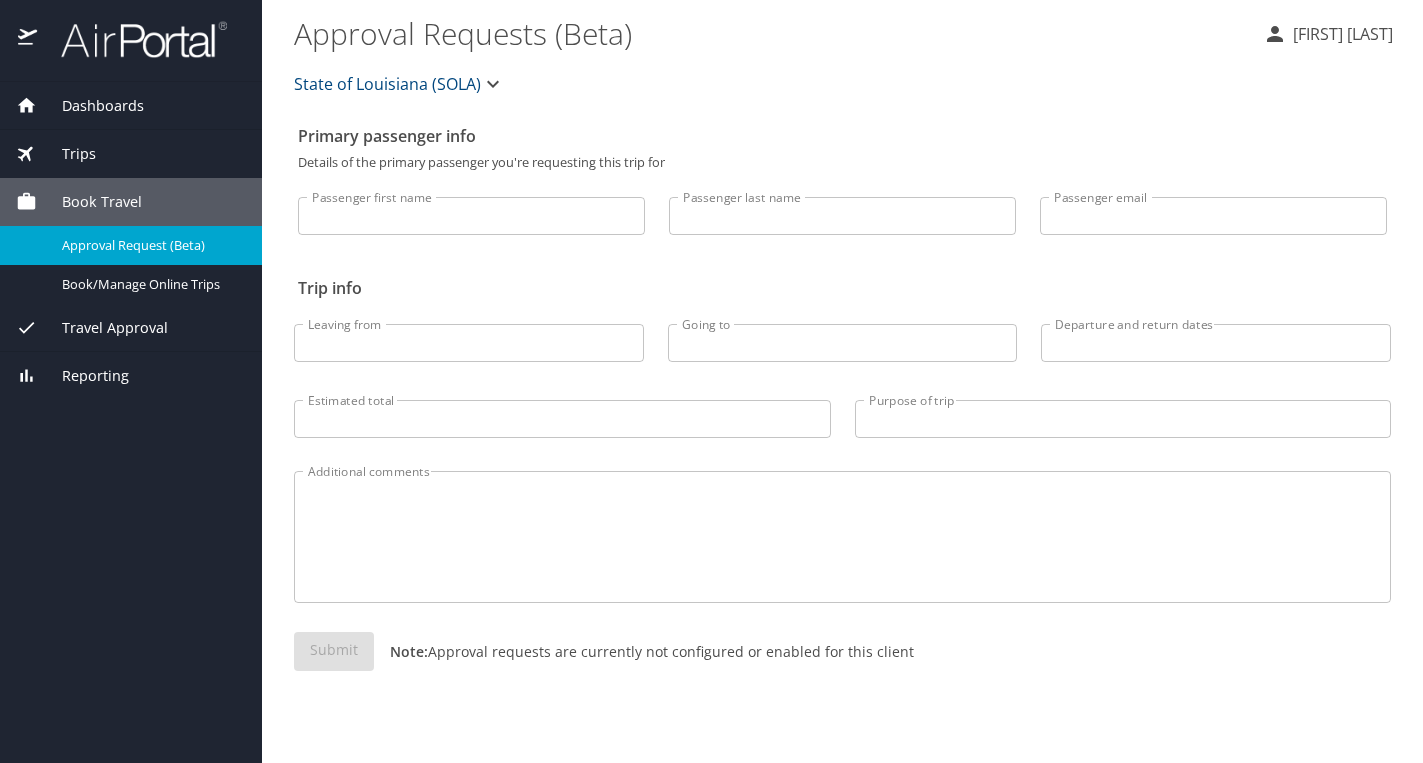 click on "Trips" at bounding box center [131, 154] 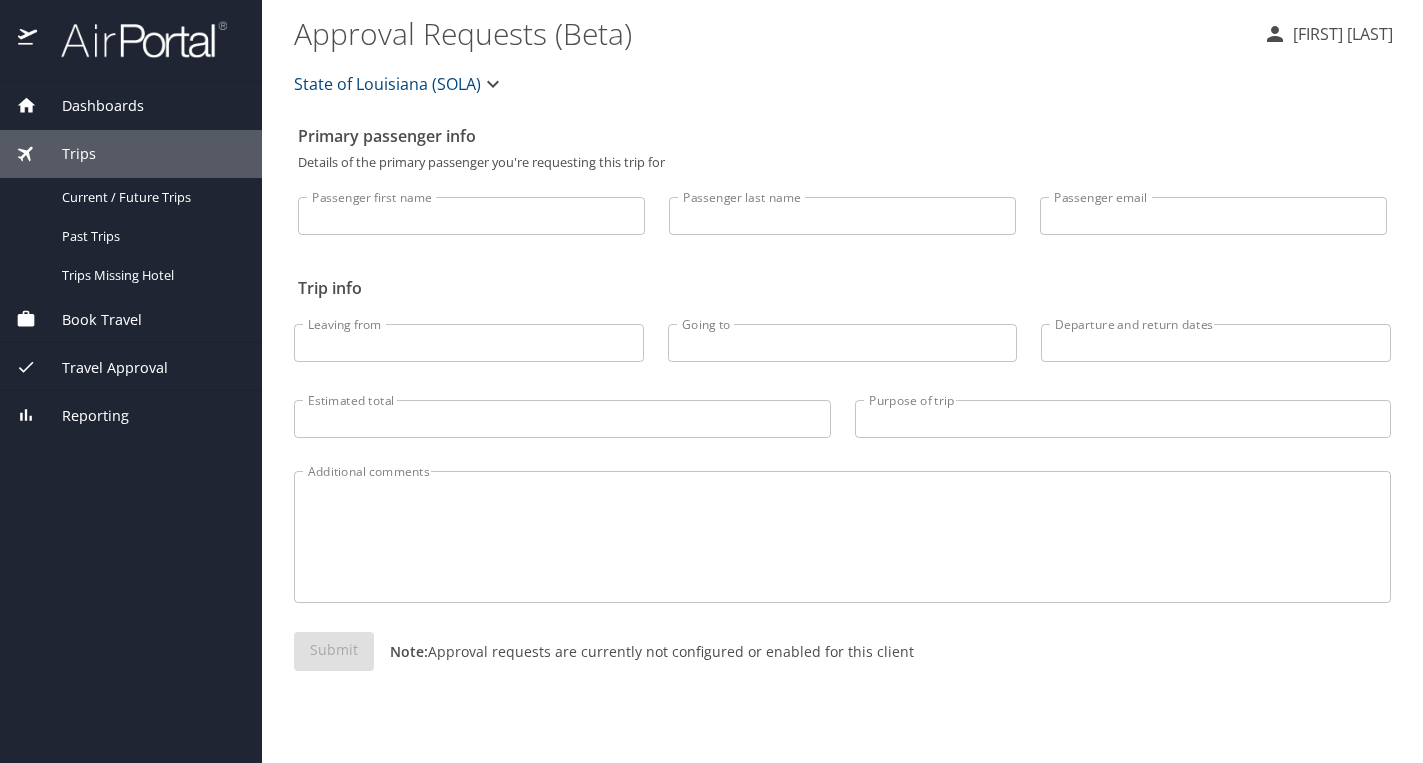 click on "Dashboards" at bounding box center [131, 106] 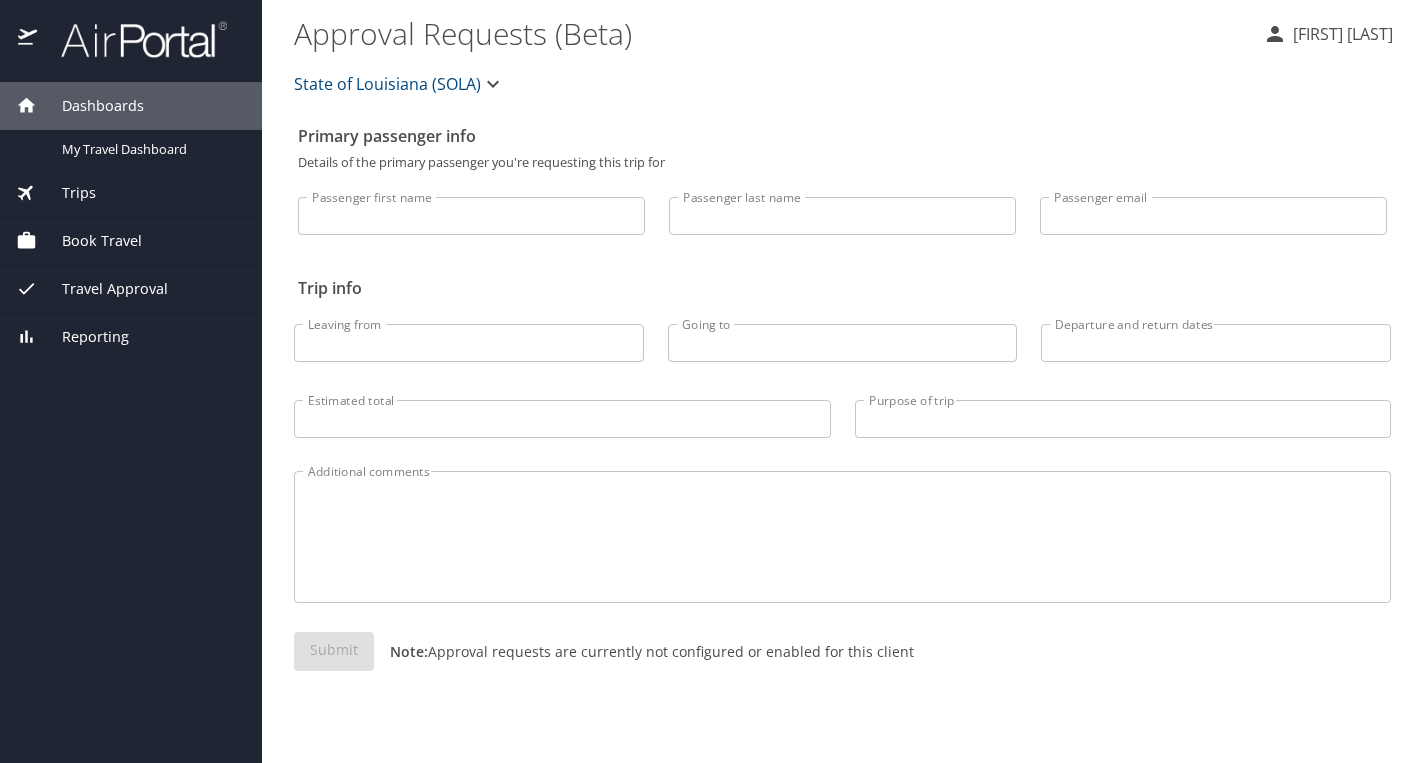 click on "Dashboards" at bounding box center (131, 106) 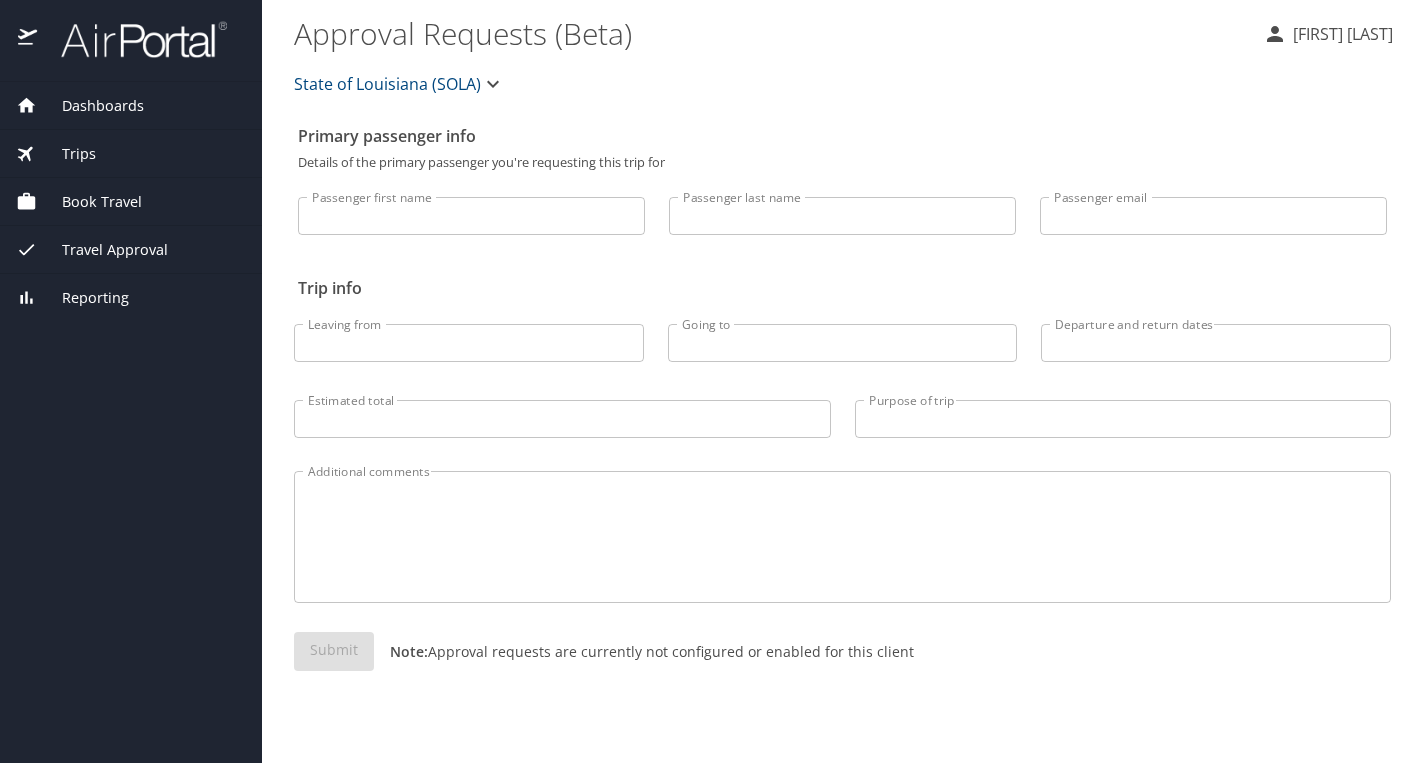 click on "Dashboards" at bounding box center [131, 106] 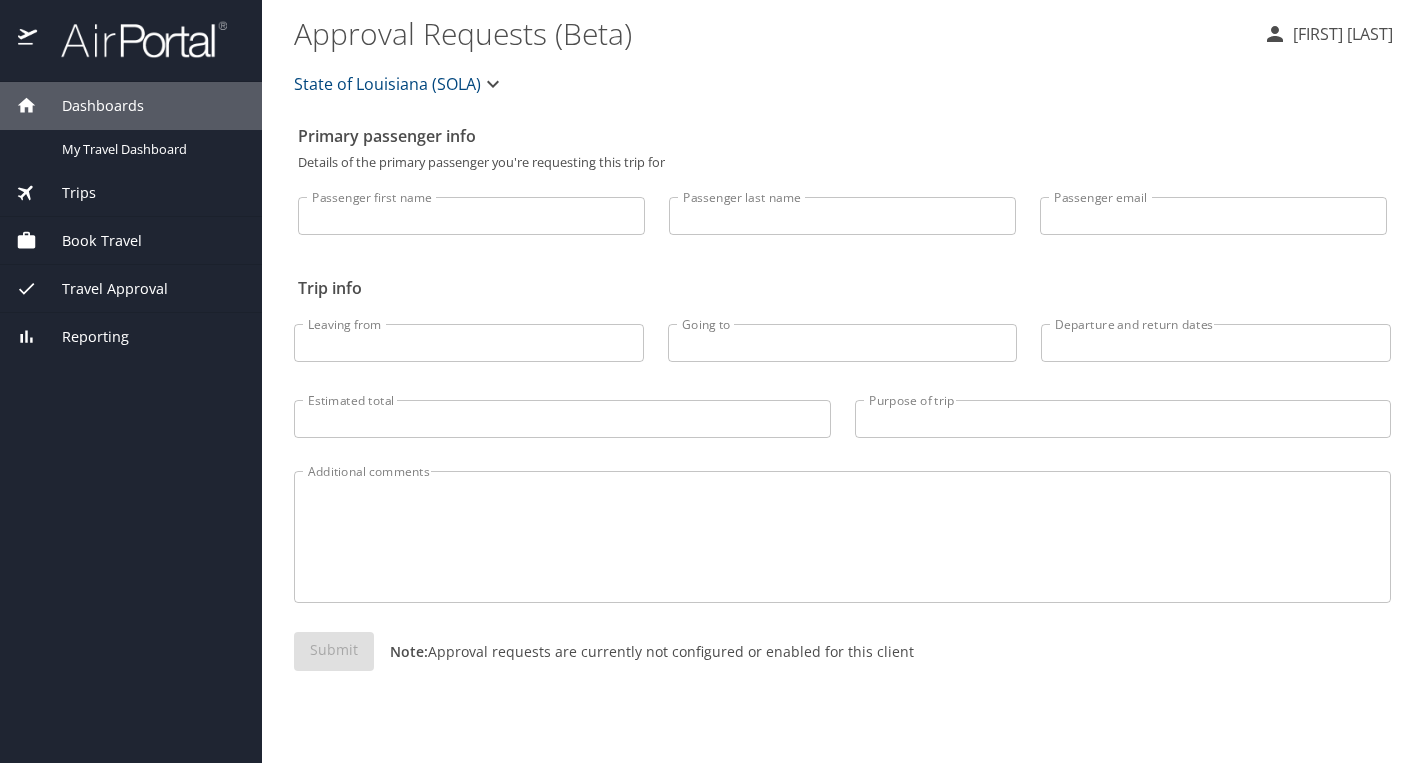 click at bounding box center (133, 39) 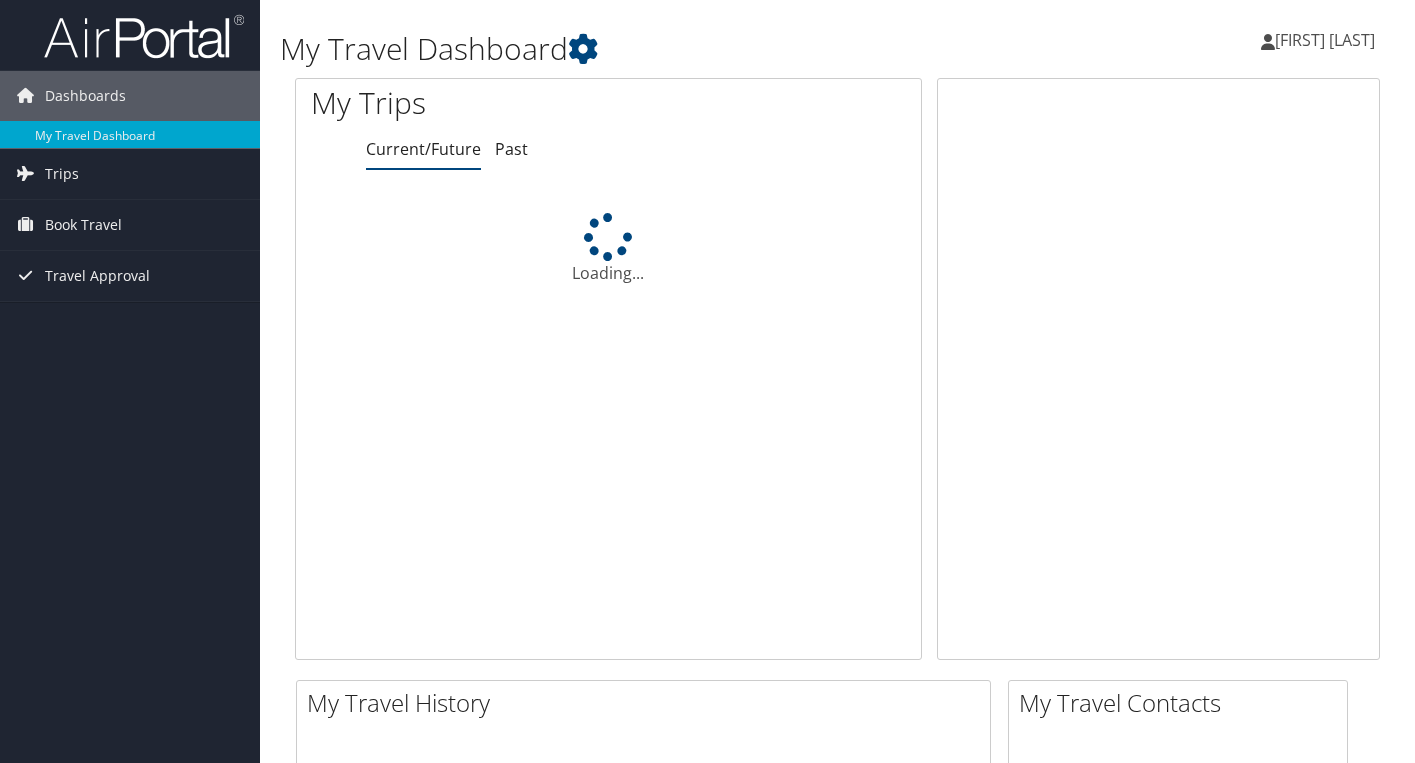 scroll, scrollTop: 0, scrollLeft: 0, axis: both 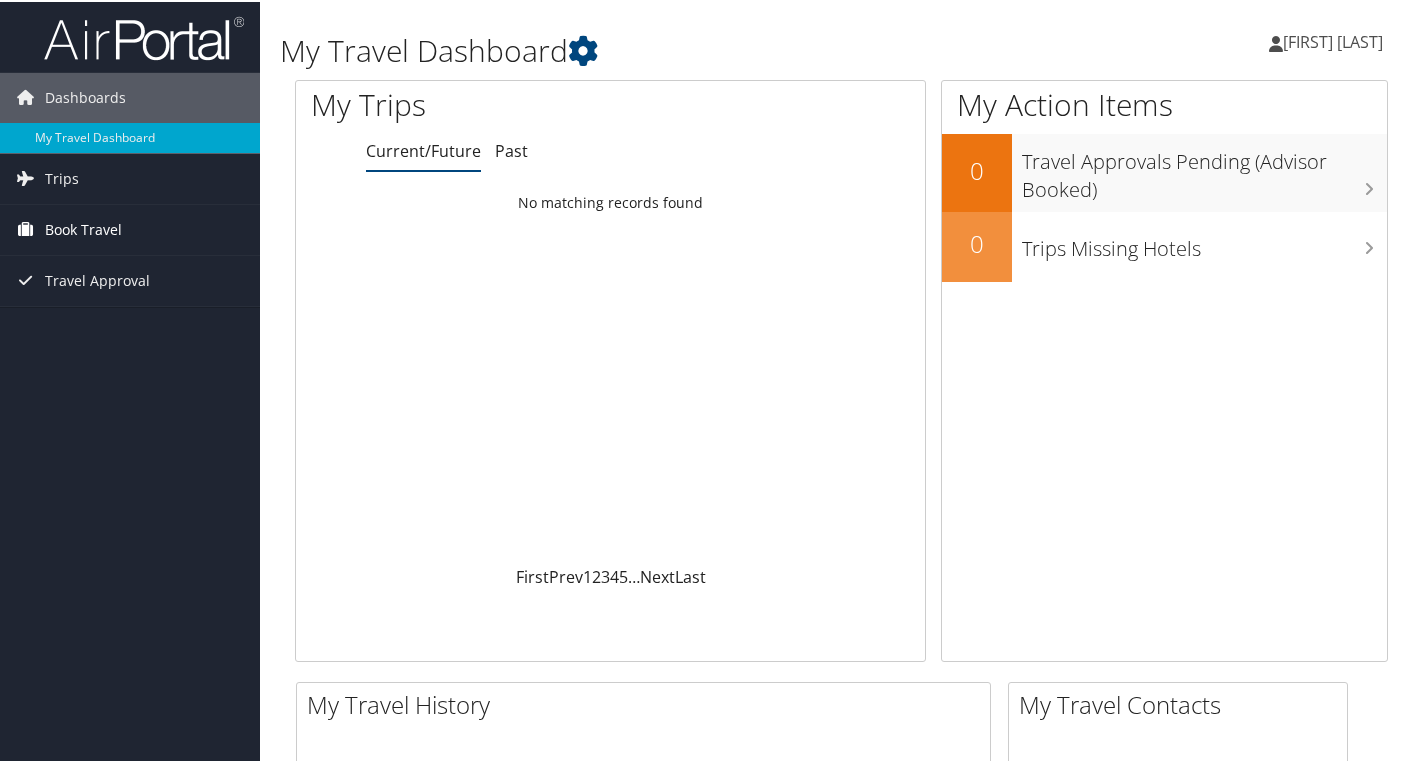 click on "Book Travel" at bounding box center [83, 228] 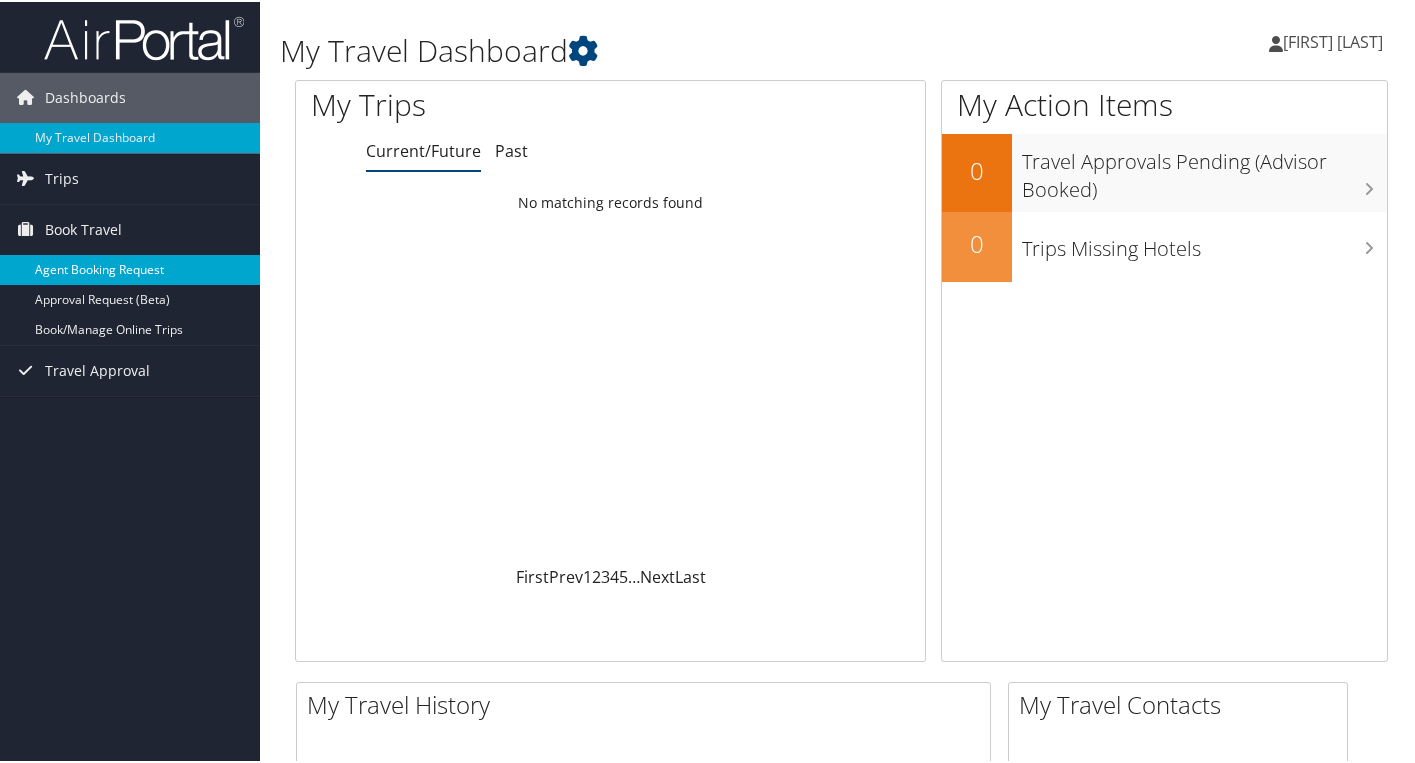 click on "Agent Booking Request" at bounding box center (130, 268) 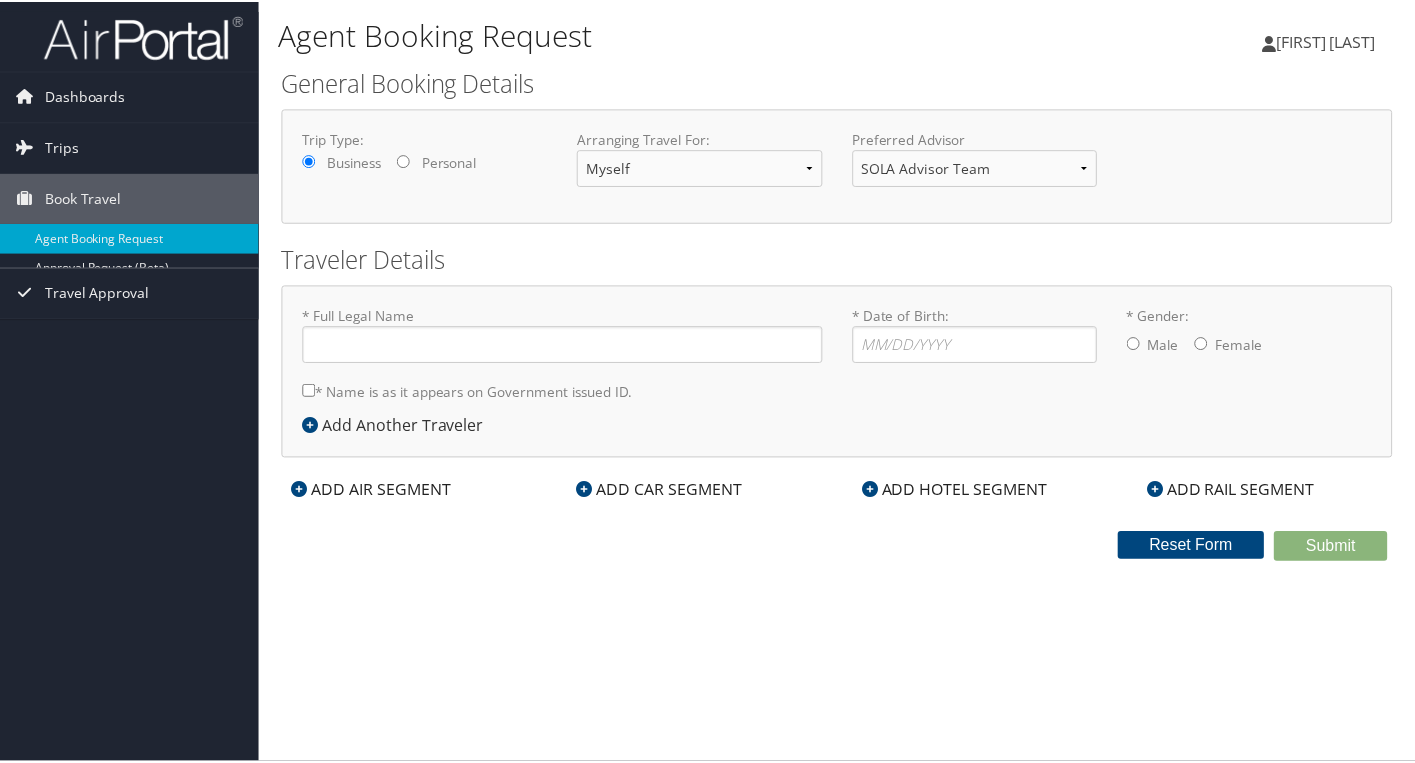 scroll, scrollTop: 0, scrollLeft: 0, axis: both 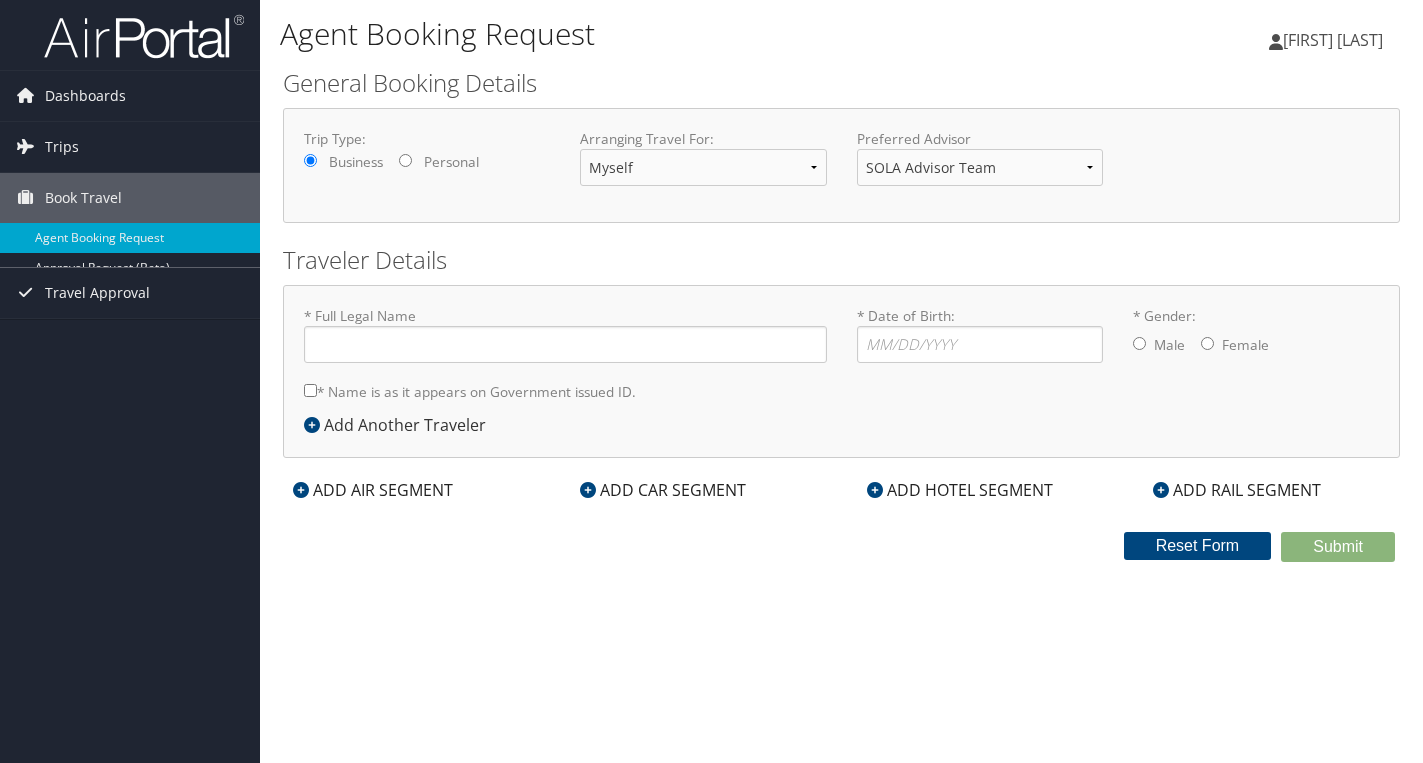 type on "Zackeus Dontrell Johnson" 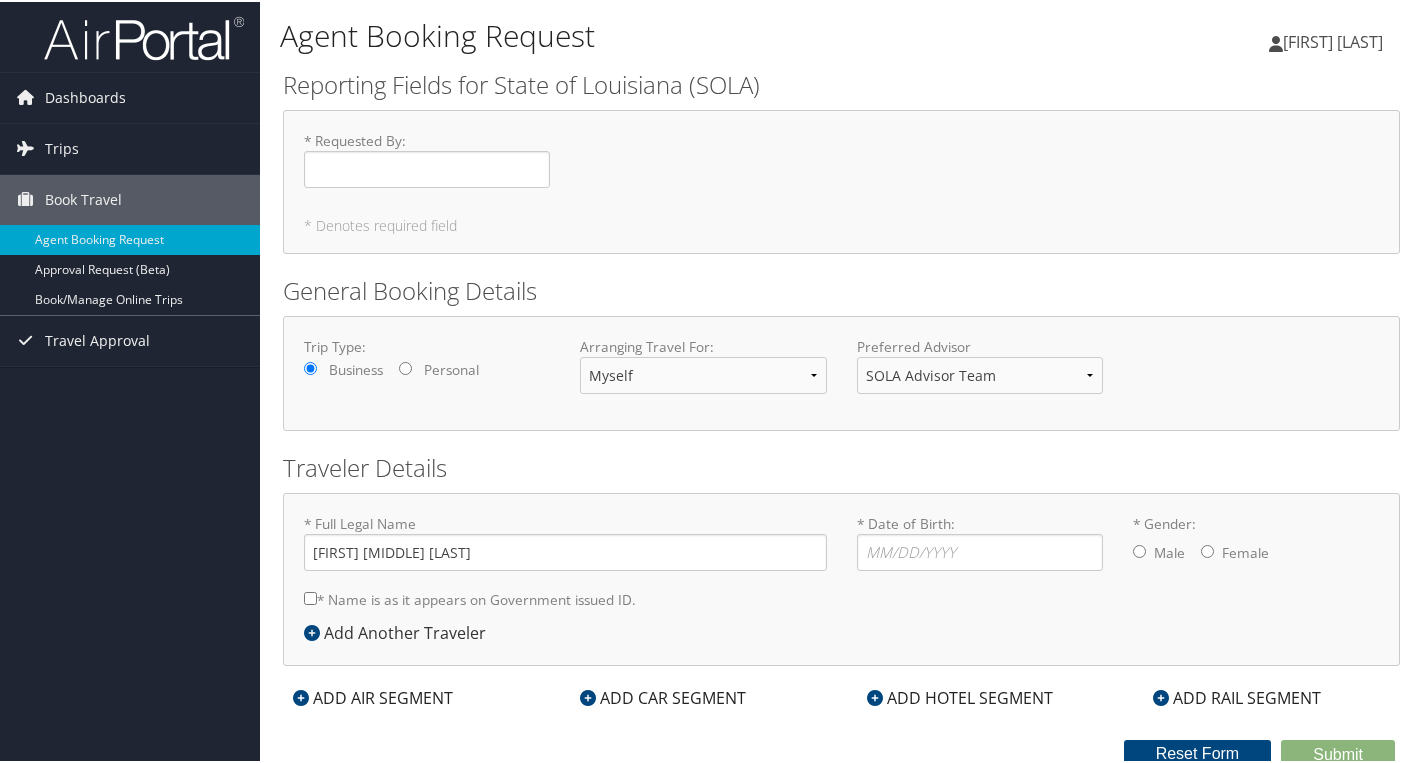 scroll, scrollTop: 5, scrollLeft: 0, axis: vertical 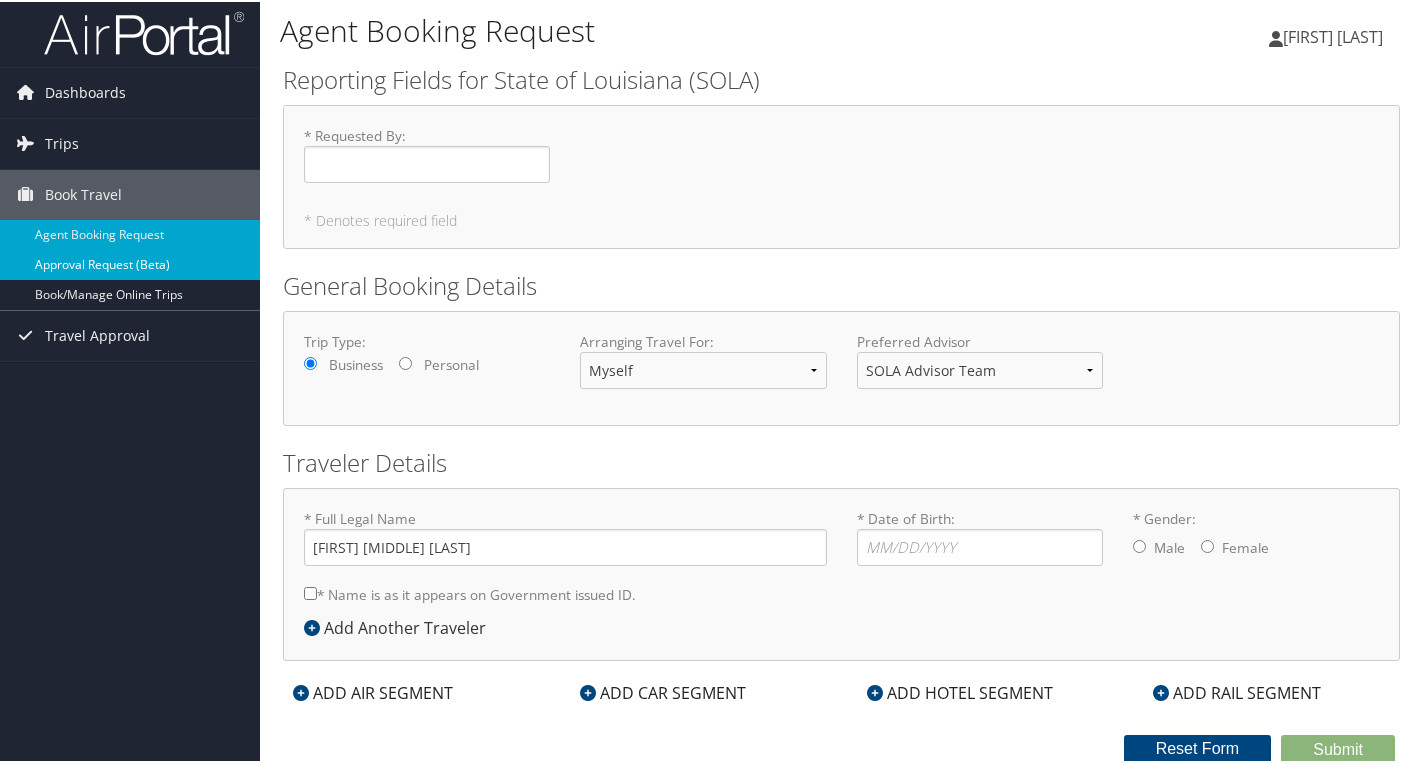 click on "Approval Request (Beta)" at bounding box center [130, 263] 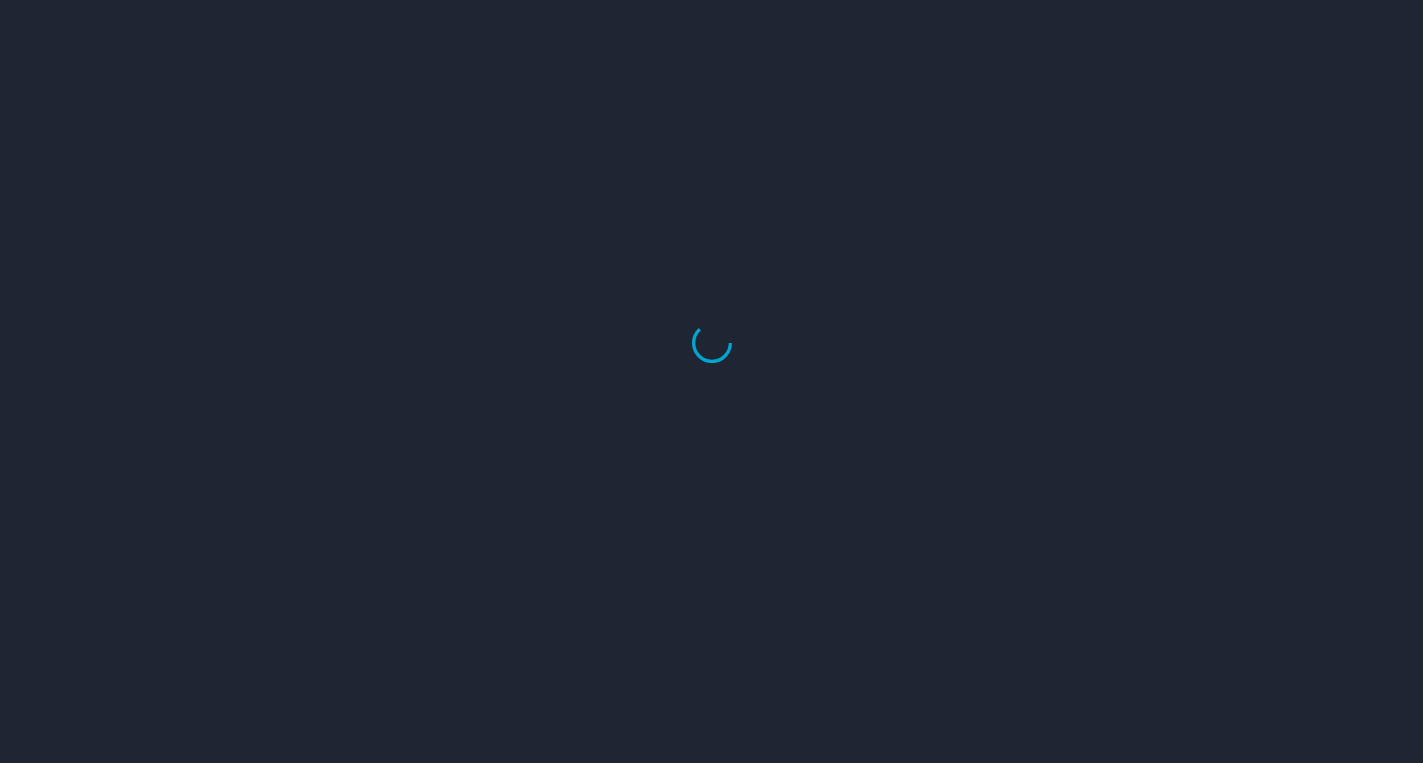 scroll, scrollTop: 0, scrollLeft: 0, axis: both 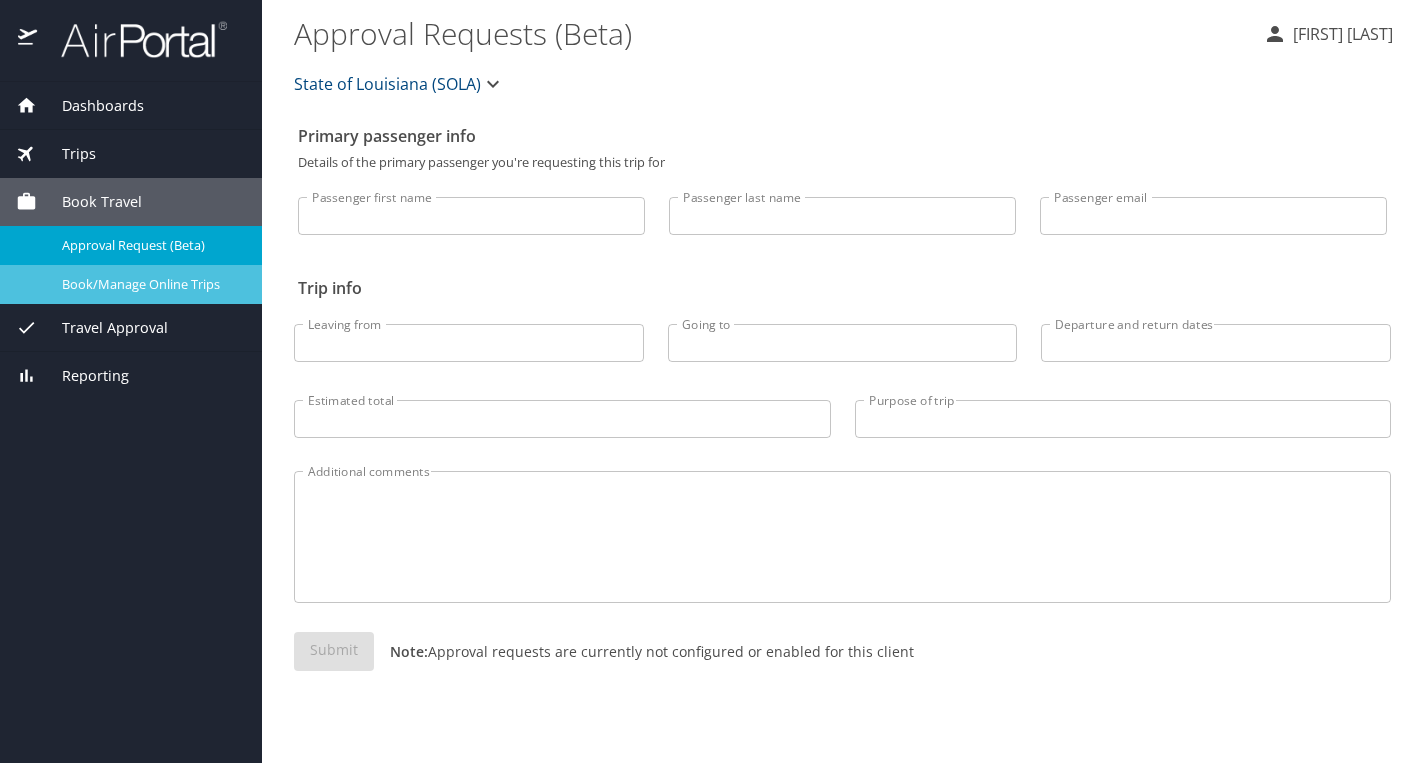 click on "Book/Manage Online Trips" at bounding box center (131, 284) 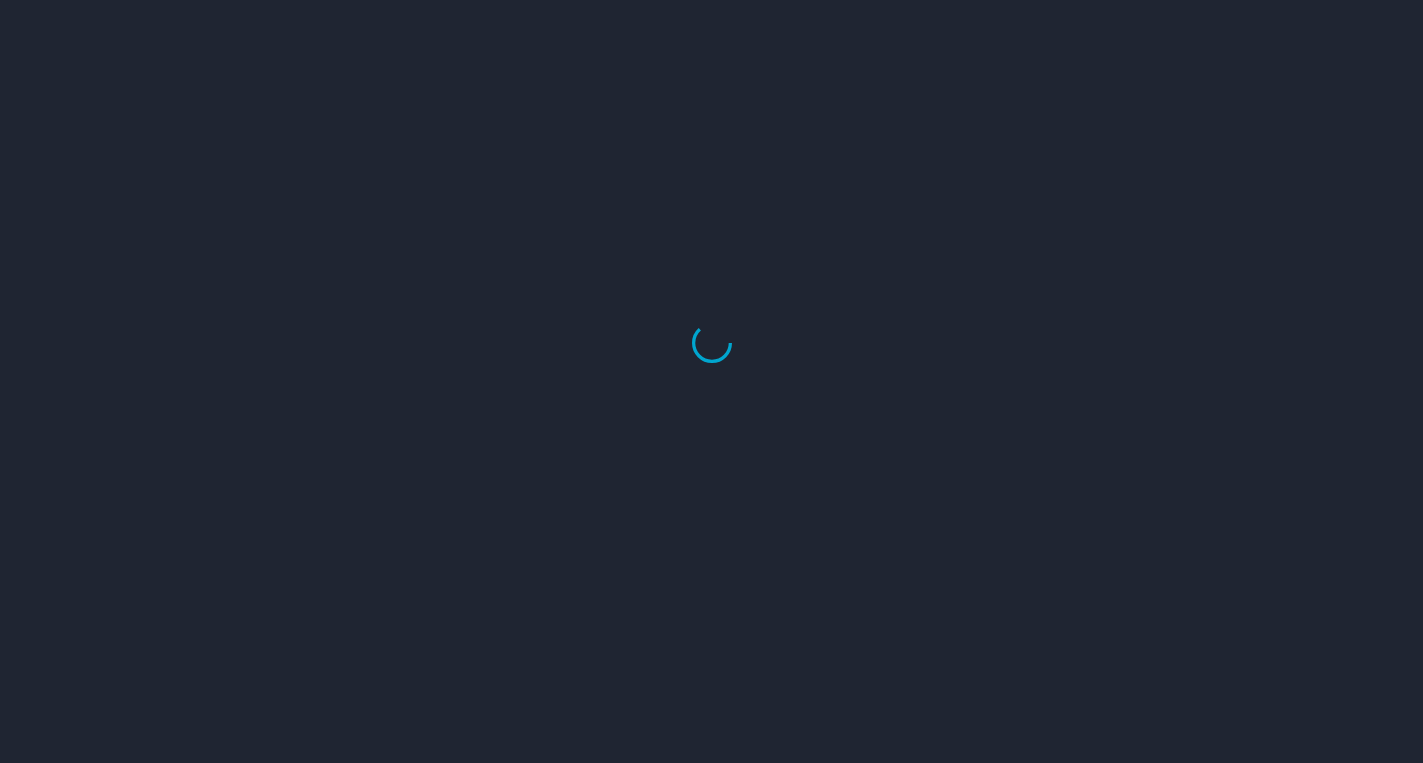 scroll, scrollTop: 0, scrollLeft: 0, axis: both 